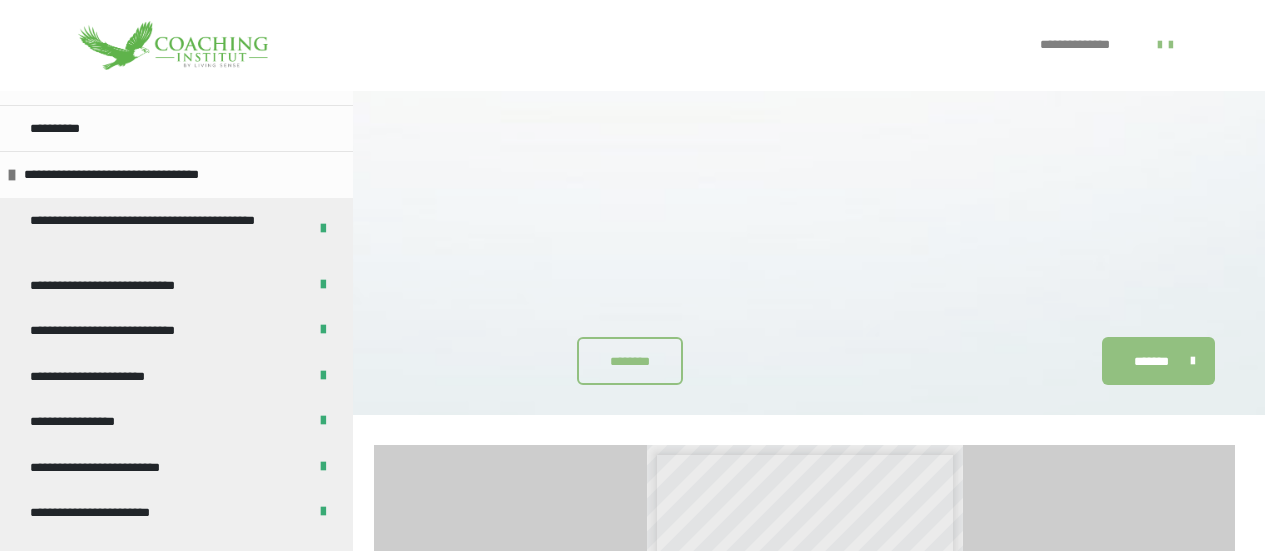 scroll, scrollTop: 1531, scrollLeft: 0, axis: vertical 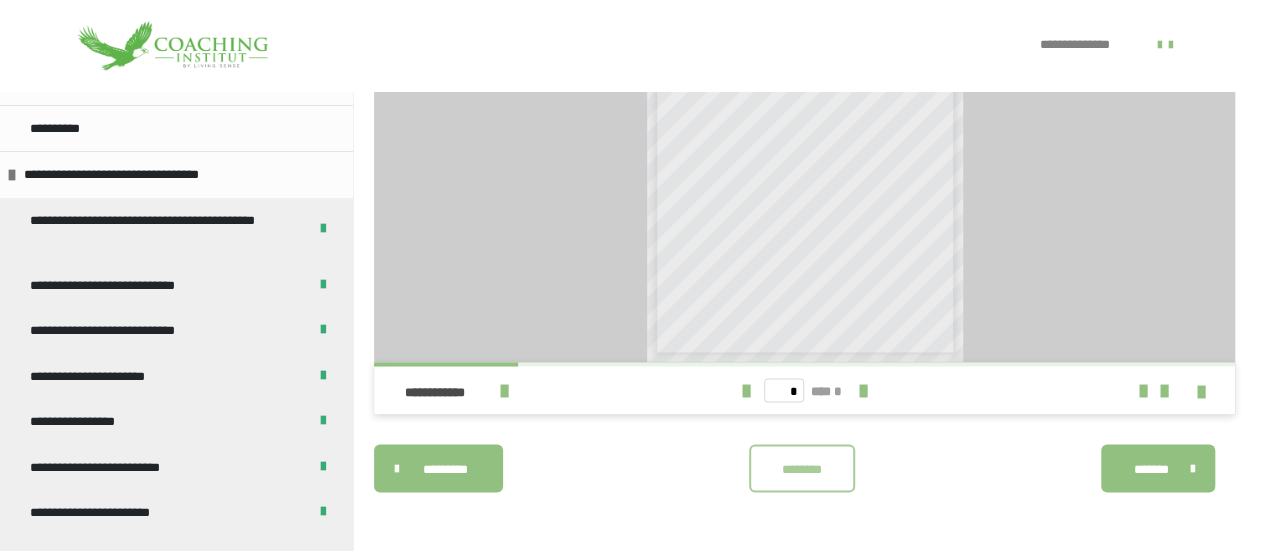 click on "********" at bounding box center (801, 468) 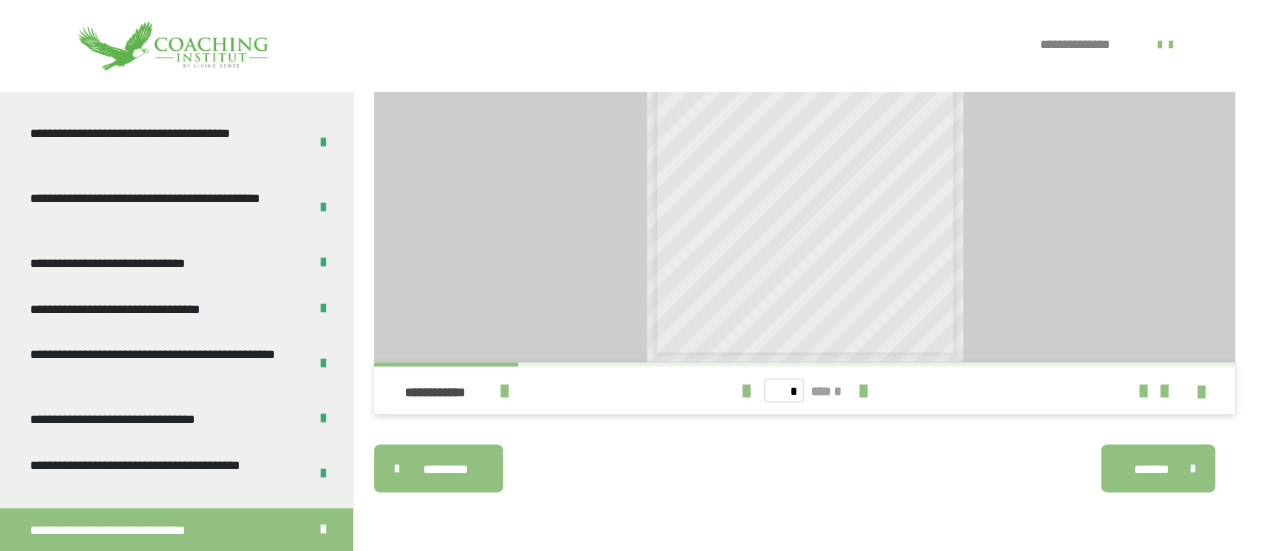 scroll, scrollTop: 758, scrollLeft: 0, axis: vertical 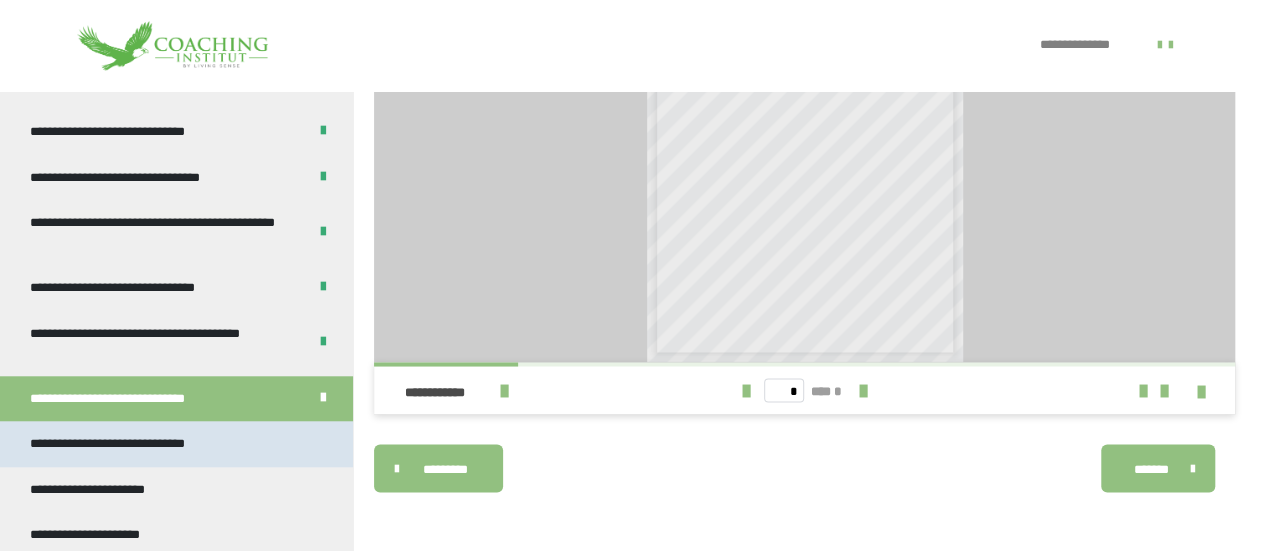 click on "**********" at bounding box center (120, 444) 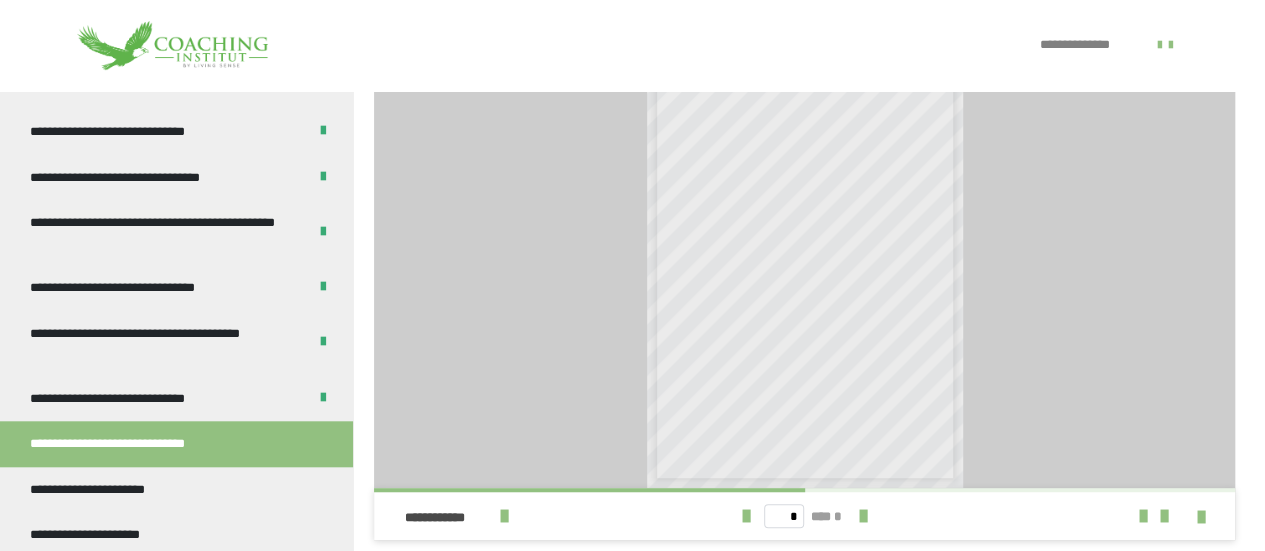 scroll, scrollTop: 531, scrollLeft: 0, axis: vertical 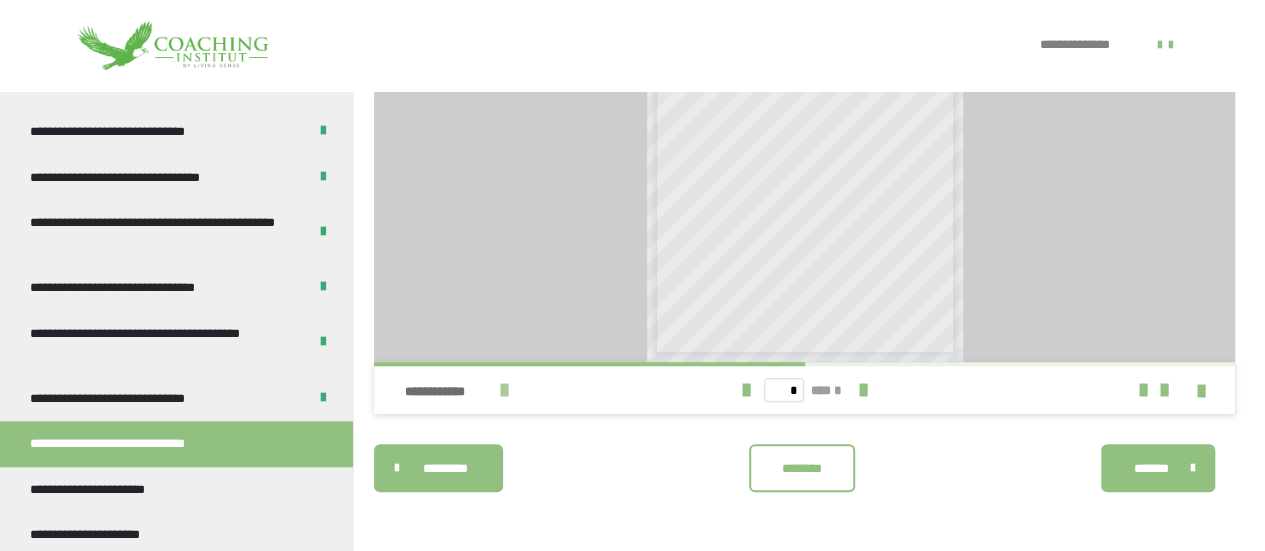 click at bounding box center [504, 390] 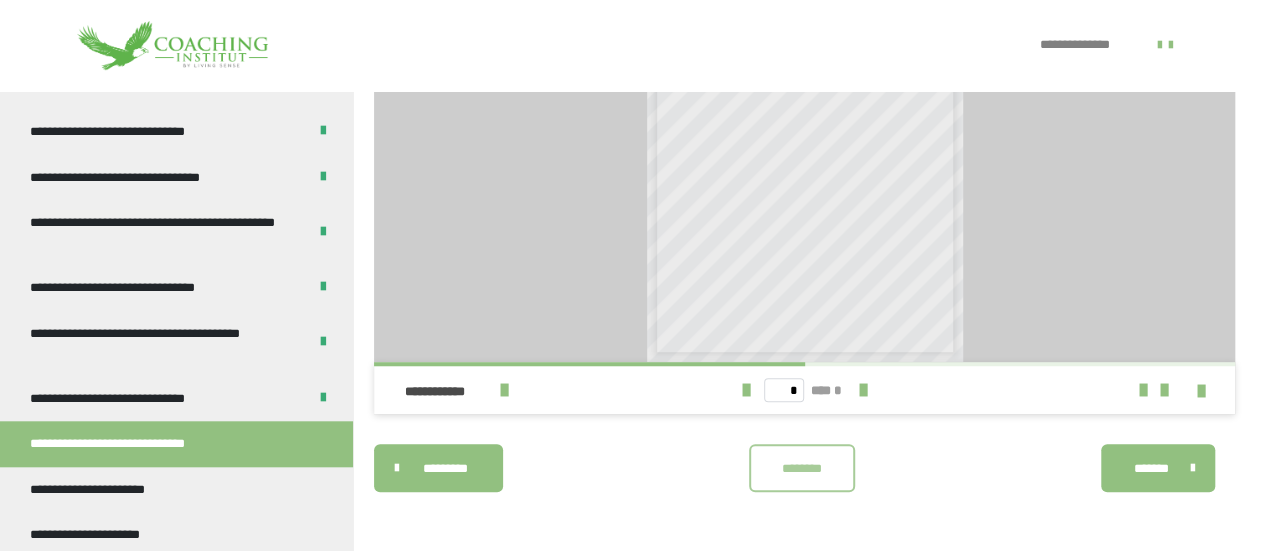 click on "********" at bounding box center [801, 468] 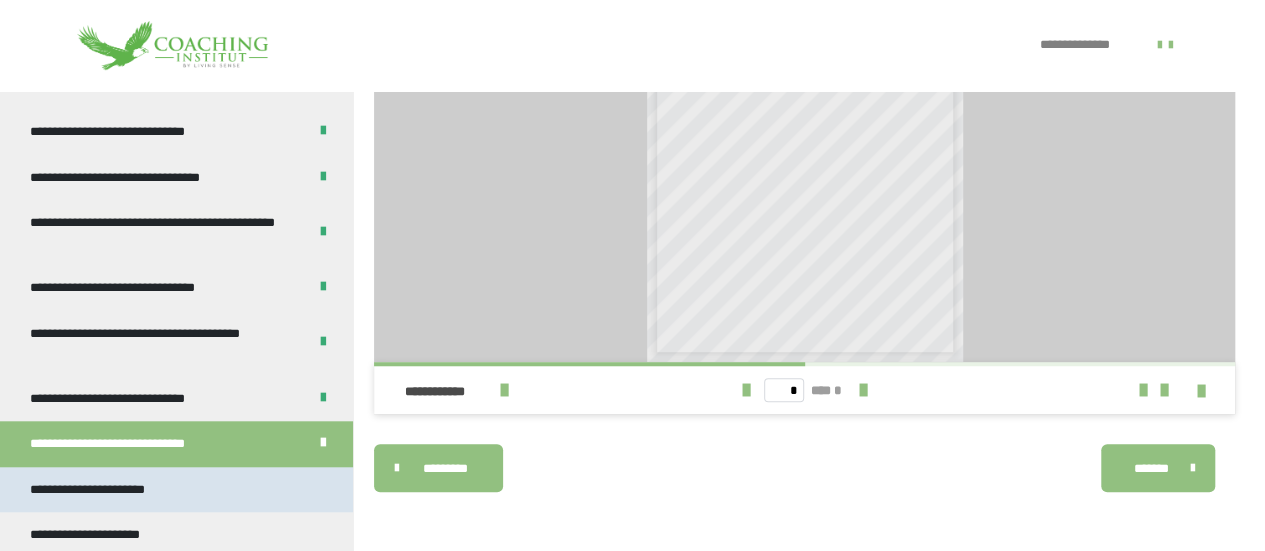 click on "**********" at bounding box center (93, 490) 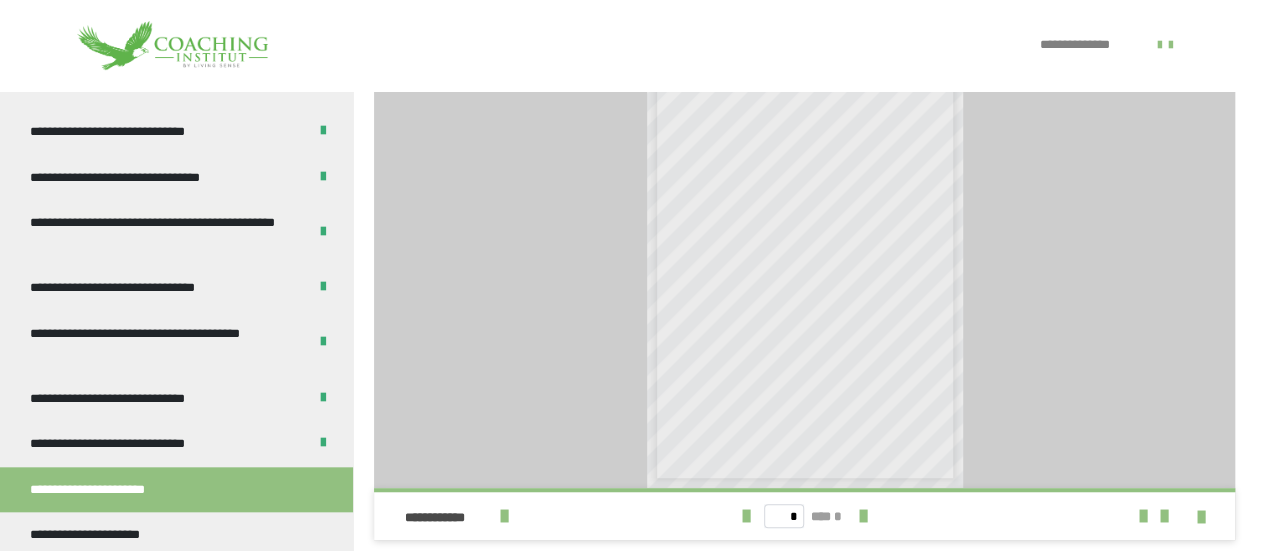 scroll, scrollTop: 531, scrollLeft: 0, axis: vertical 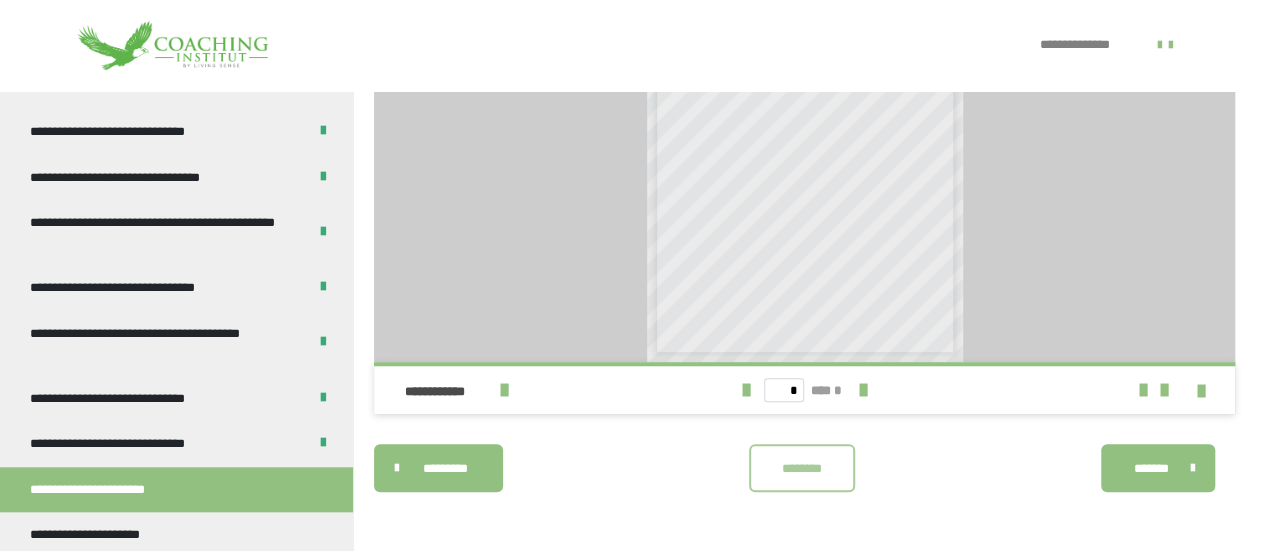 click on "********" at bounding box center [801, 468] 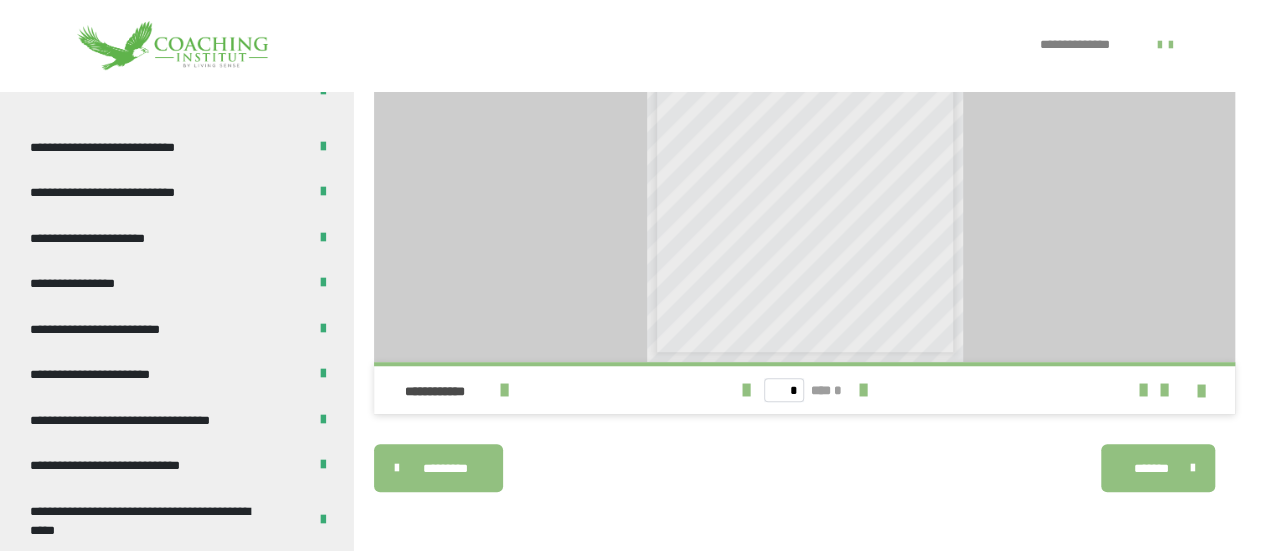 scroll, scrollTop: 0, scrollLeft: 0, axis: both 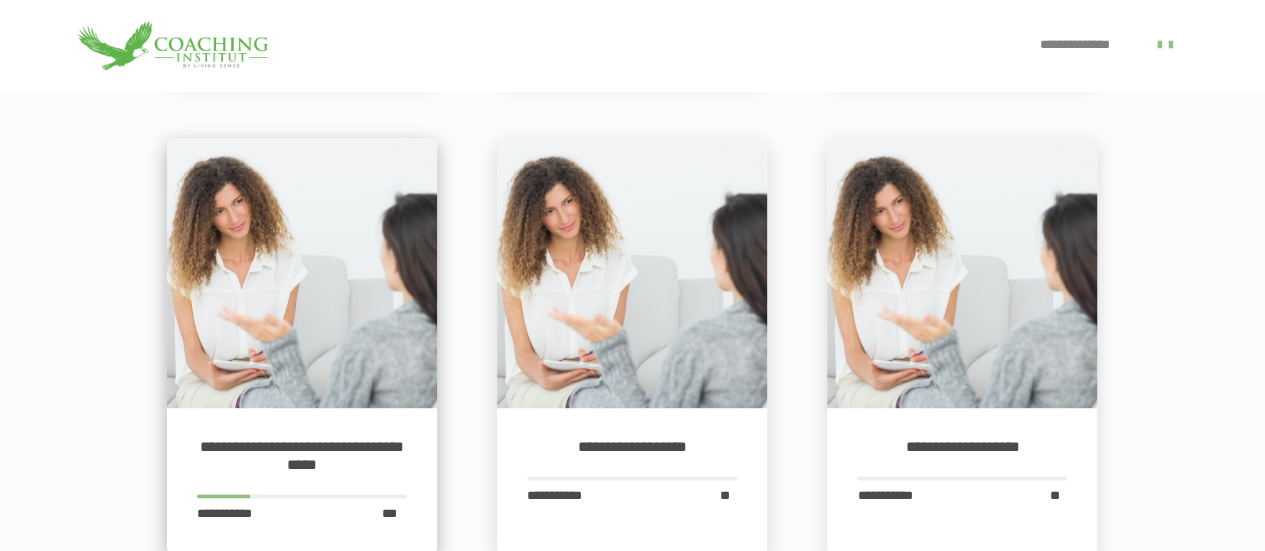 click at bounding box center (302, 273) 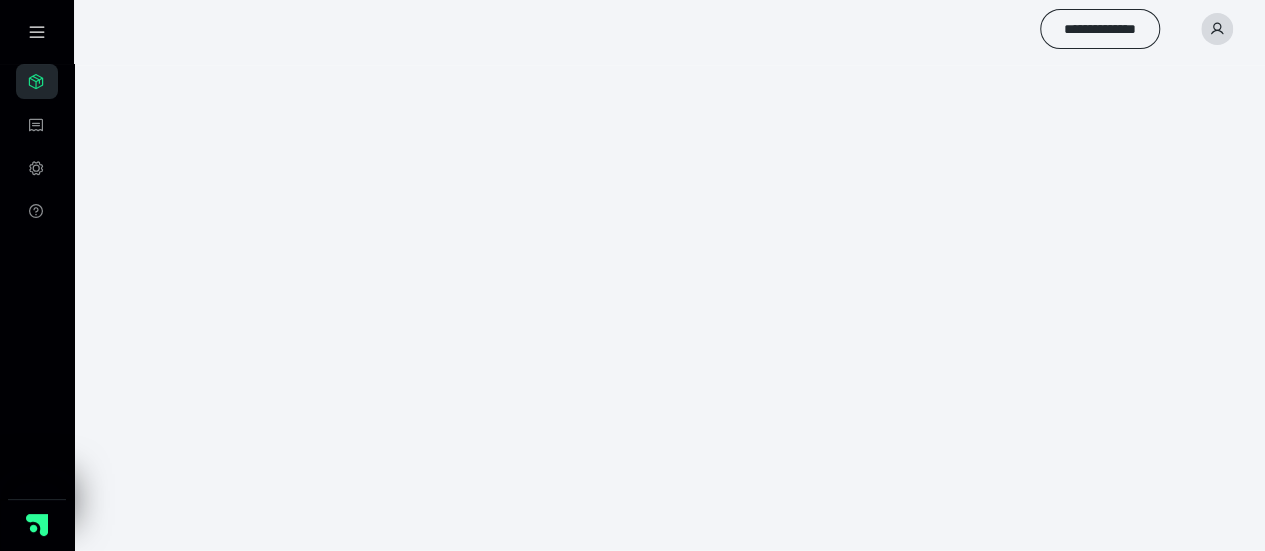 scroll, scrollTop: 0, scrollLeft: 0, axis: both 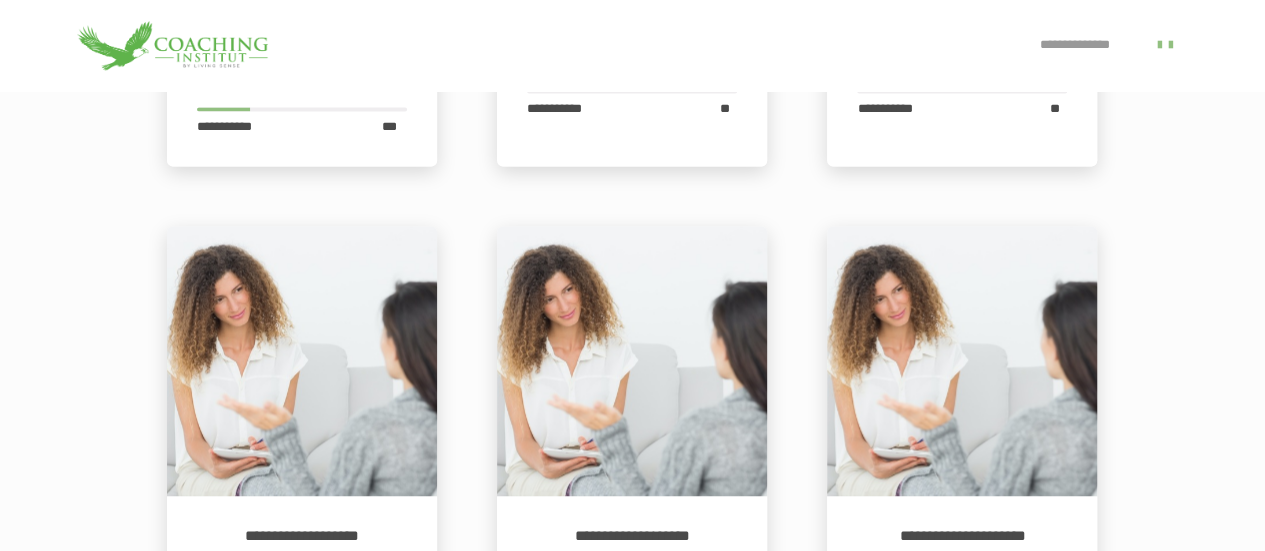 click on "**********" at bounding box center (1083, 45) 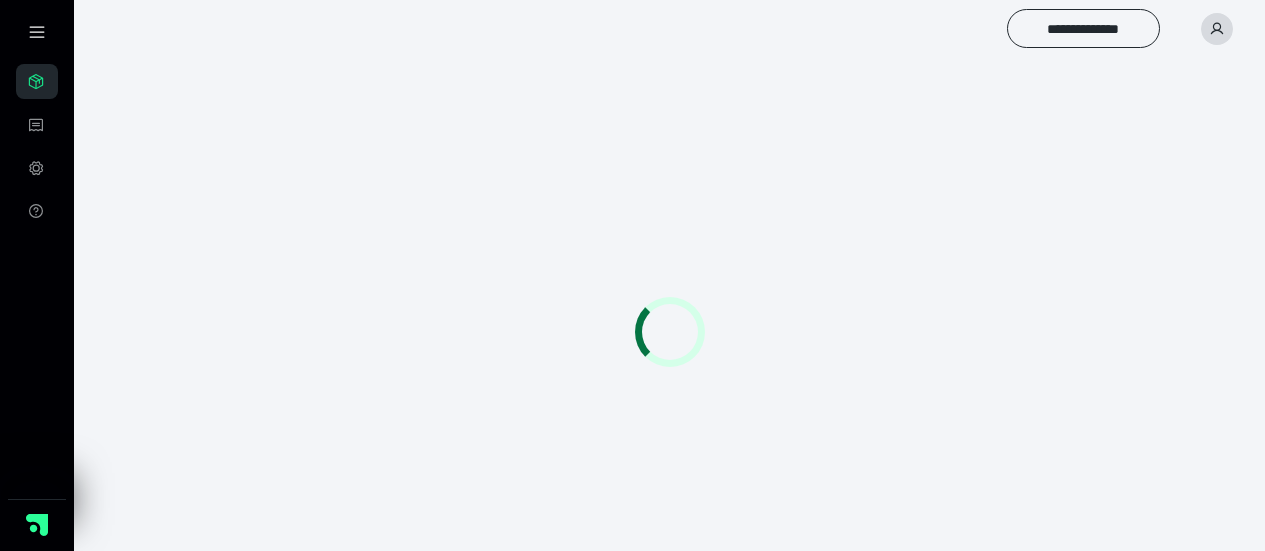 scroll, scrollTop: 0, scrollLeft: 0, axis: both 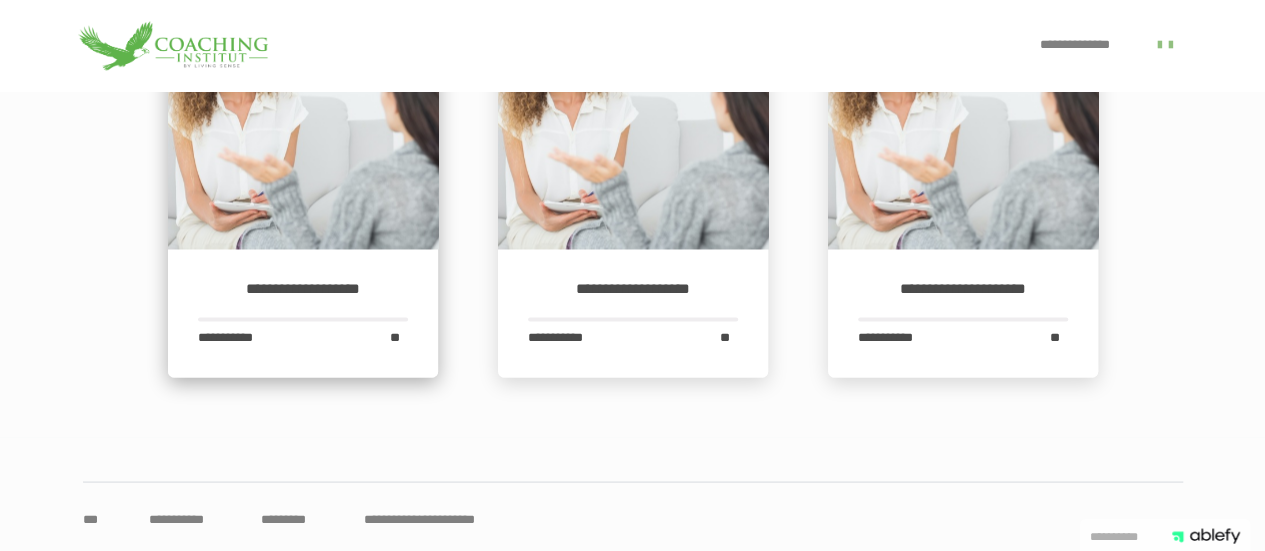 click at bounding box center [303, 114] 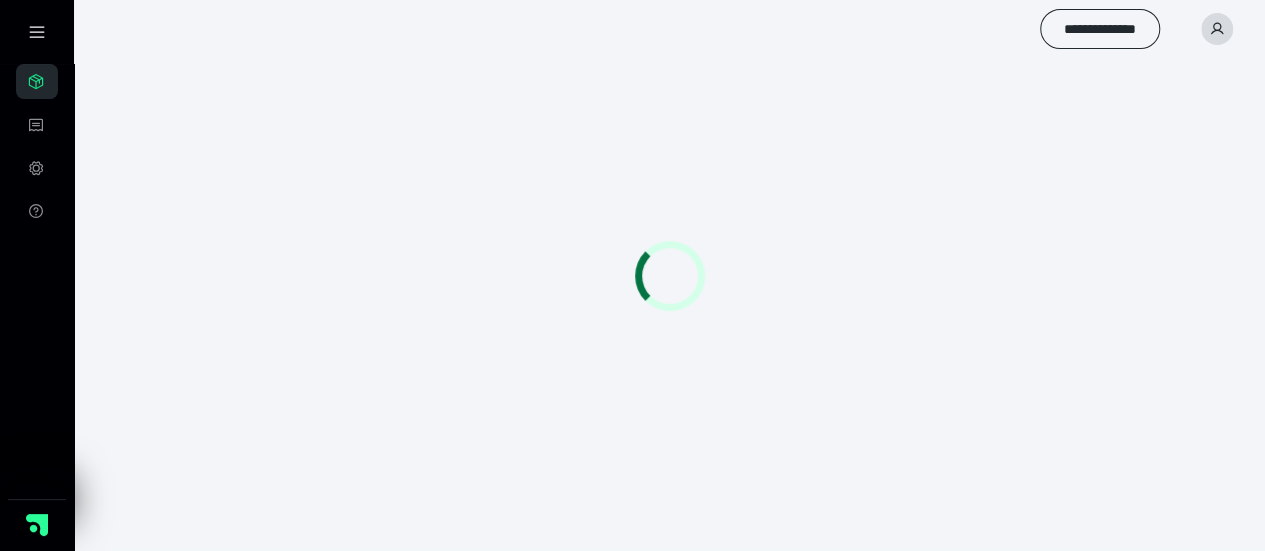 scroll, scrollTop: 0, scrollLeft: 0, axis: both 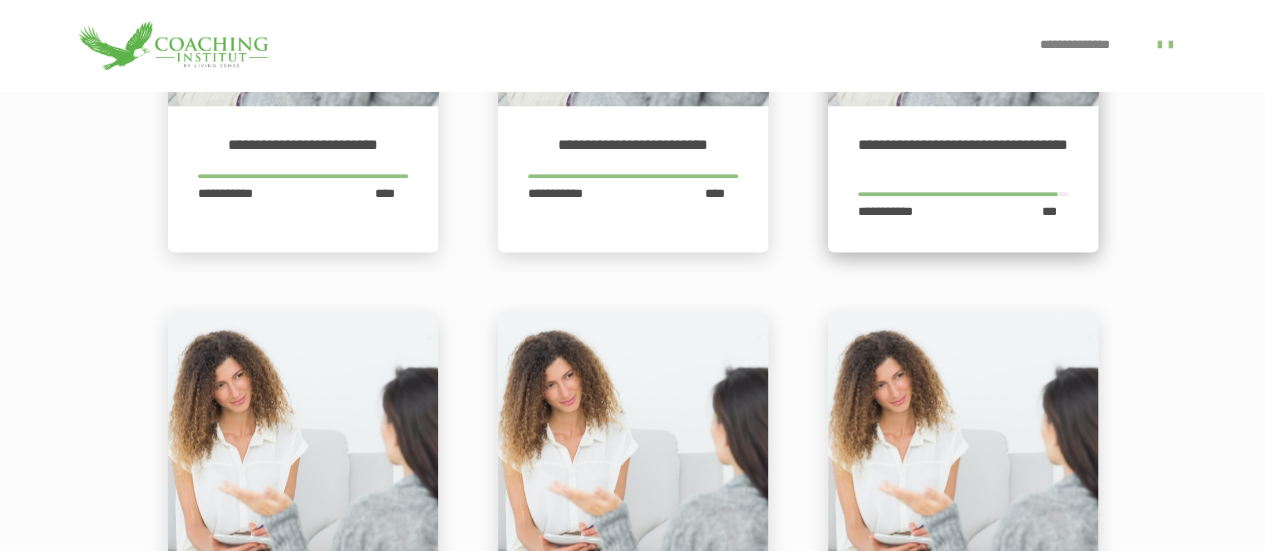 click on "**********" at bounding box center (963, 154) 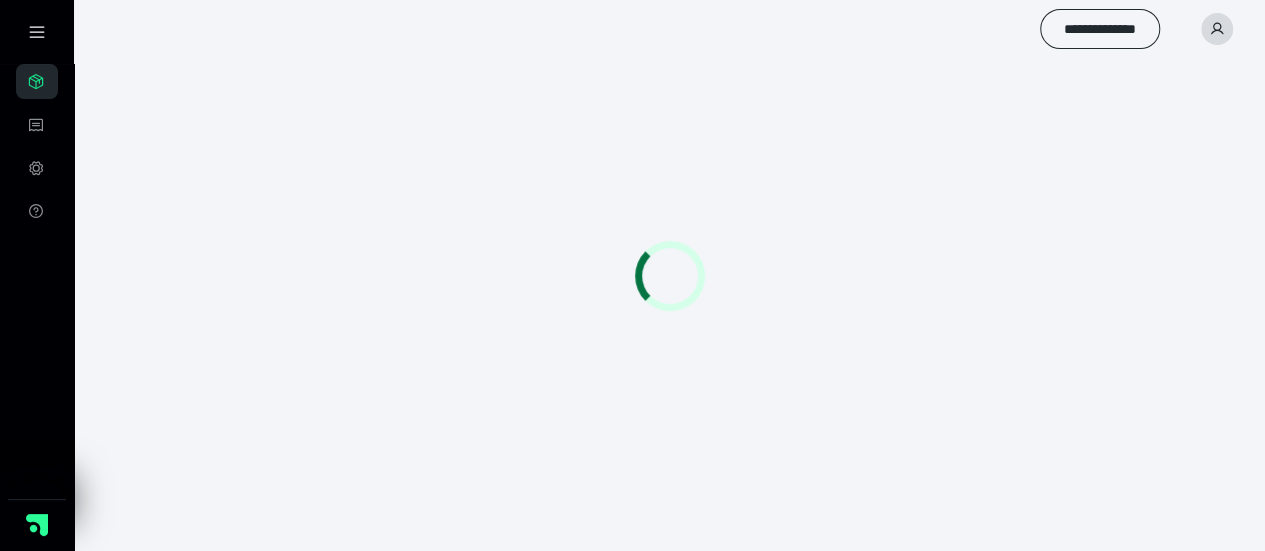 scroll, scrollTop: 0, scrollLeft: 0, axis: both 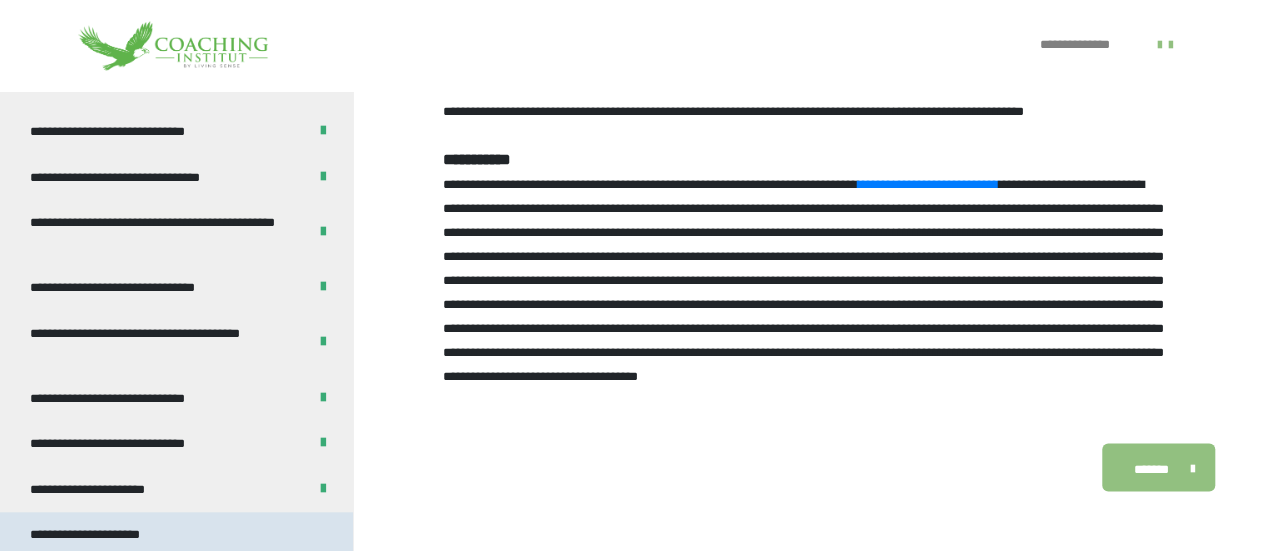 click on "**********" at bounding box center (102, 535) 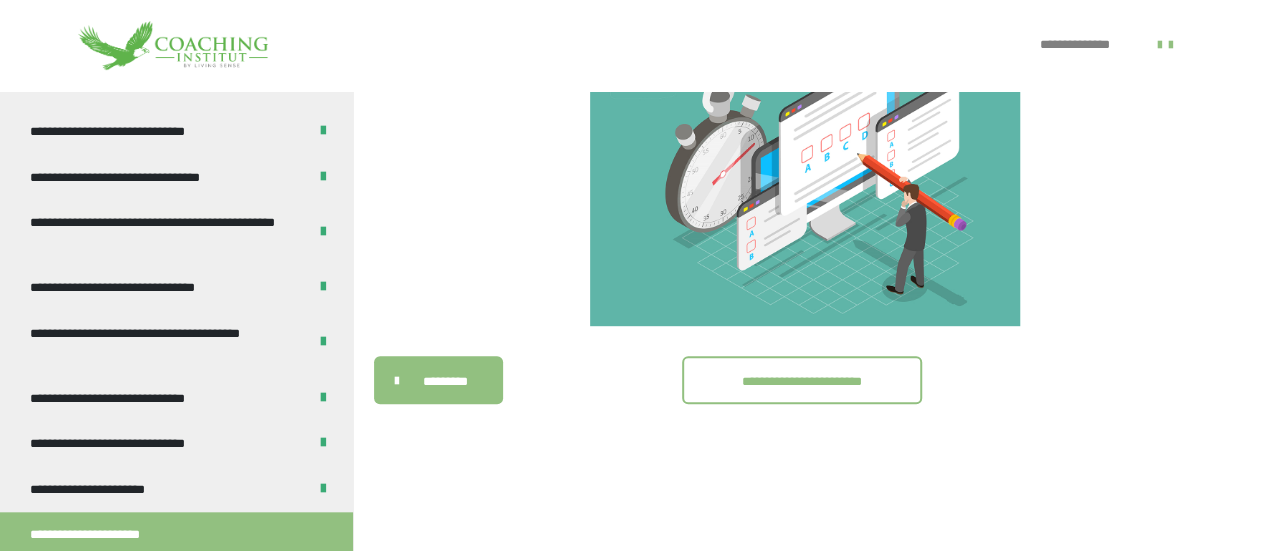 scroll, scrollTop: 237, scrollLeft: 0, axis: vertical 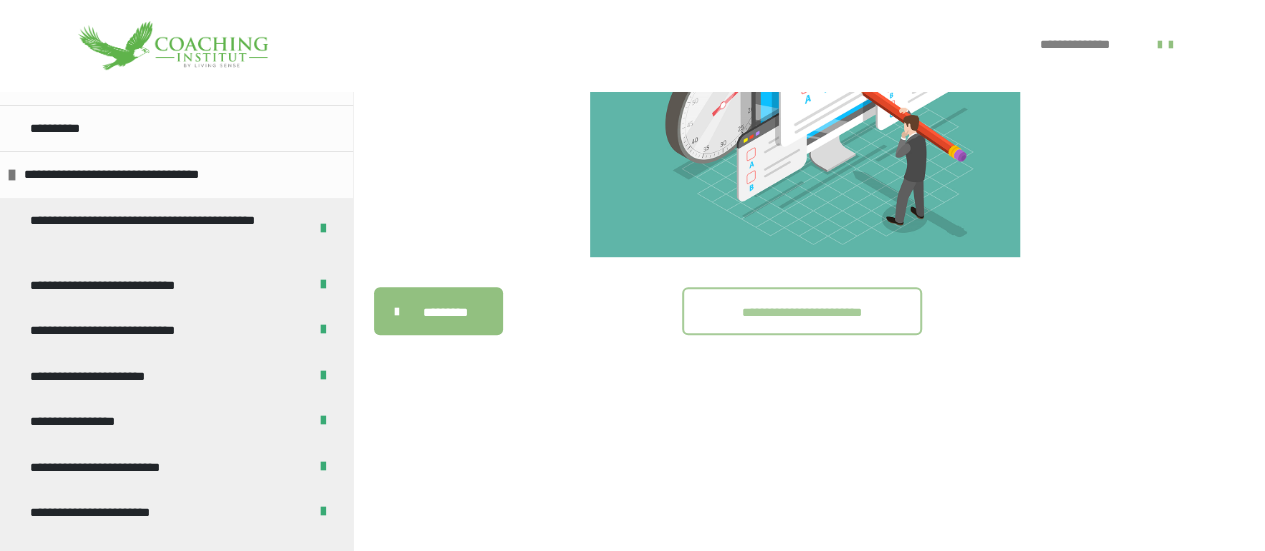 click on "**********" at bounding box center (802, 312) 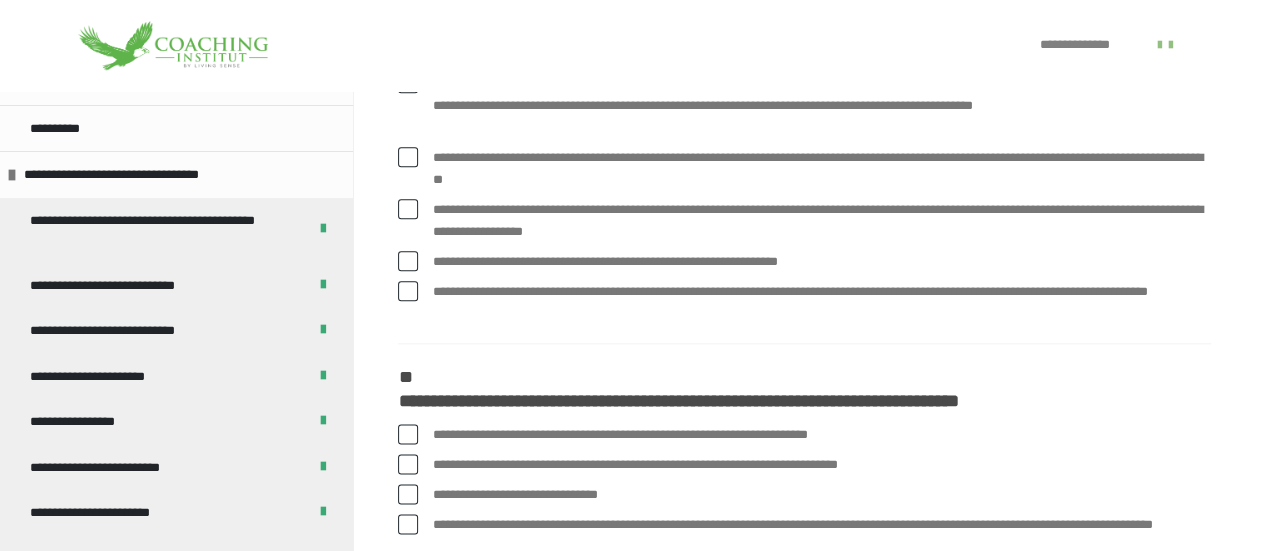 scroll, scrollTop: 1053, scrollLeft: 0, axis: vertical 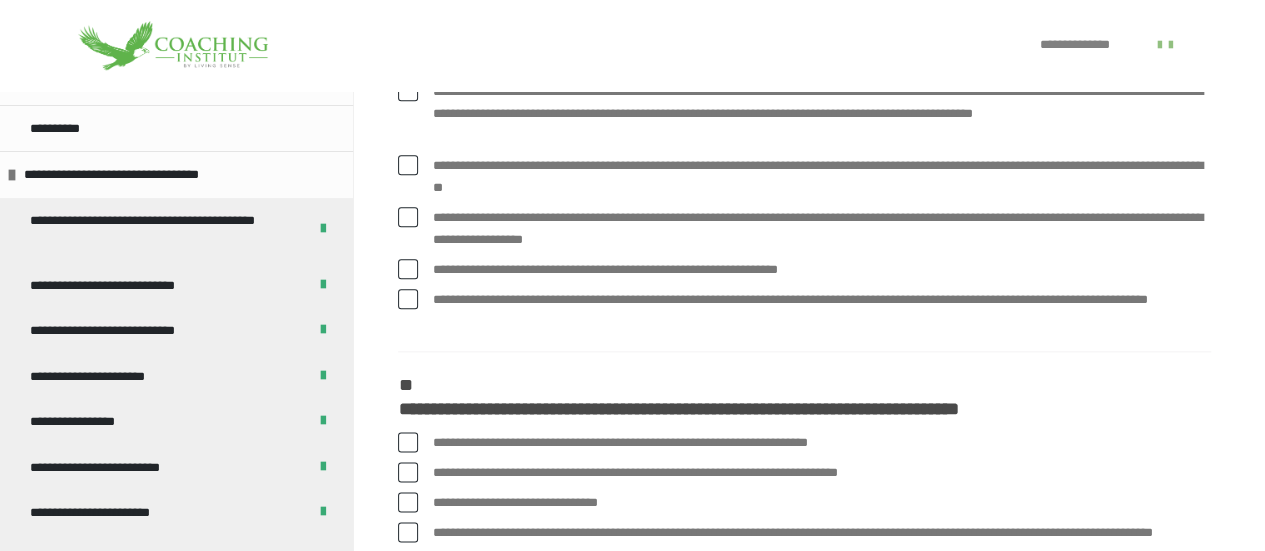 click at bounding box center (408, 91) 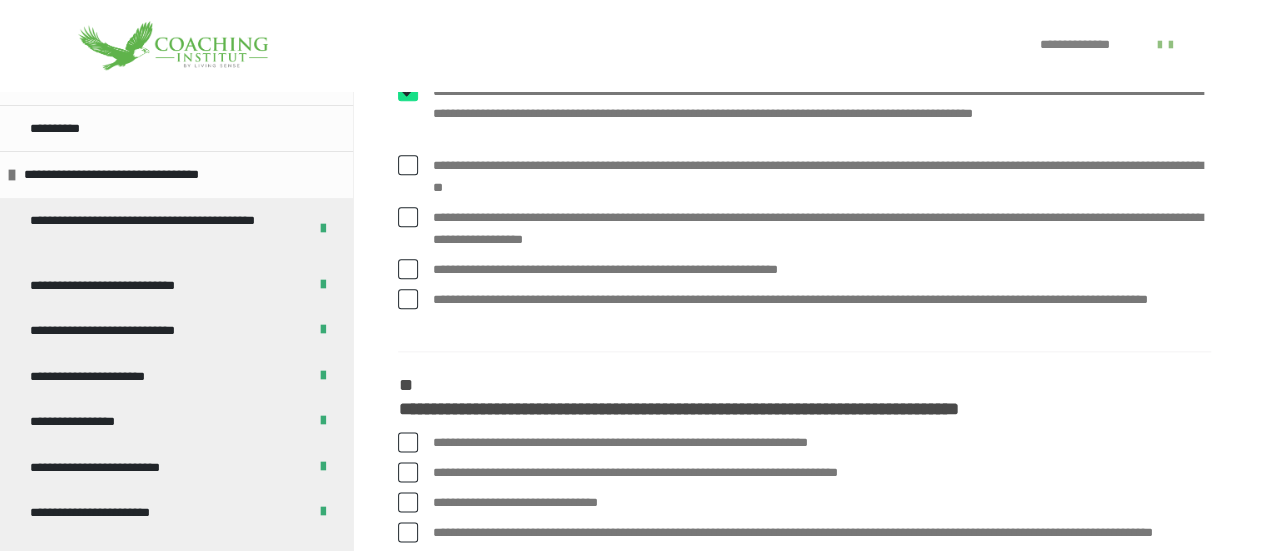 checkbox on "****" 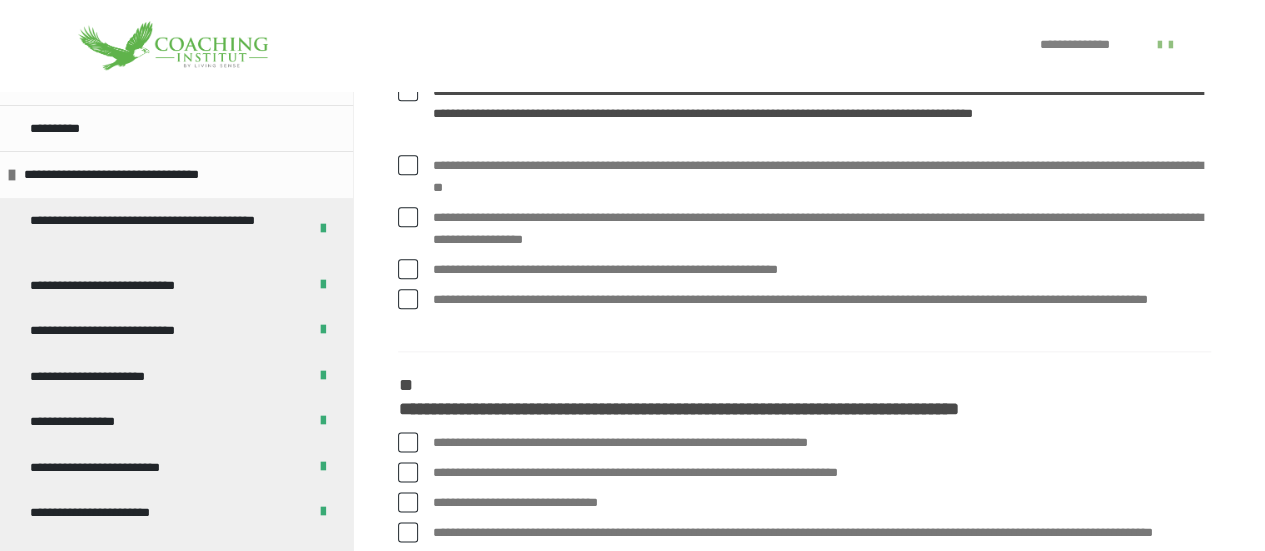 click at bounding box center [408, 165] 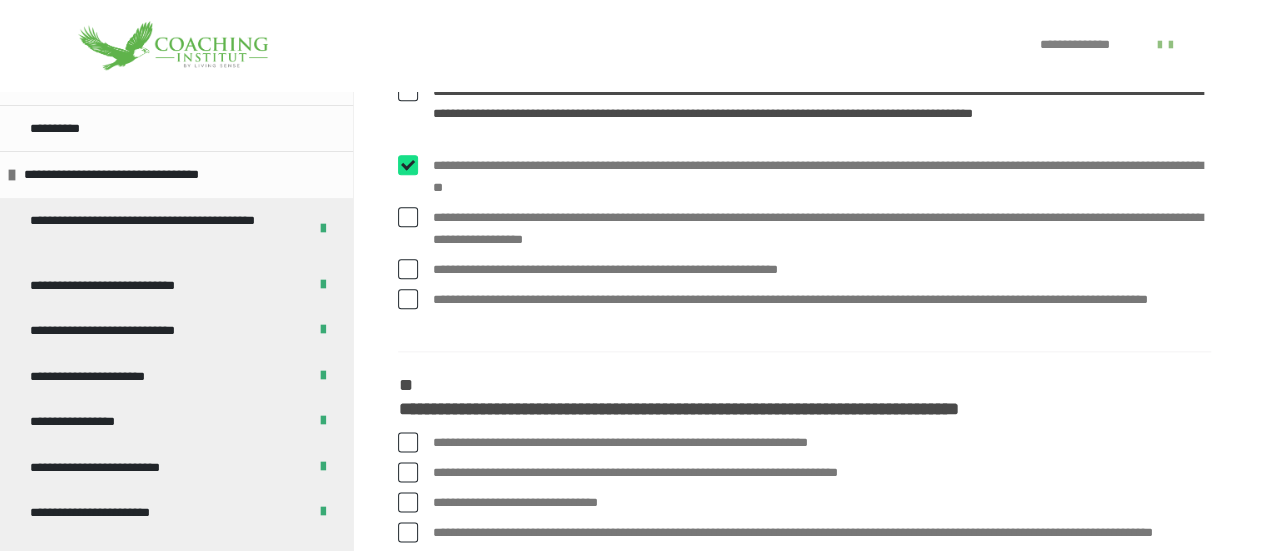 checkbox on "****" 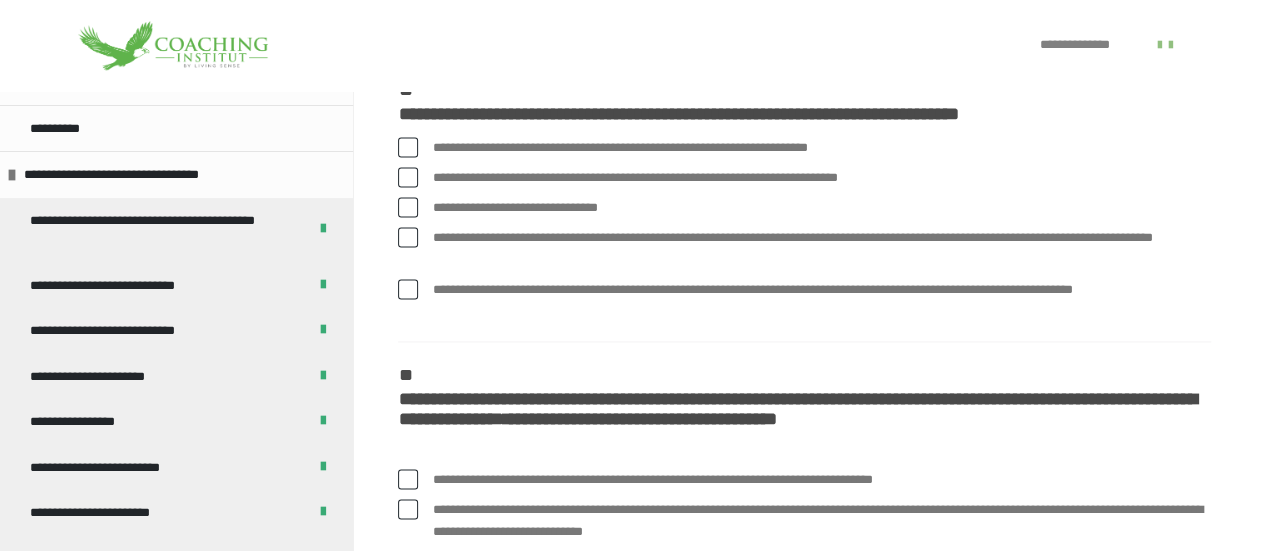 scroll, scrollTop: 1349, scrollLeft: 0, axis: vertical 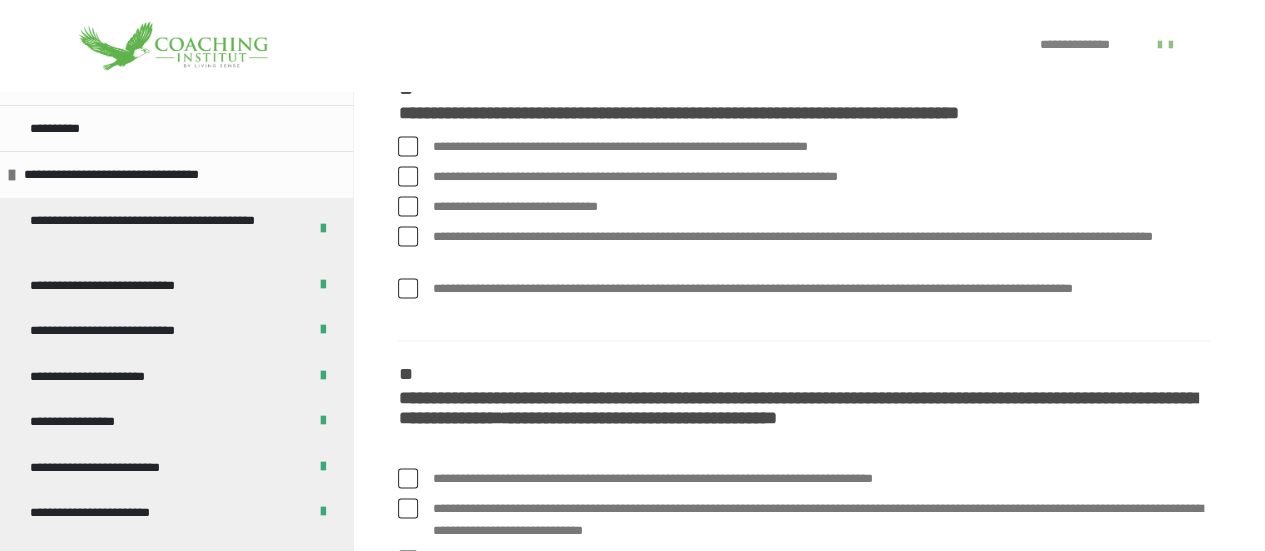 click at bounding box center (408, 236) 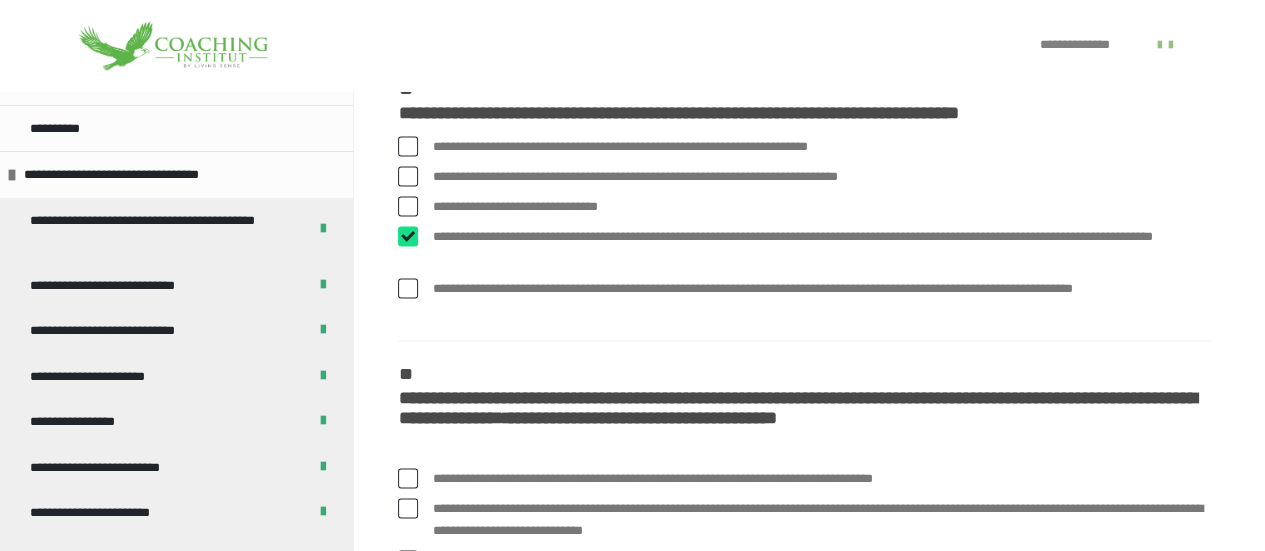 checkbox on "****" 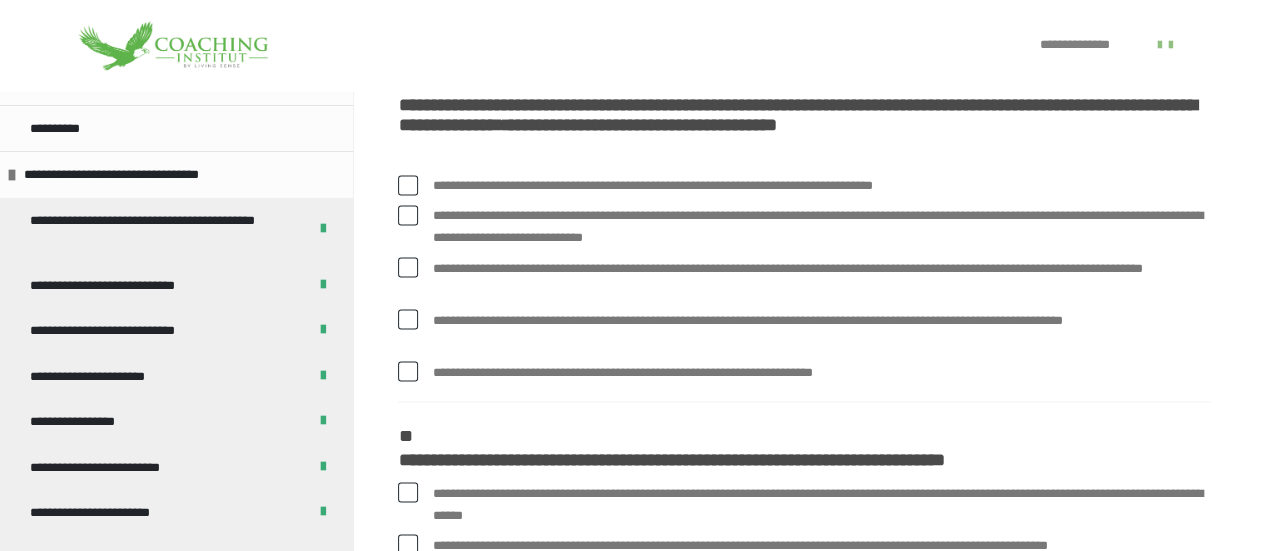 scroll, scrollTop: 1644, scrollLeft: 0, axis: vertical 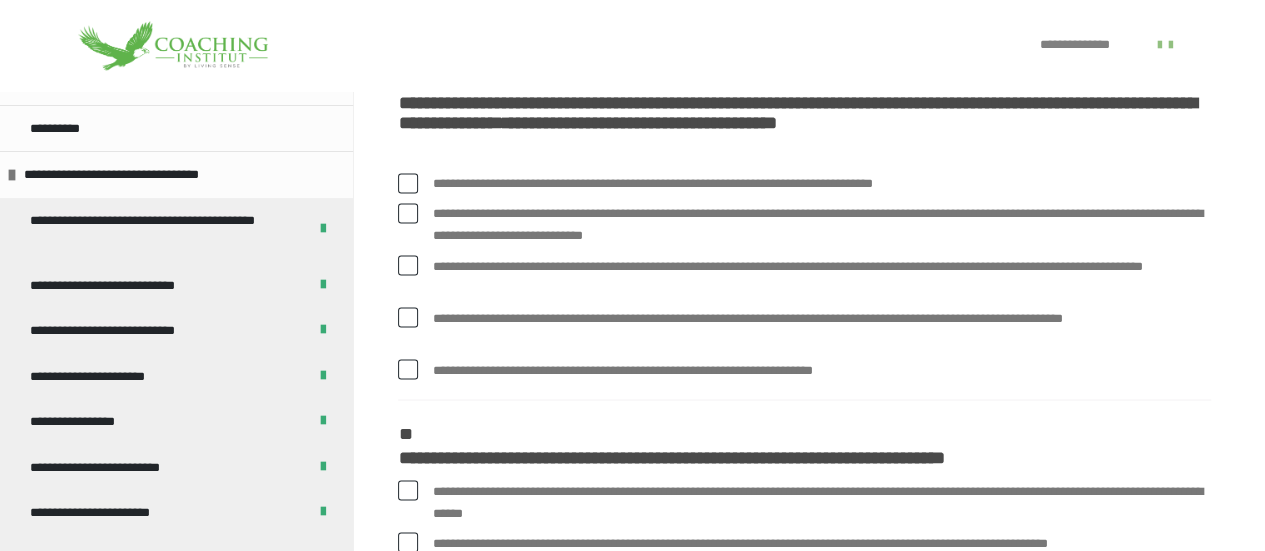 click at bounding box center (408, 183) 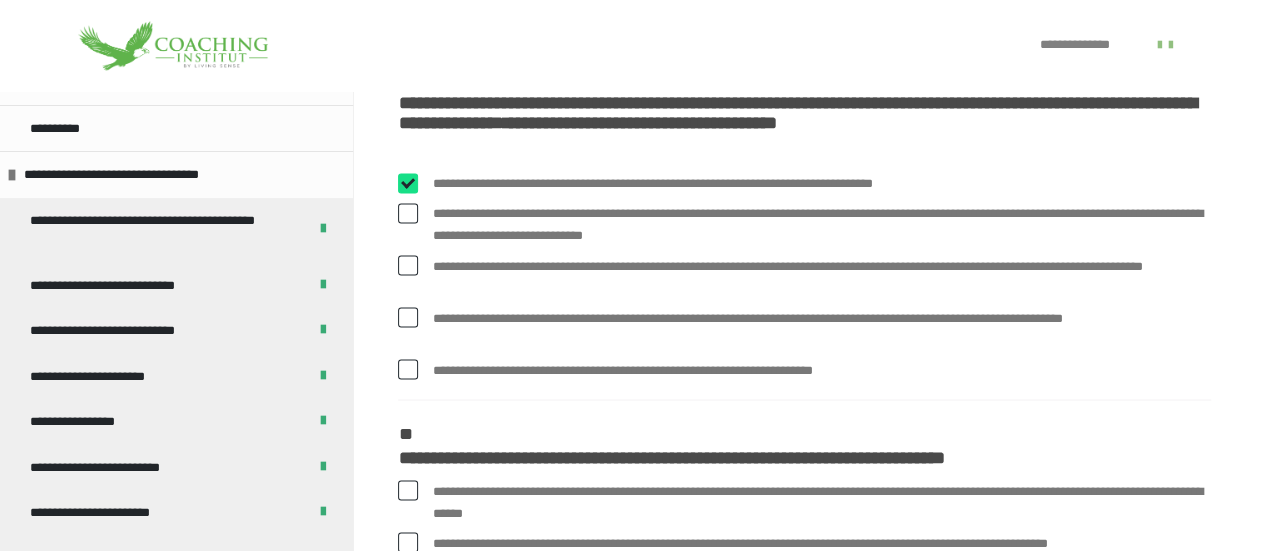 checkbox on "****" 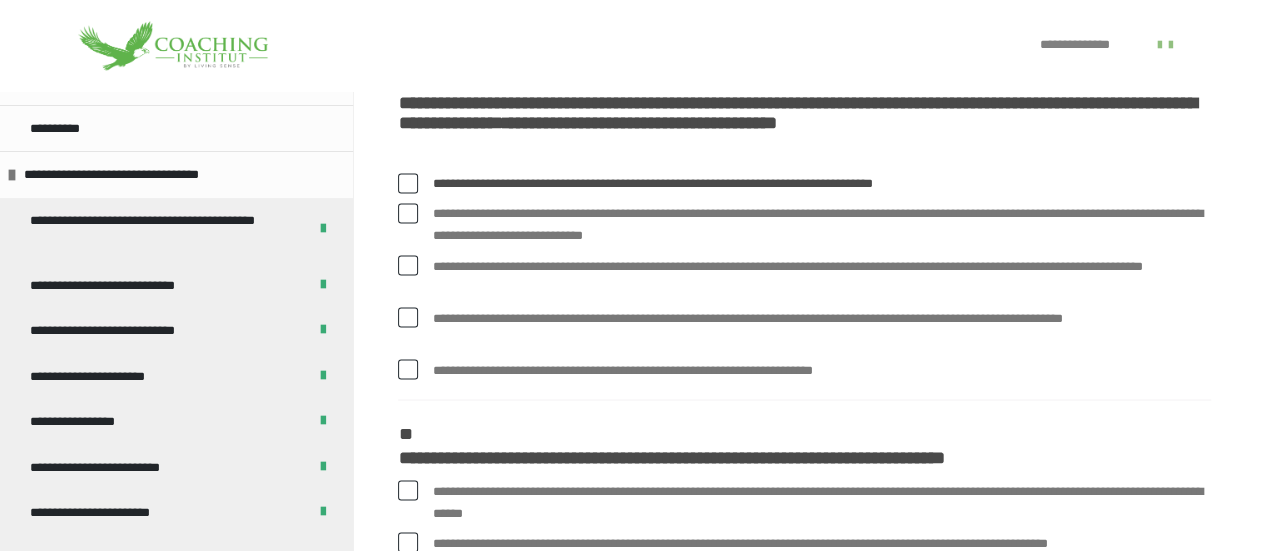 click at bounding box center (408, 213) 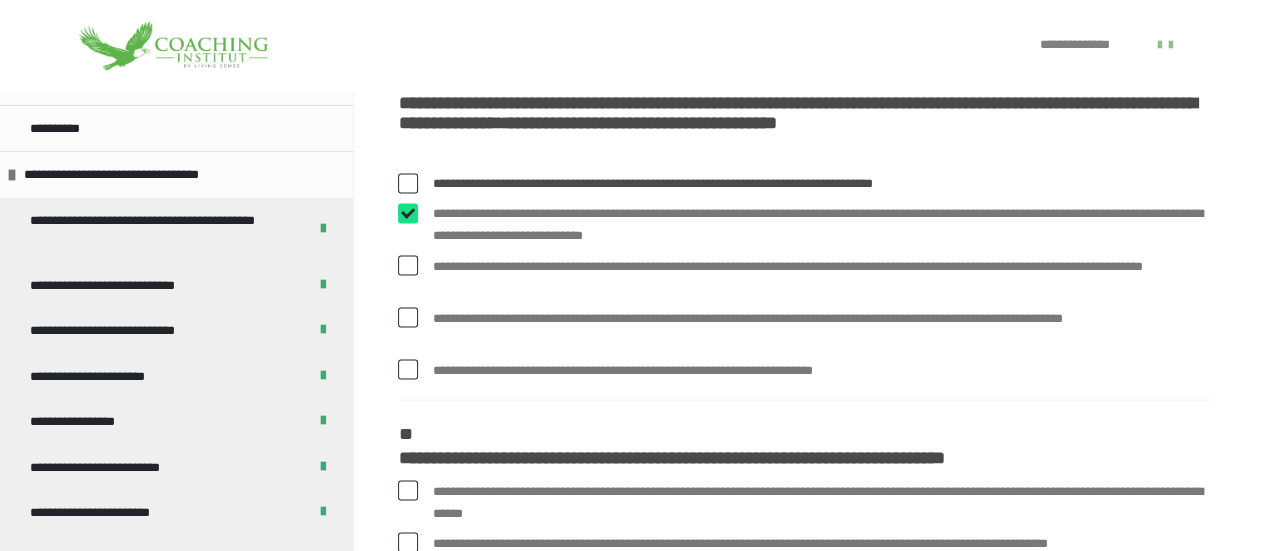 checkbox on "****" 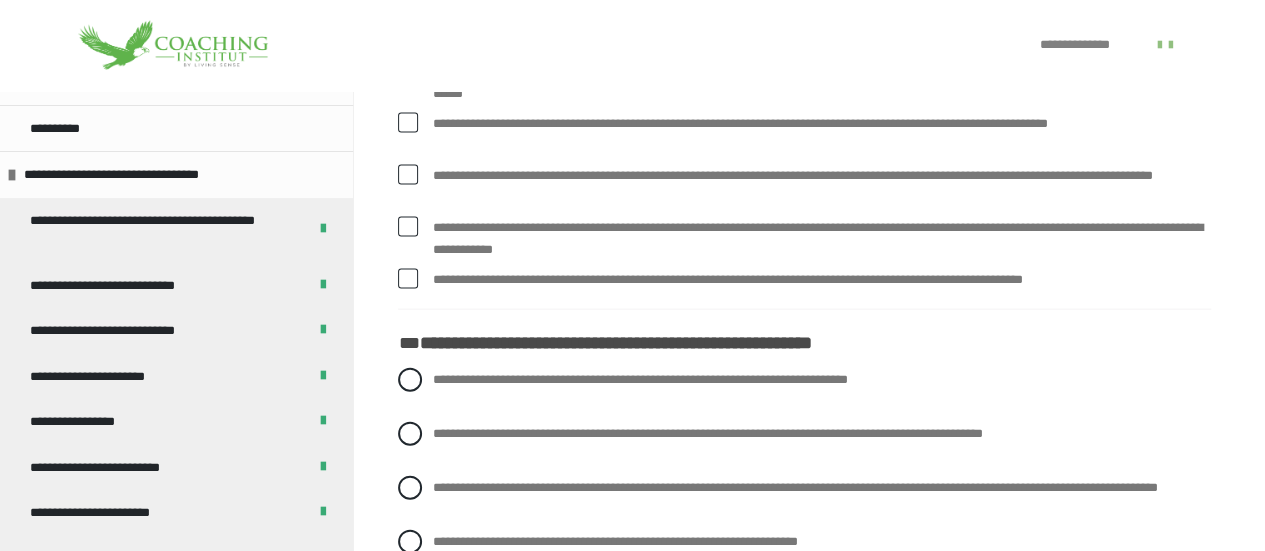 scroll, scrollTop: 2064, scrollLeft: 0, axis: vertical 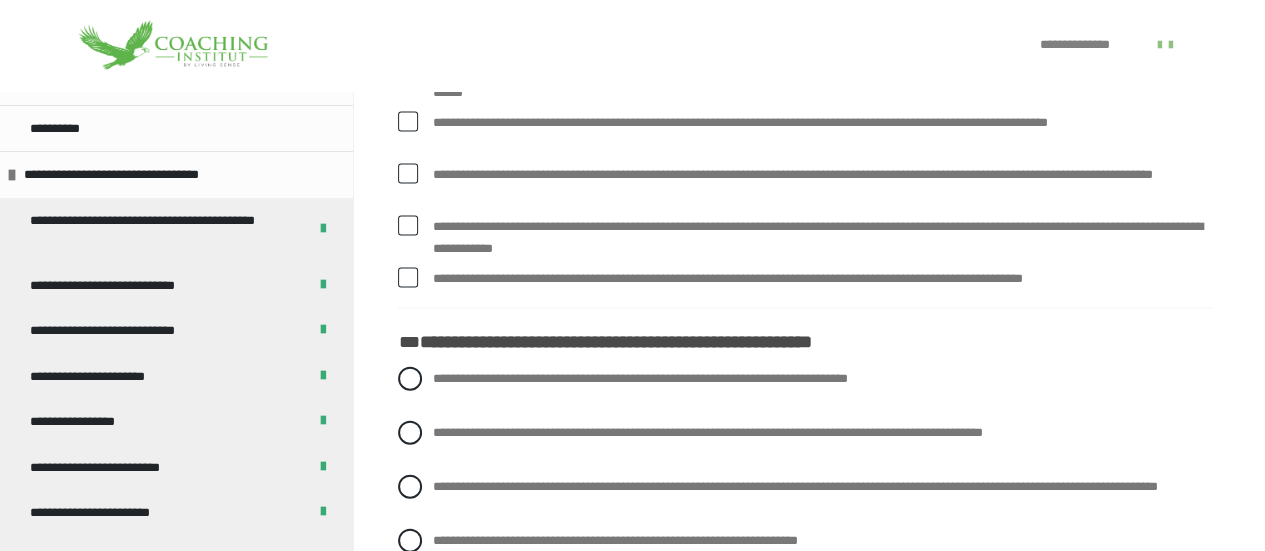 click at bounding box center [408, 278] 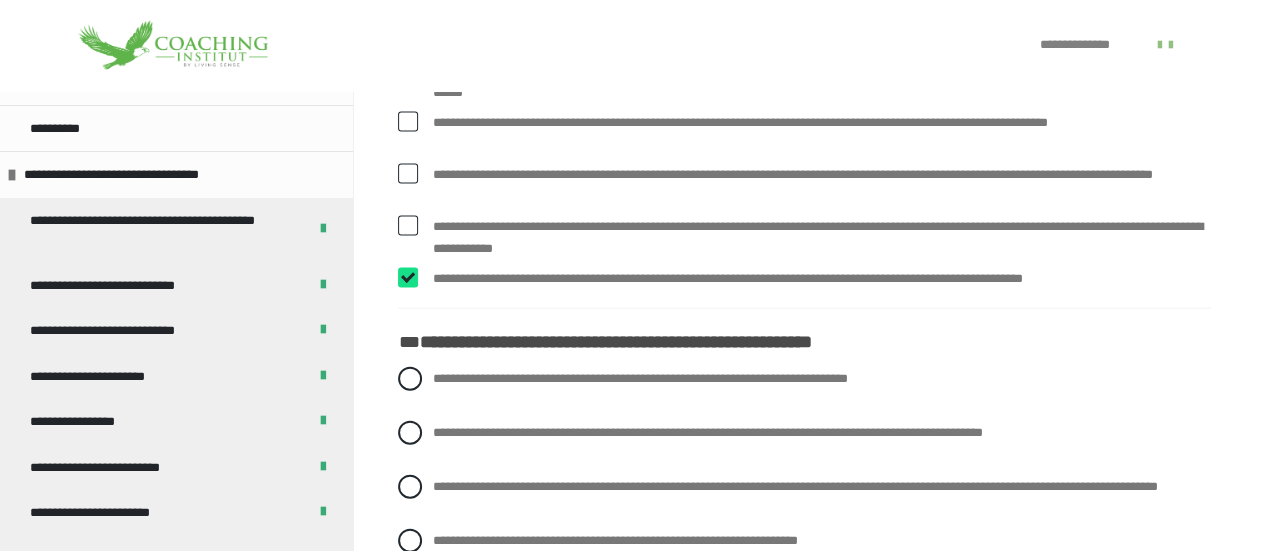 checkbox on "****" 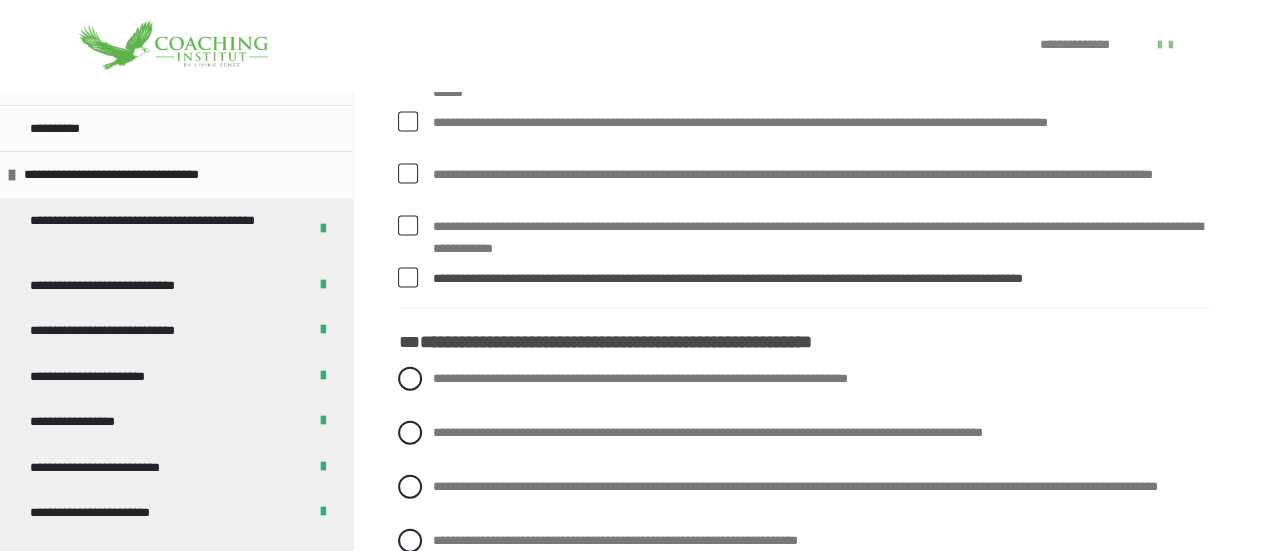 click at bounding box center [408, 174] 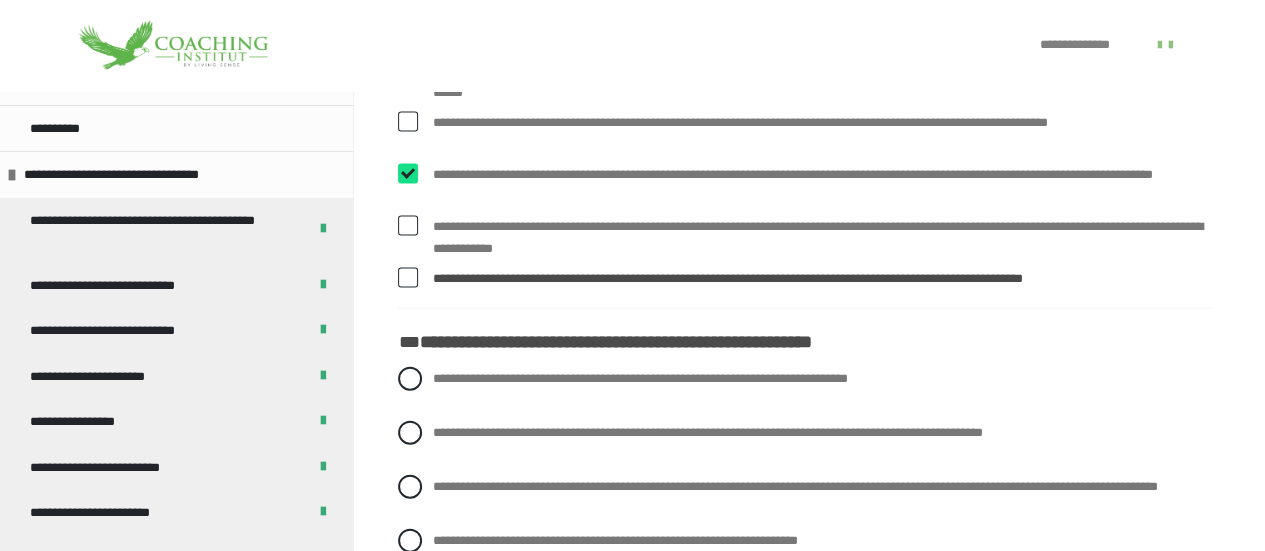 checkbox on "****" 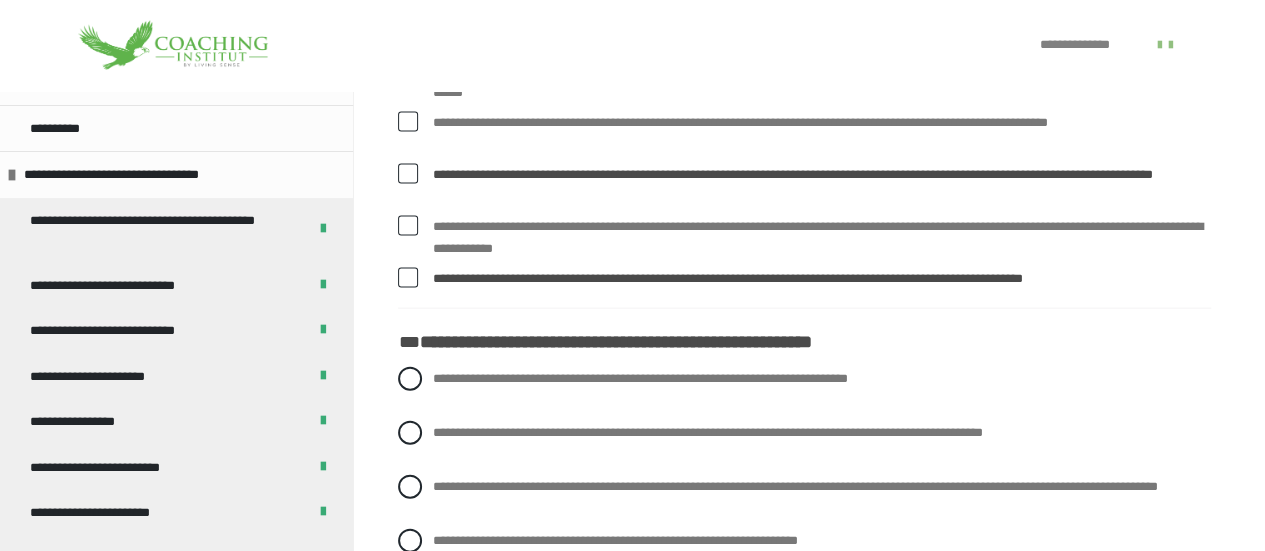 click at bounding box center [408, 122] 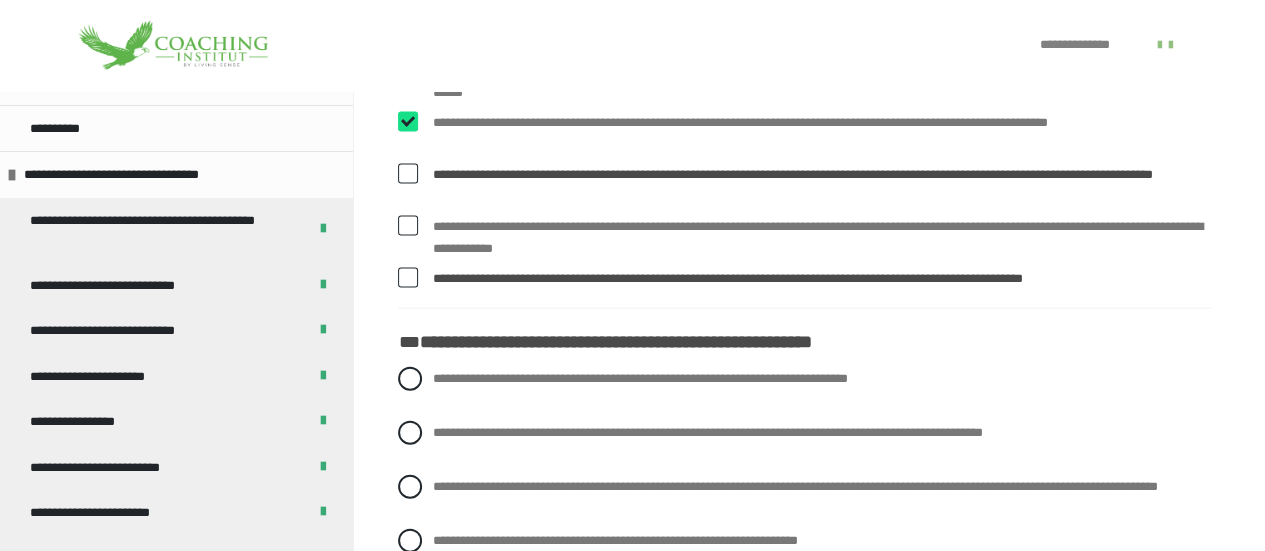 checkbox on "****" 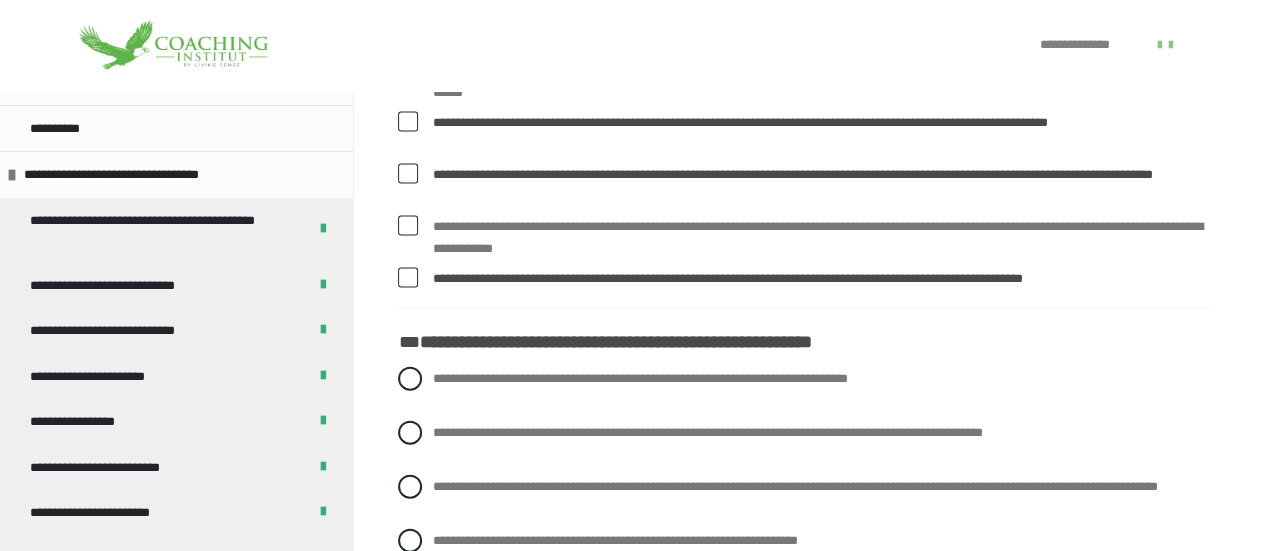 click at bounding box center (408, 70) 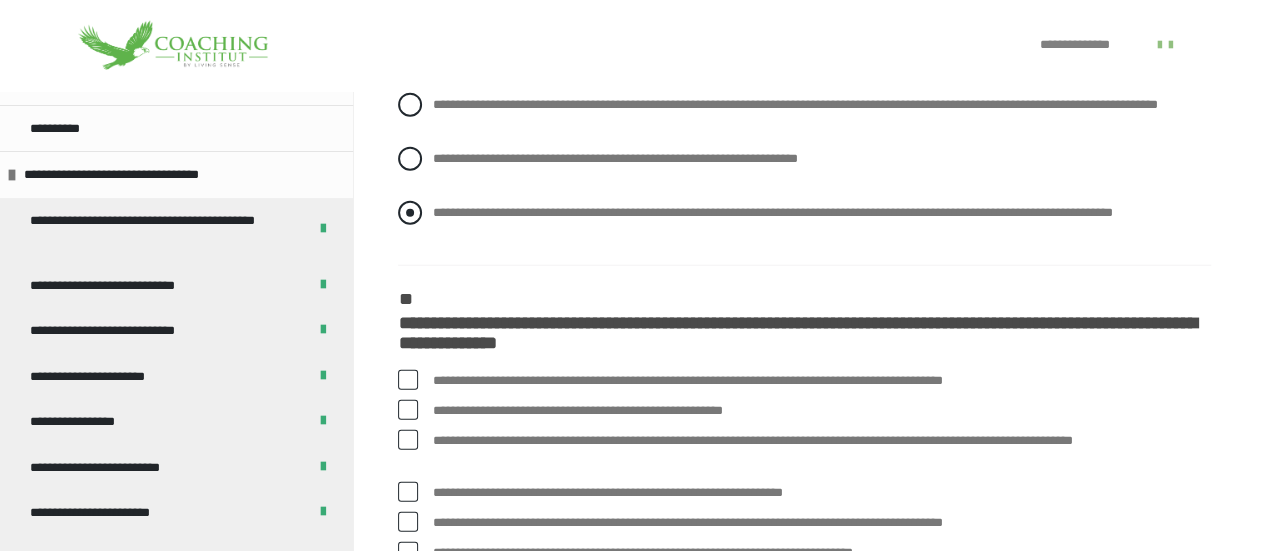scroll, scrollTop: 2445, scrollLeft: 0, axis: vertical 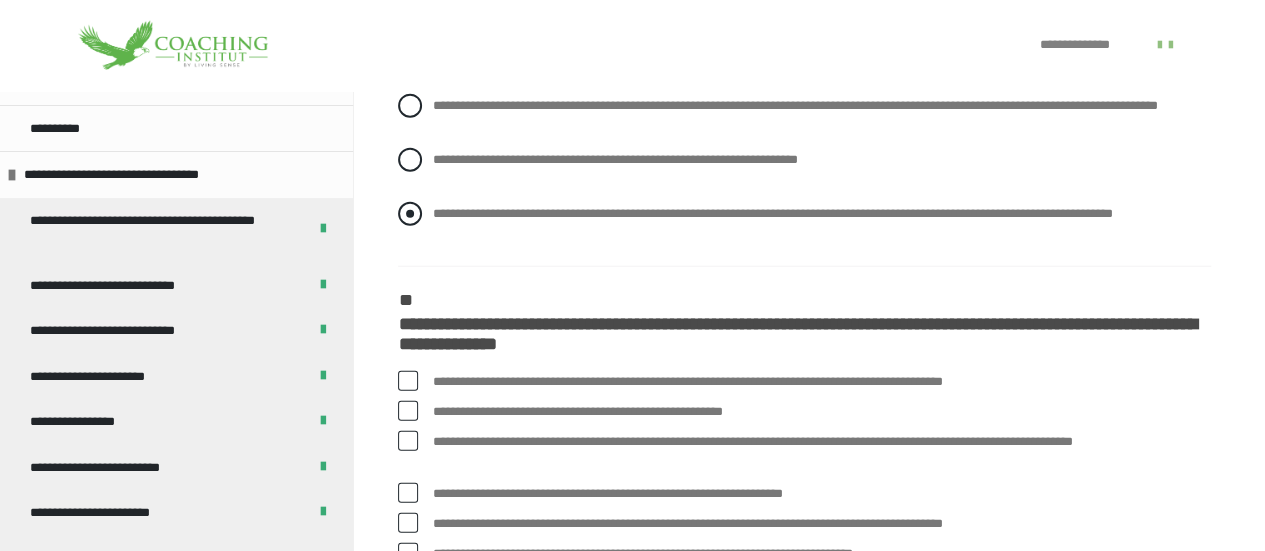 click at bounding box center [410, 214] 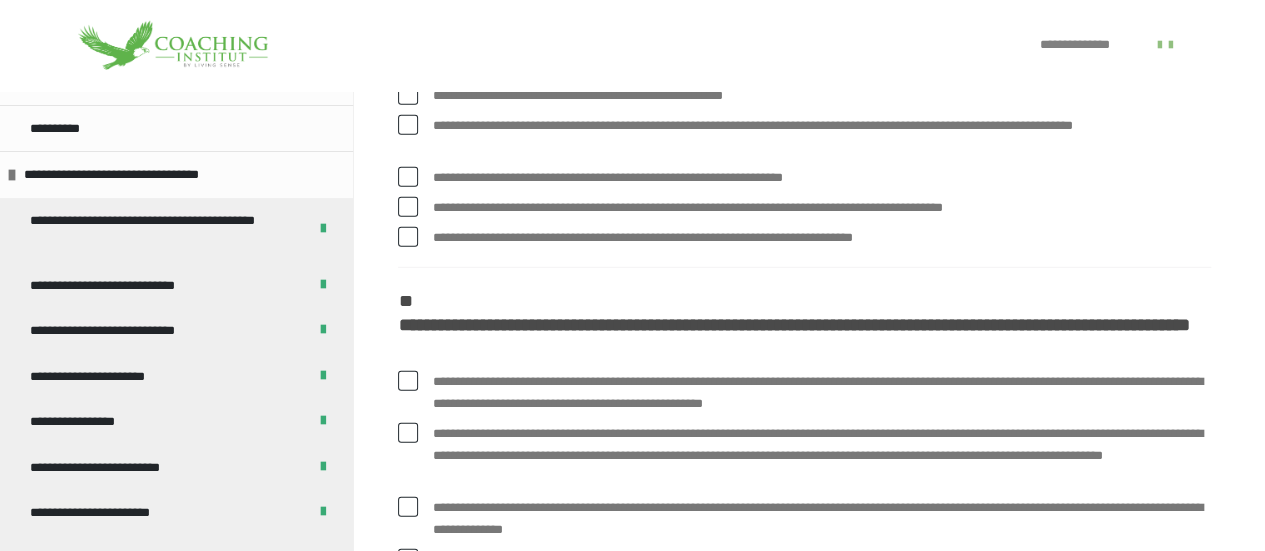 scroll, scrollTop: 2786, scrollLeft: 0, axis: vertical 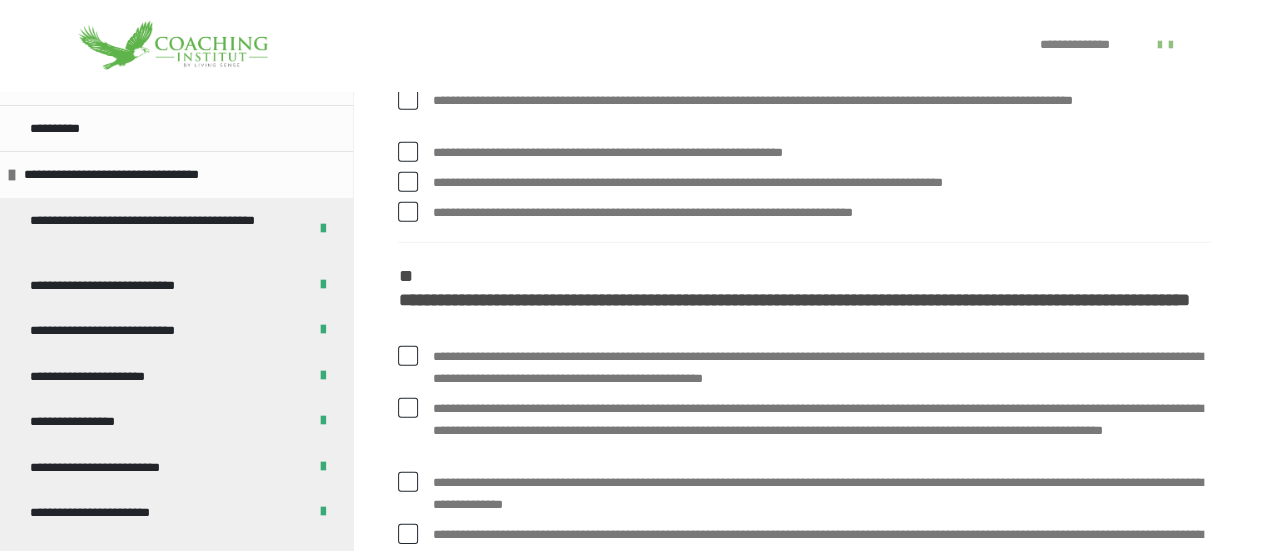 click at bounding box center (408, 212) 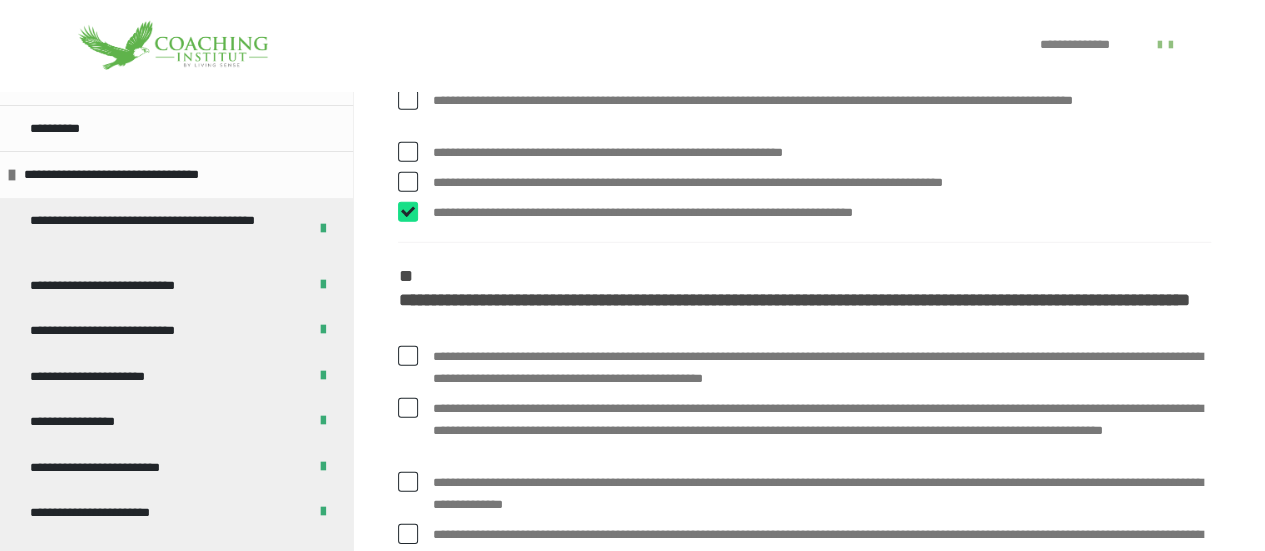 checkbox on "****" 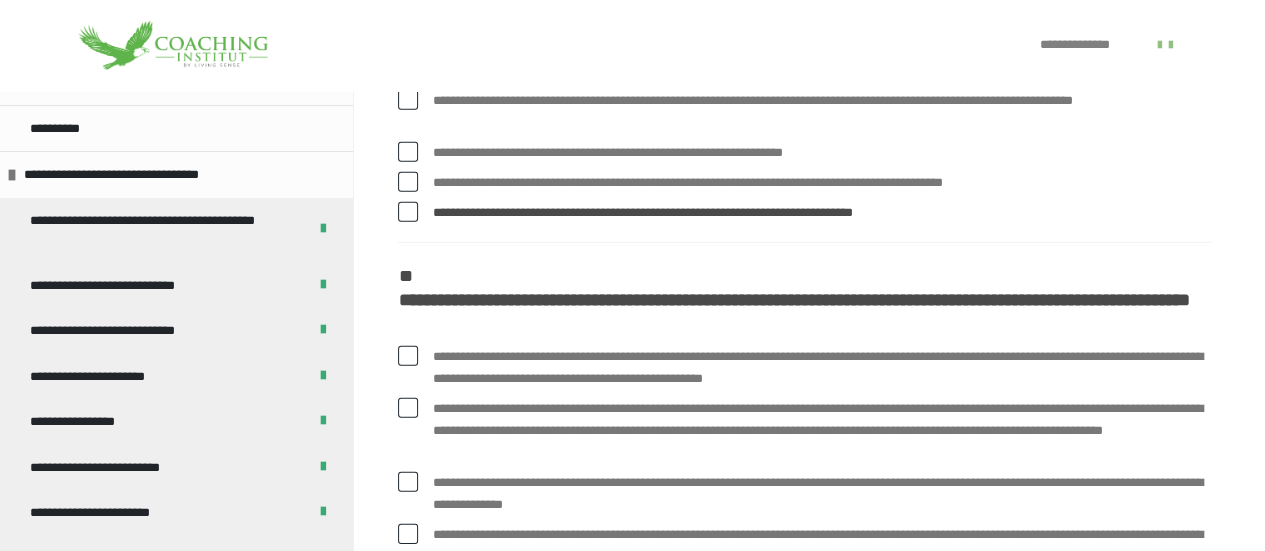 click at bounding box center (408, 40) 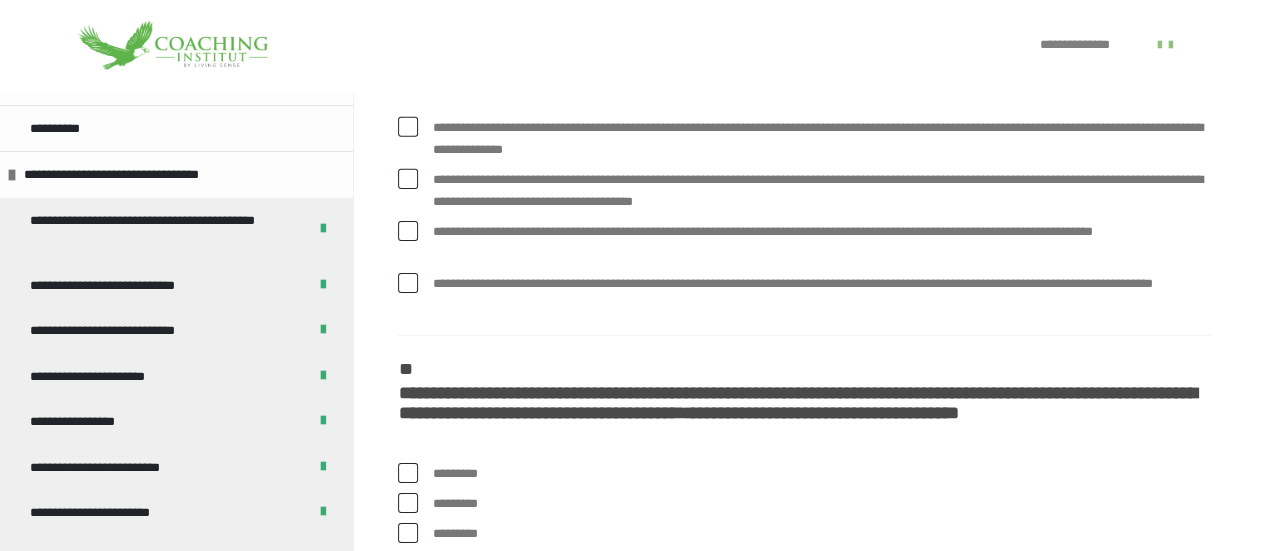 scroll, scrollTop: 3142, scrollLeft: 0, axis: vertical 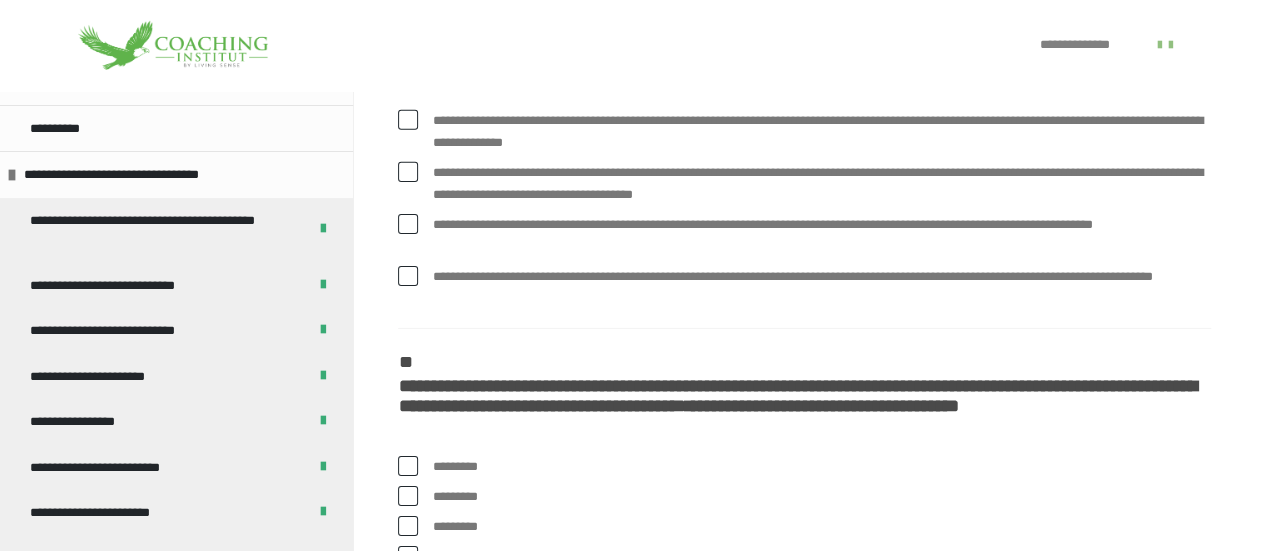 click at bounding box center [408, 46] 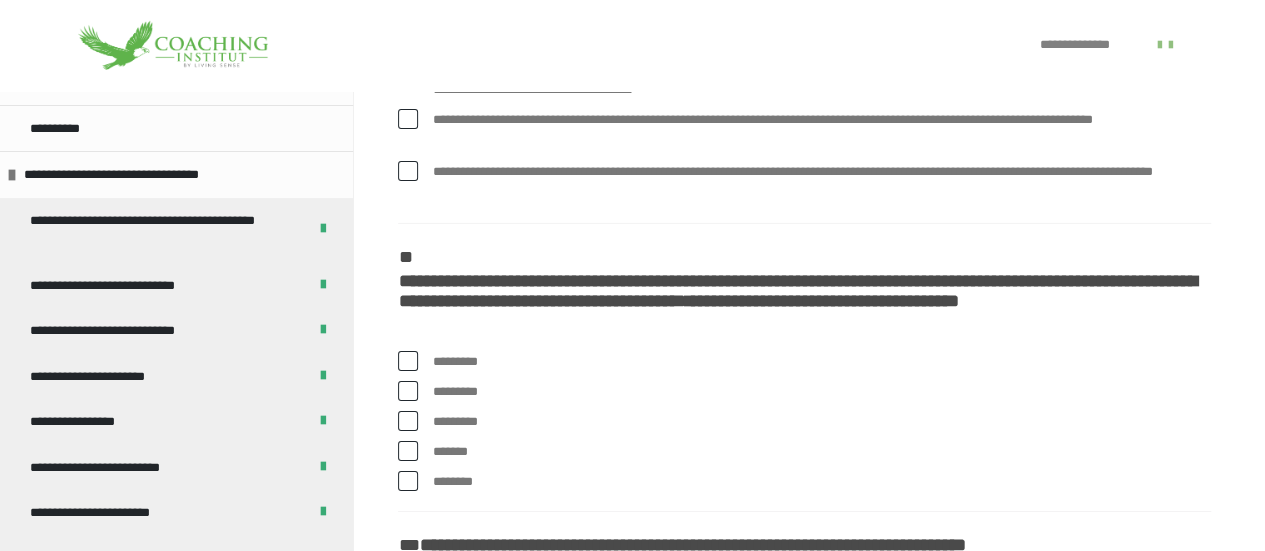 scroll, scrollTop: 3264, scrollLeft: 0, axis: vertical 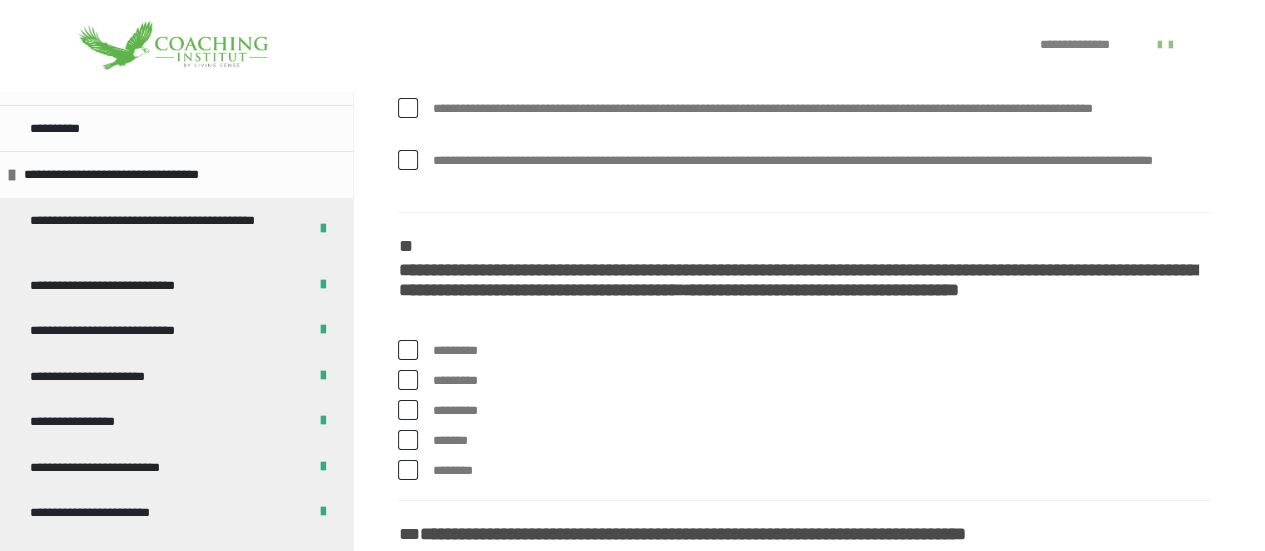 click at bounding box center [408, 56] 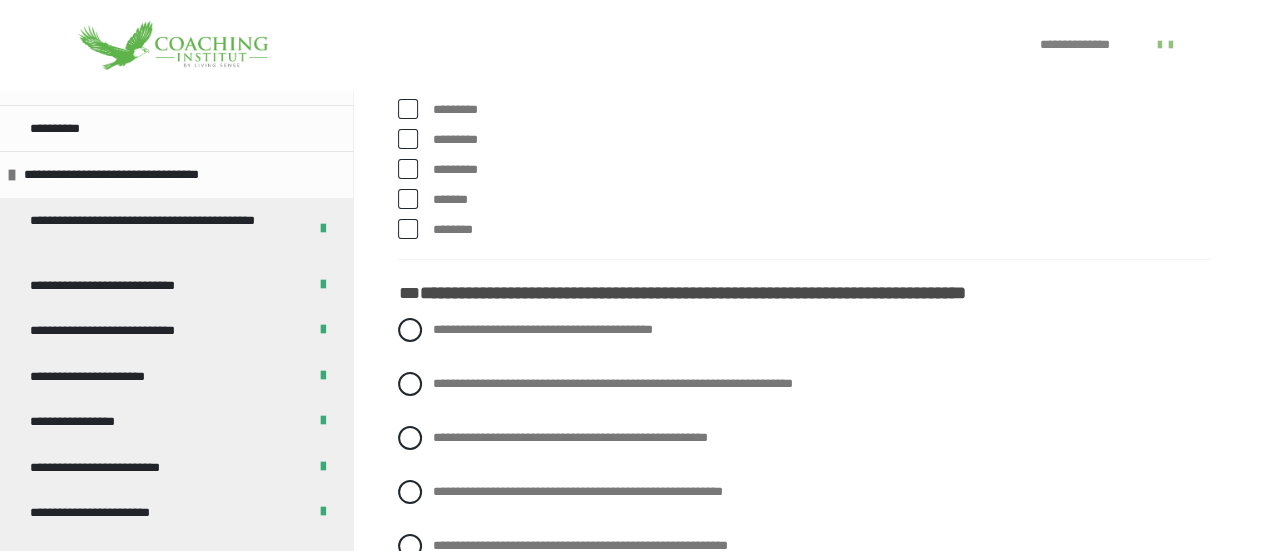 scroll, scrollTop: 3508, scrollLeft: 0, axis: vertical 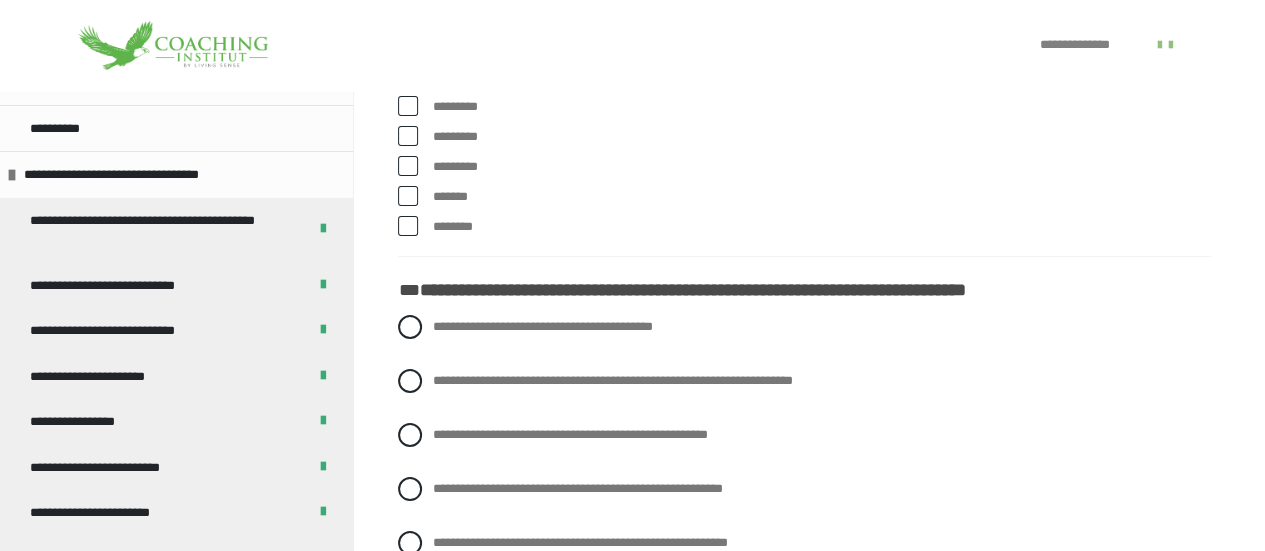 click at bounding box center [408, 196] 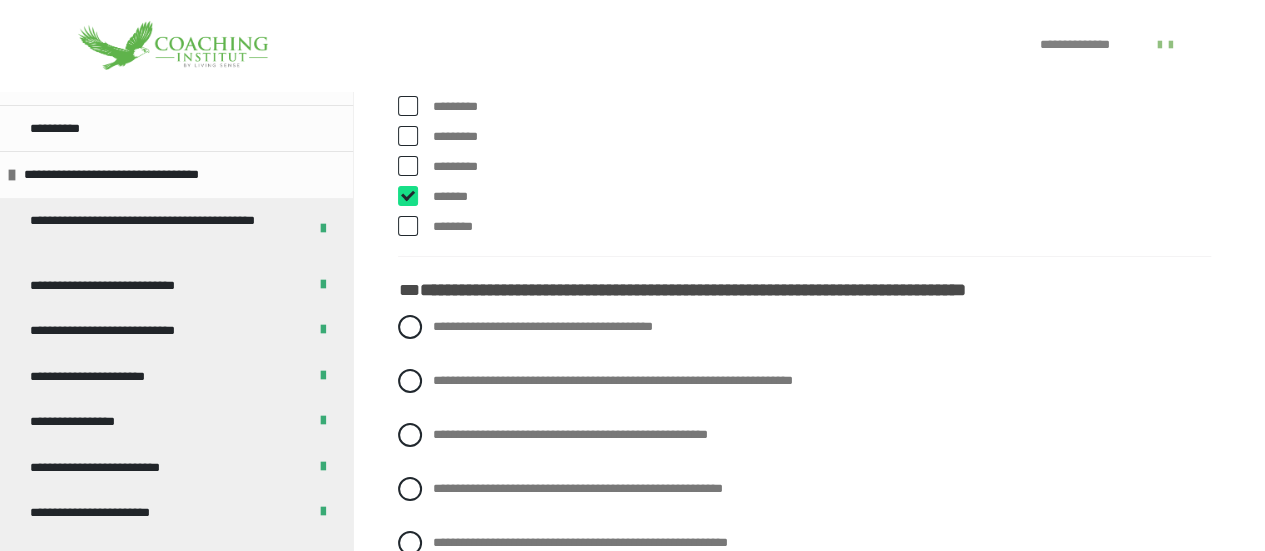 checkbox on "****" 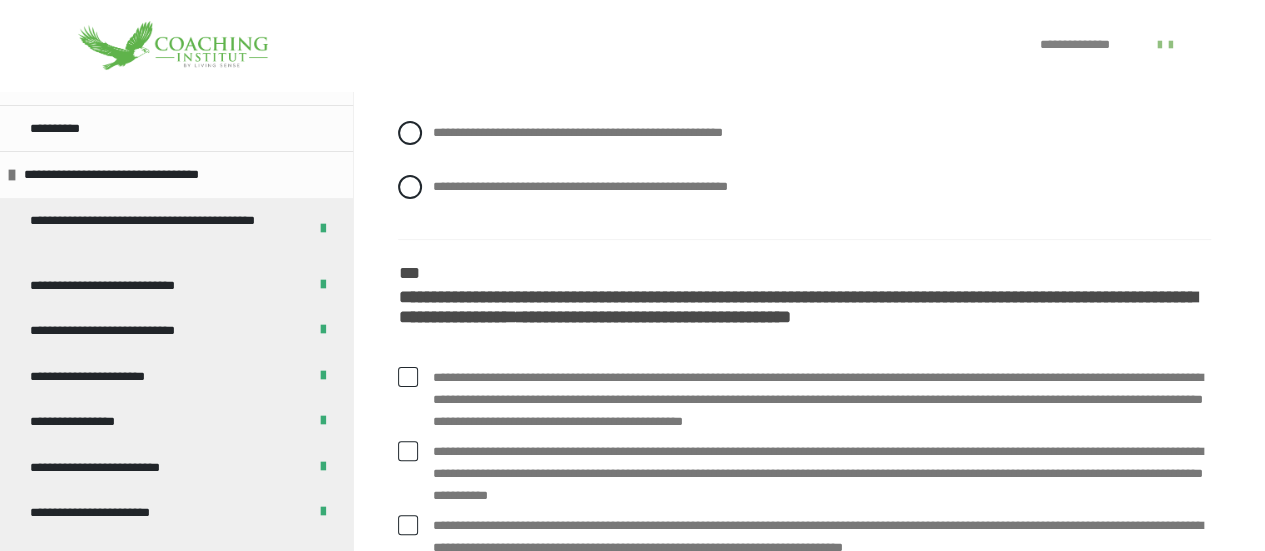scroll, scrollTop: 3870, scrollLeft: 0, axis: vertical 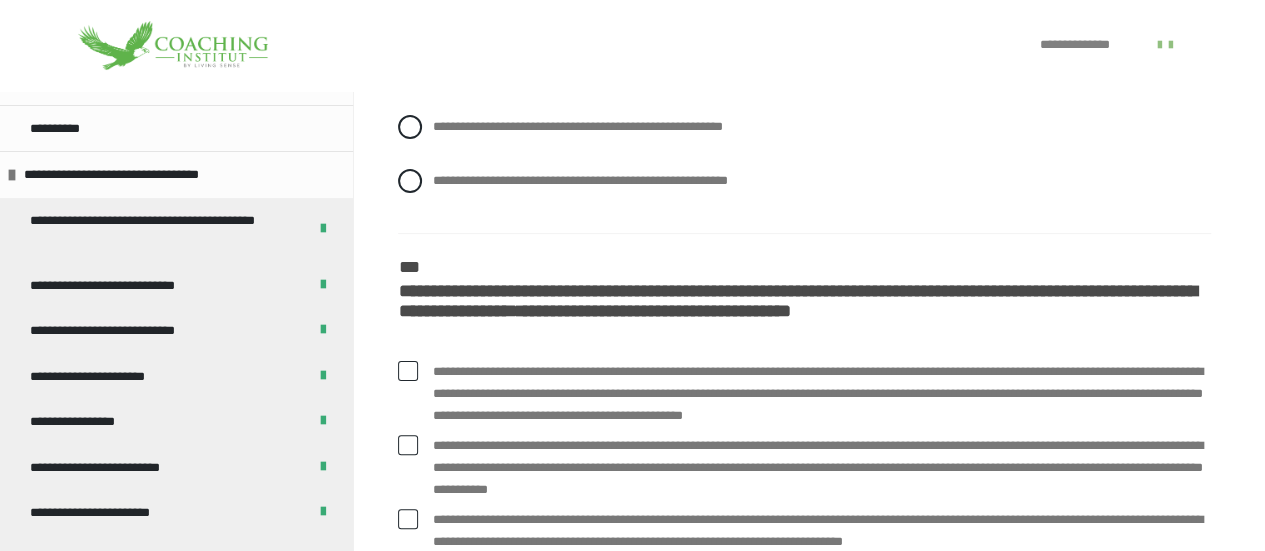 click at bounding box center (410, 19) 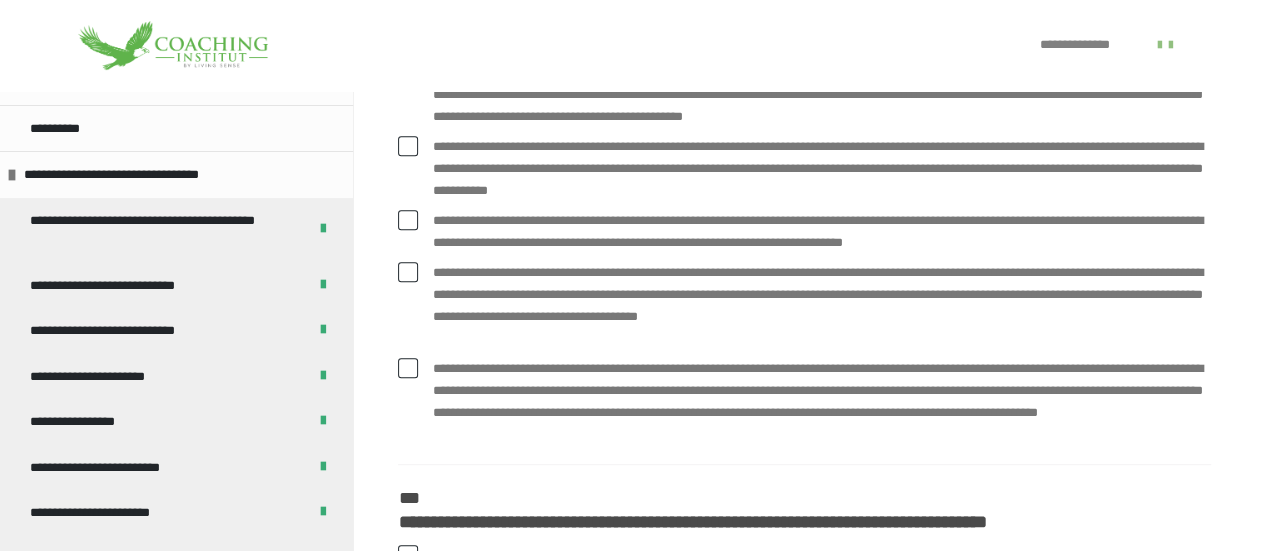 scroll, scrollTop: 4170, scrollLeft: 0, axis: vertical 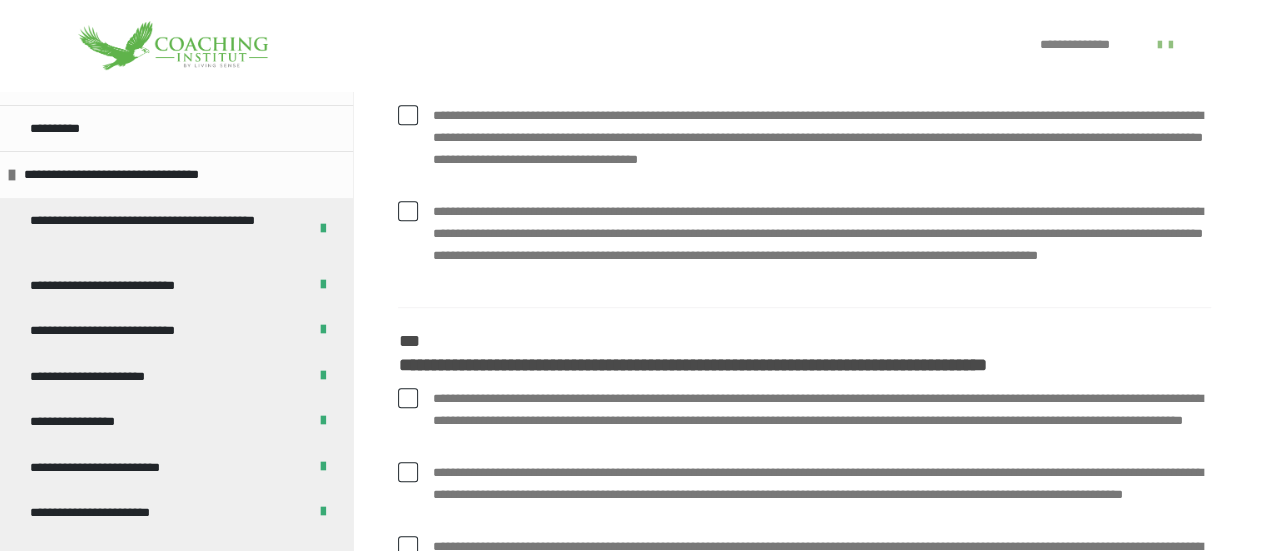 click at bounding box center [408, 63] 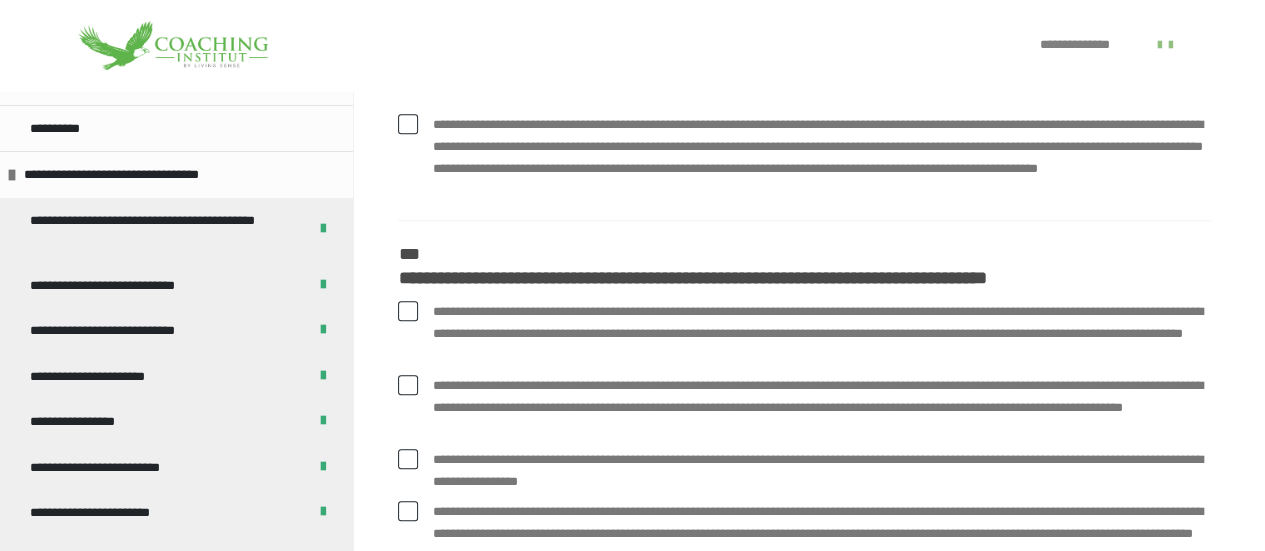 scroll, scrollTop: 4414, scrollLeft: 0, axis: vertical 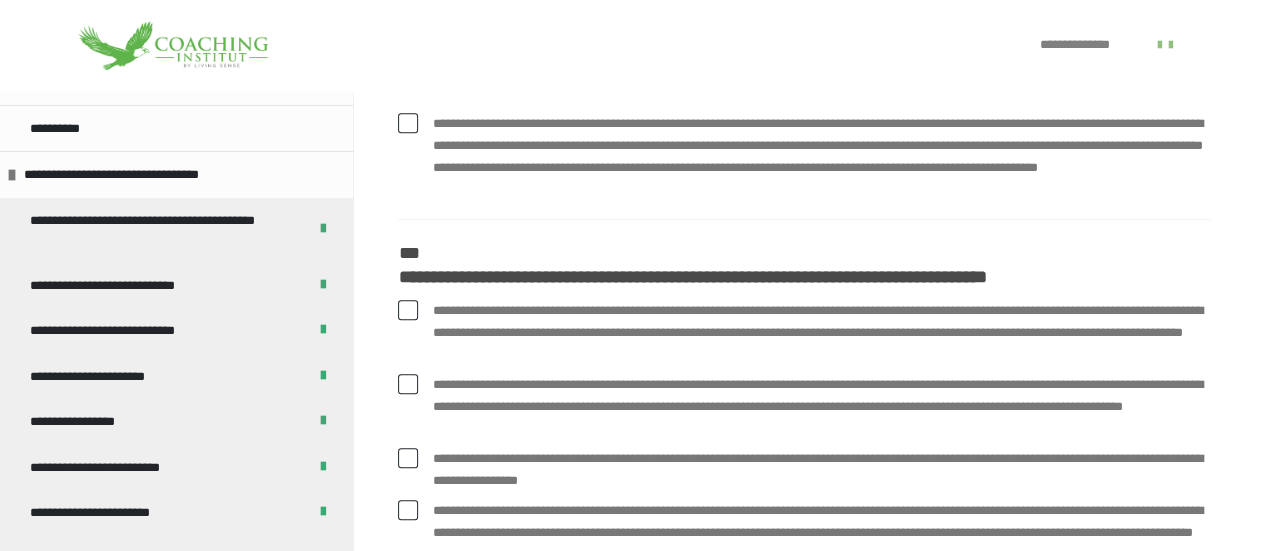 click at bounding box center (408, 27) 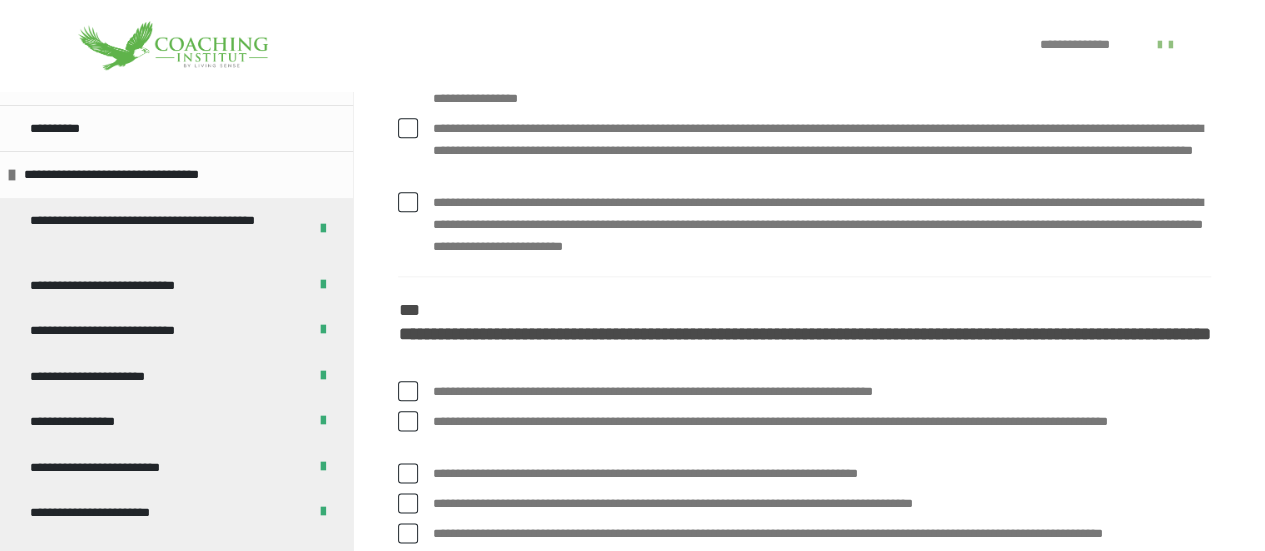 scroll, scrollTop: 4781, scrollLeft: 0, axis: vertical 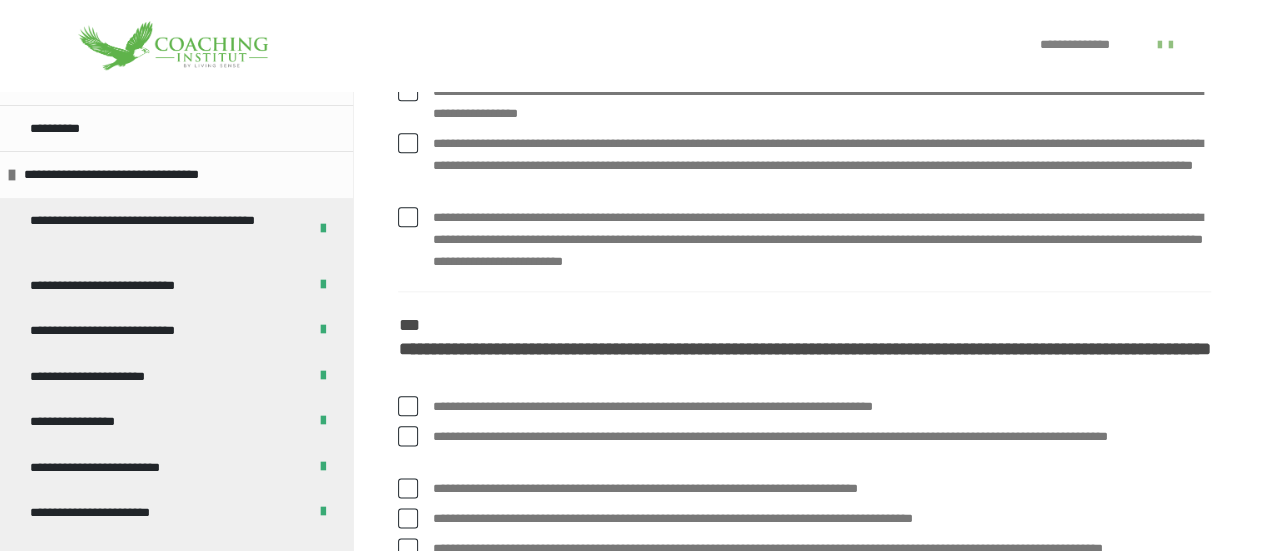 click at bounding box center (408, -57) 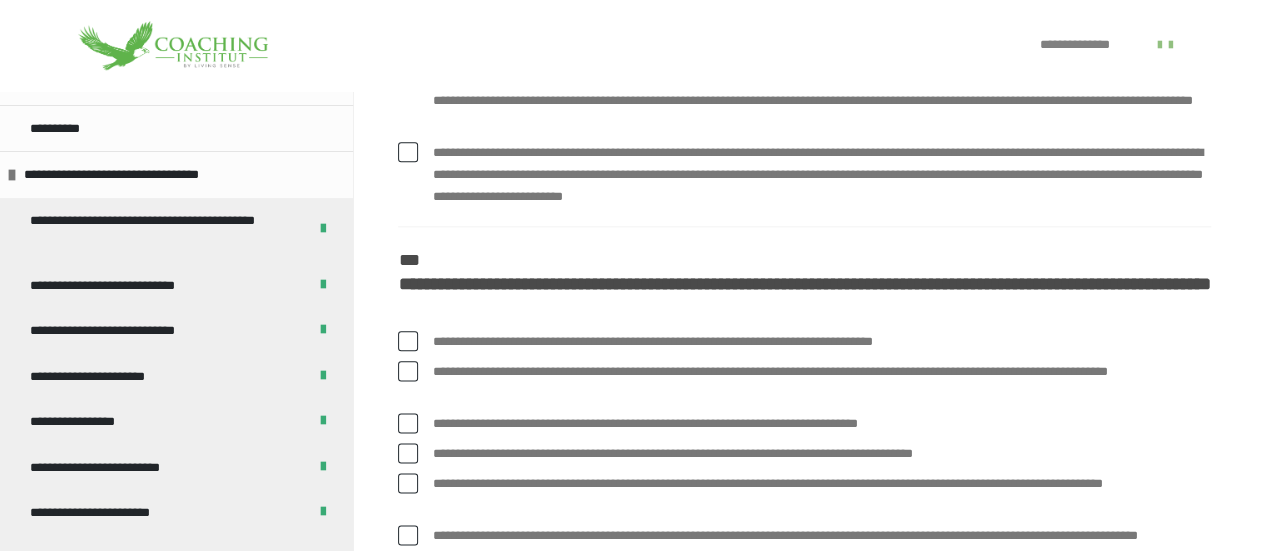 scroll, scrollTop: 4847, scrollLeft: 0, axis: vertical 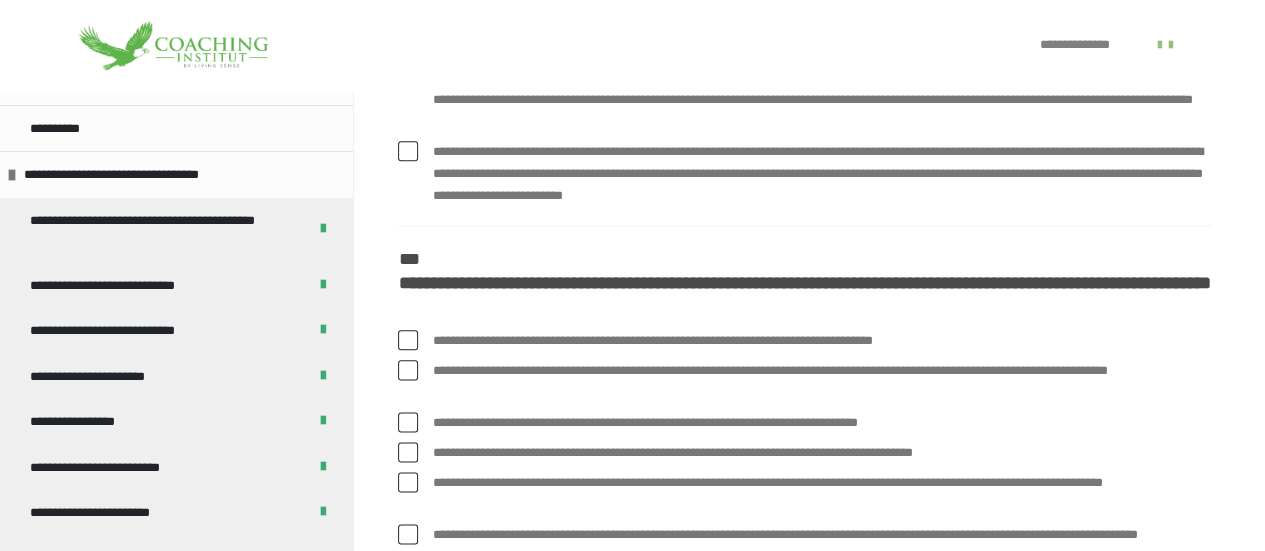 click at bounding box center [408, 151] 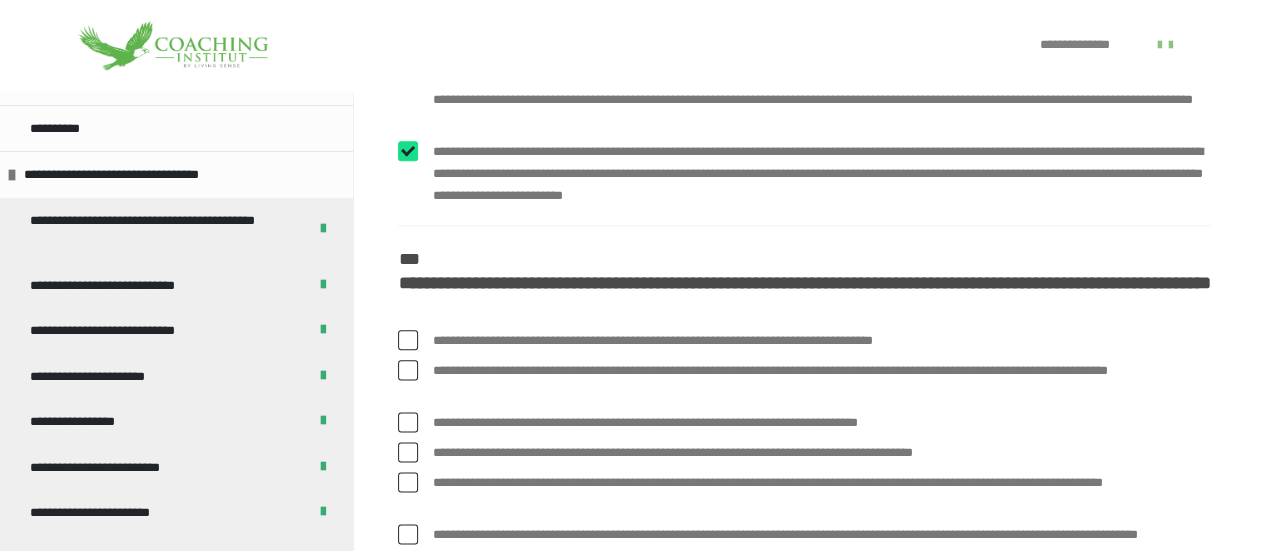 checkbox on "****" 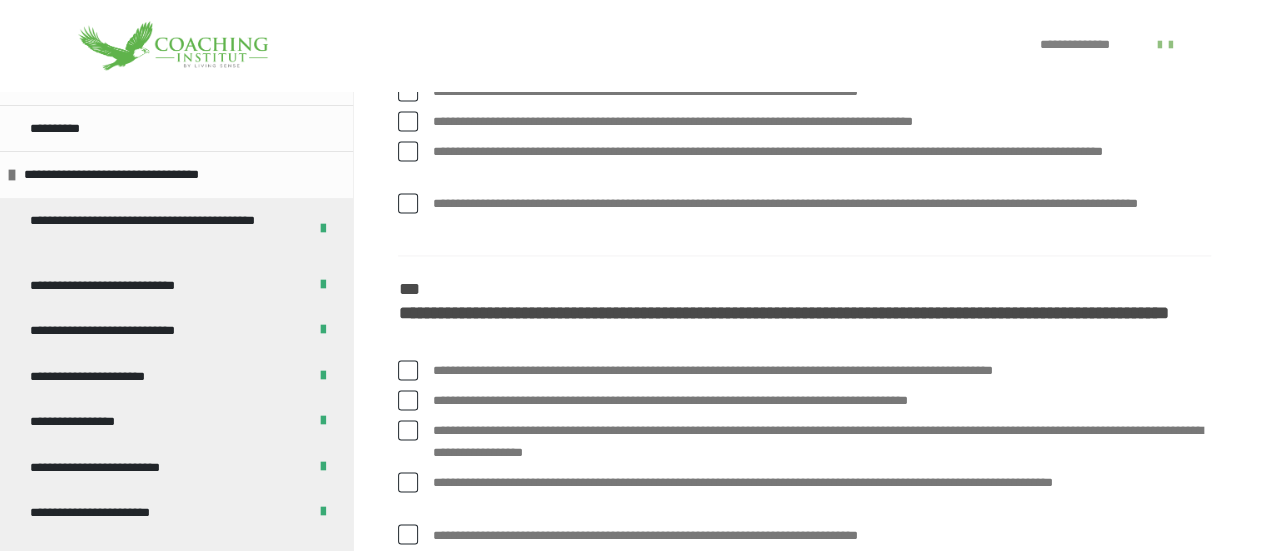 scroll, scrollTop: 5184, scrollLeft: 0, axis: vertical 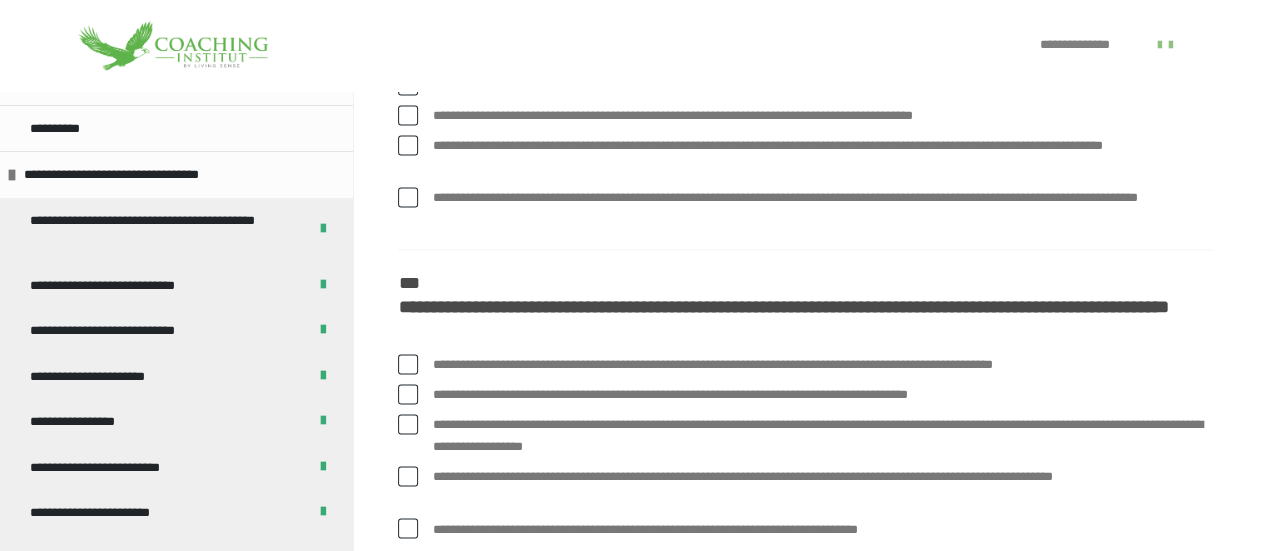 click at bounding box center (408, 85) 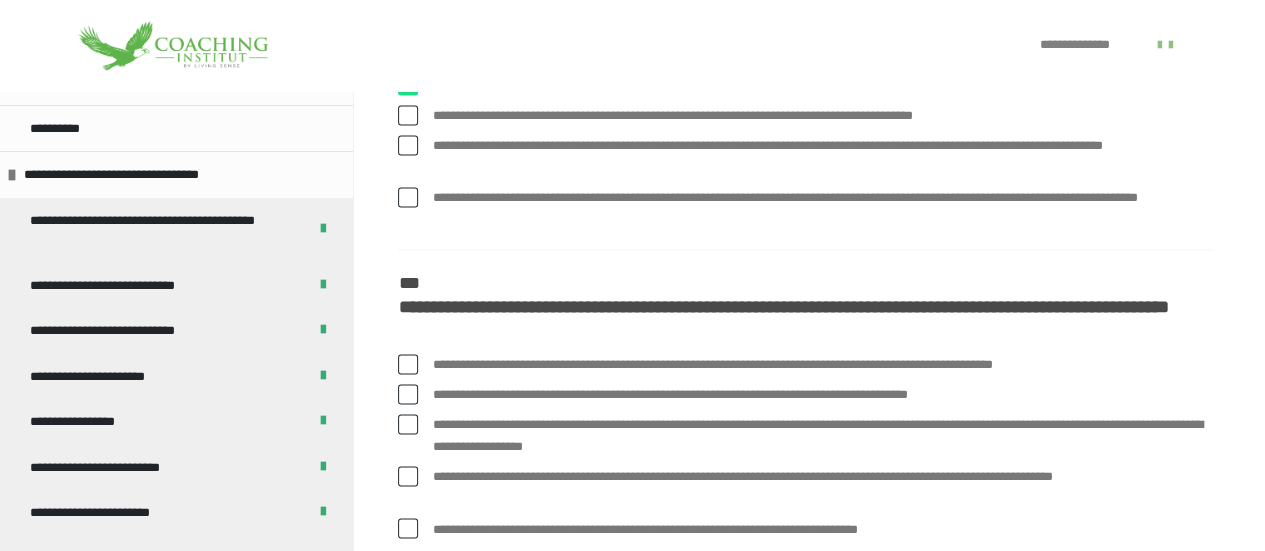 checkbox on "****" 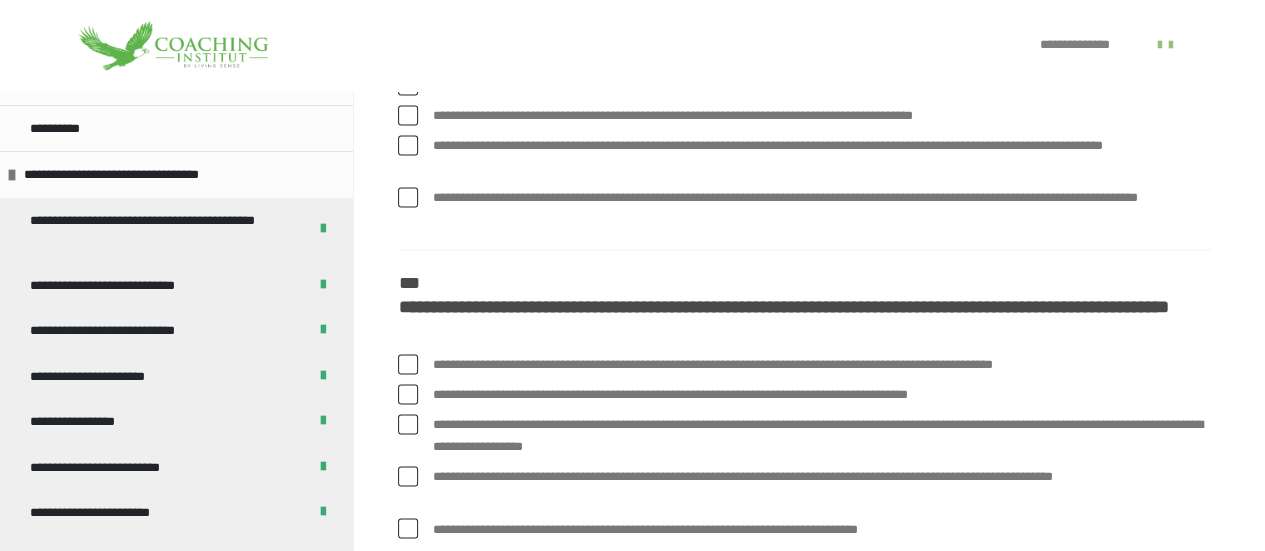 click at bounding box center (408, 3) 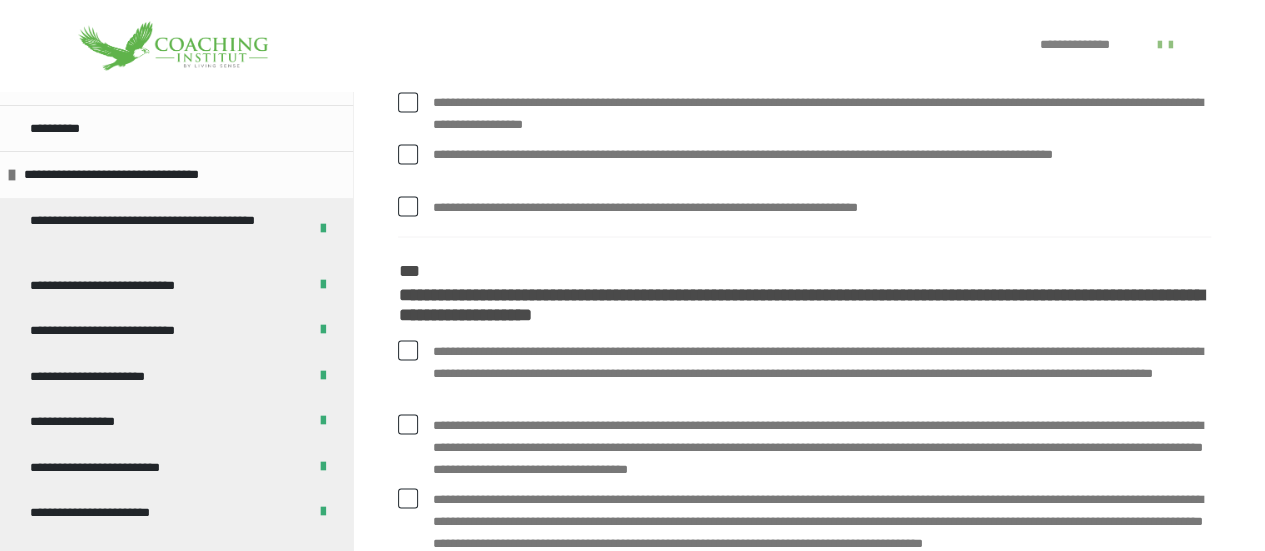 scroll, scrollTop: 5510, scrollLeft: 0, axis: vertical 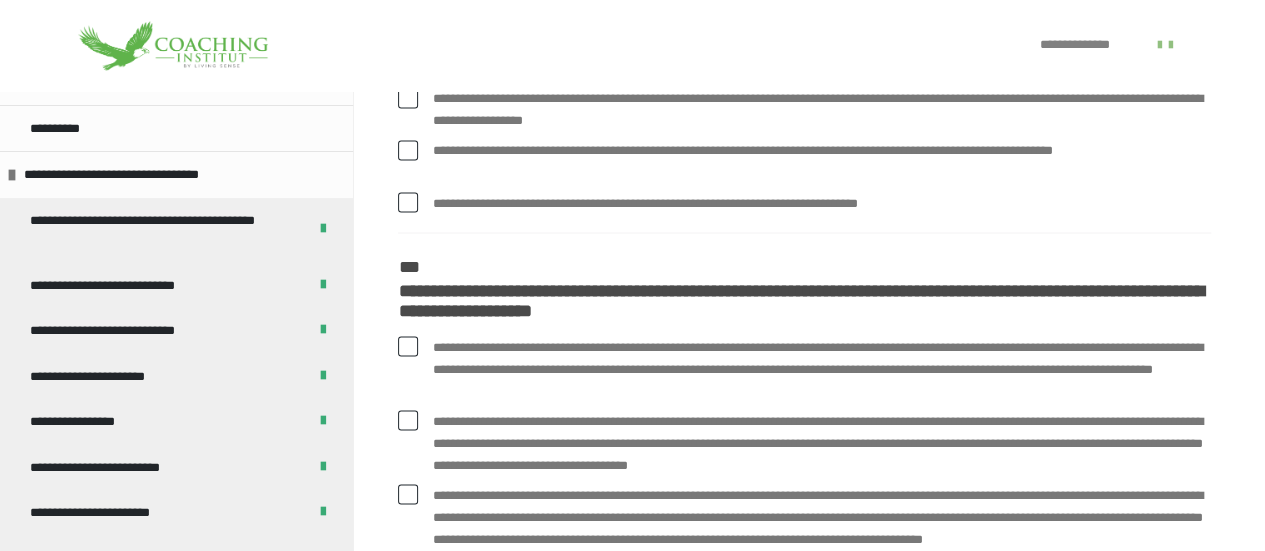 click on "**********" at bounding box center [804, 125] 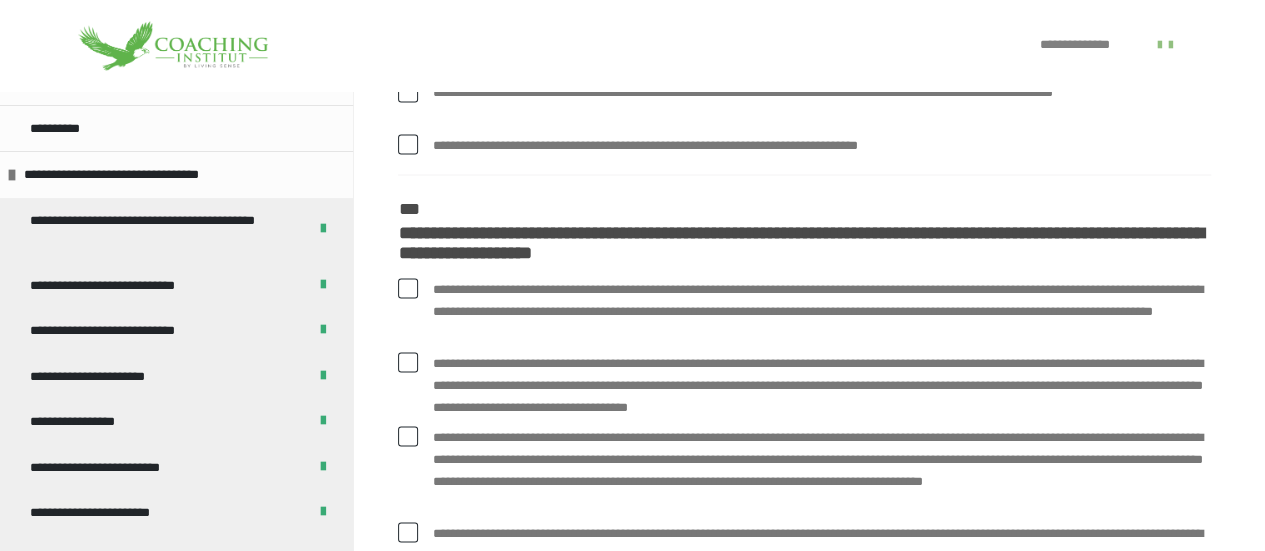 scroll, scrollTop: 5570, scrollLeft: 0, axis: vertical 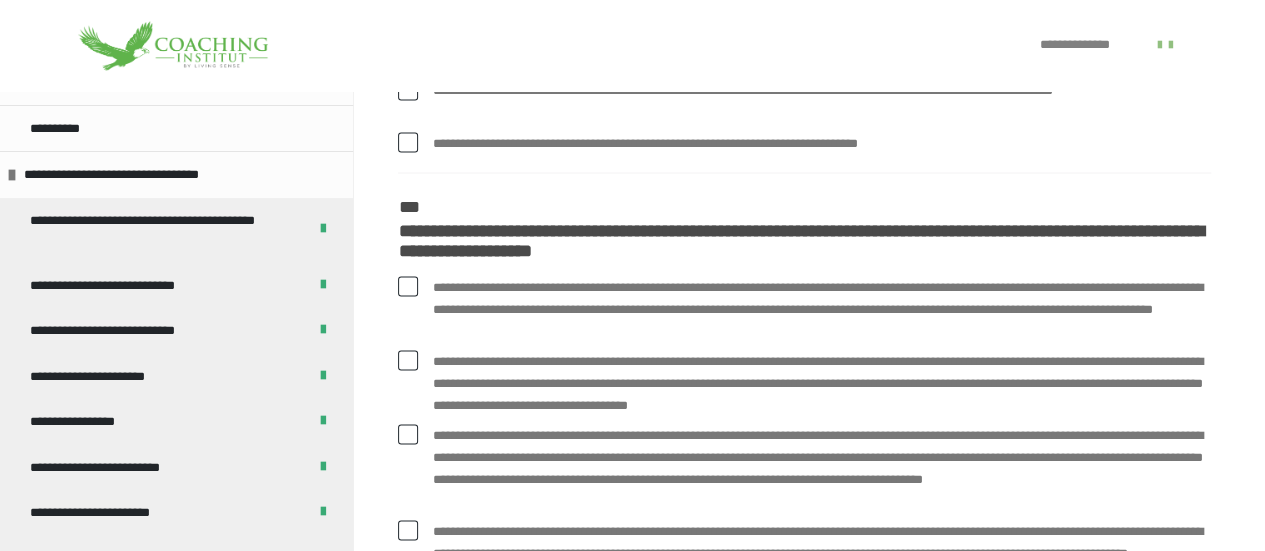click at bounding box center [408, 8] 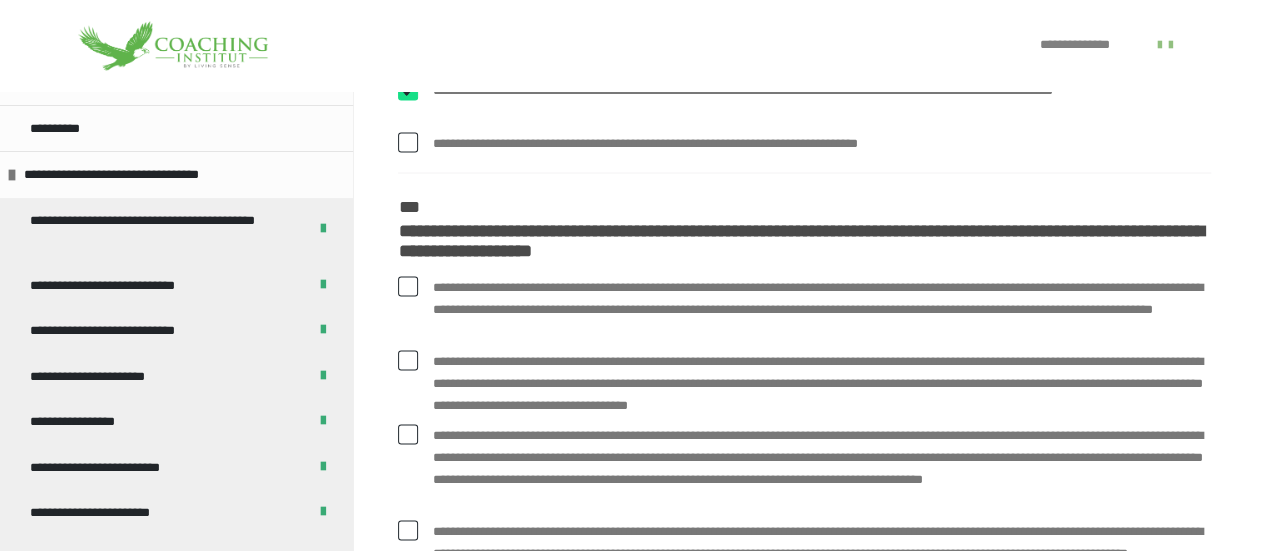 checkbox on "****" 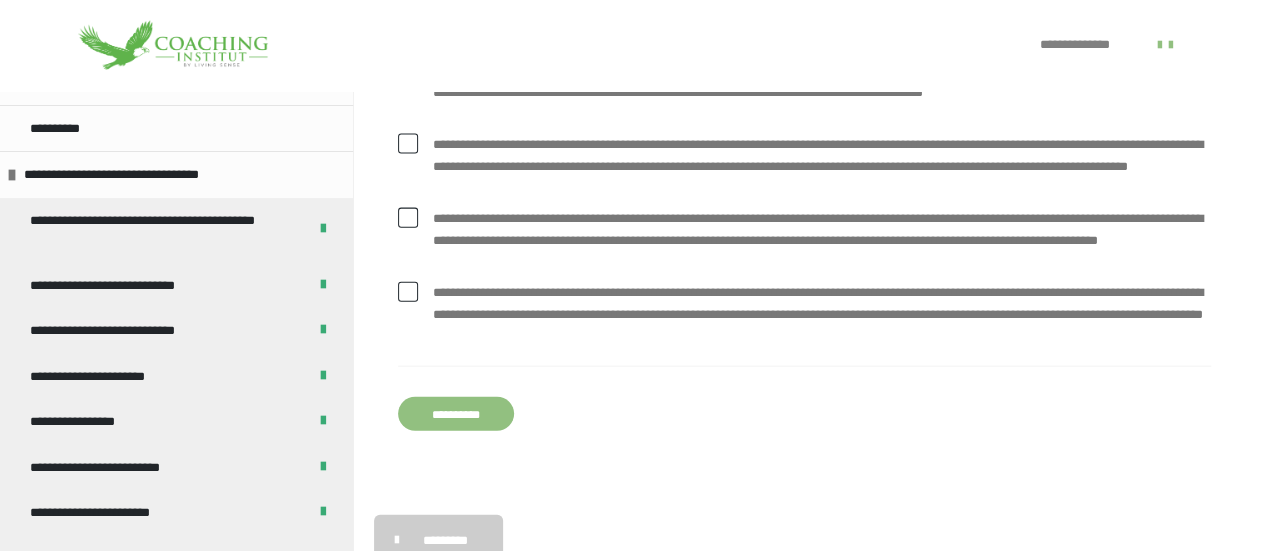 scroll, scrollTop: 5957, scrollLeft: 0, axis: vertical 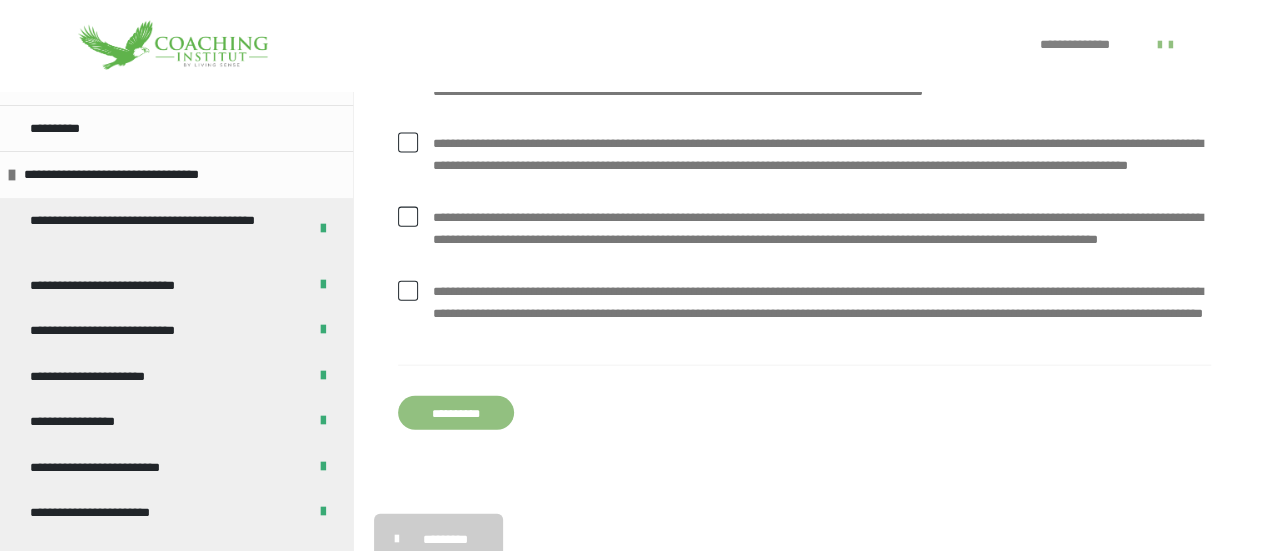 click on "**********" at bounding box center (804, -4) 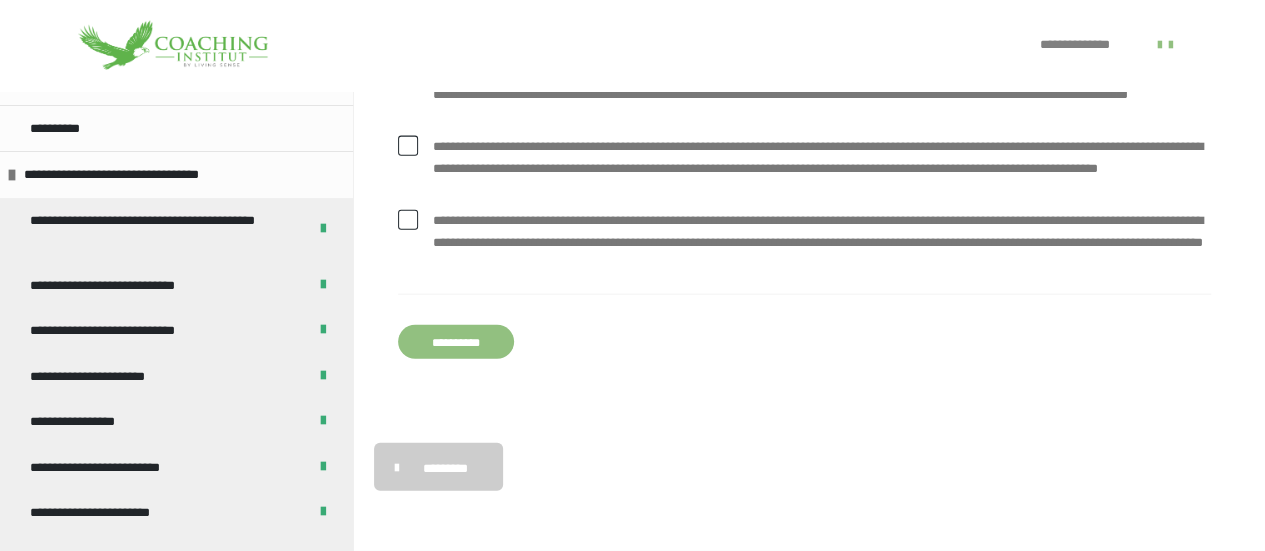 scroll, scrollTop: 6150, scrollLeft: 0, axis: vertical 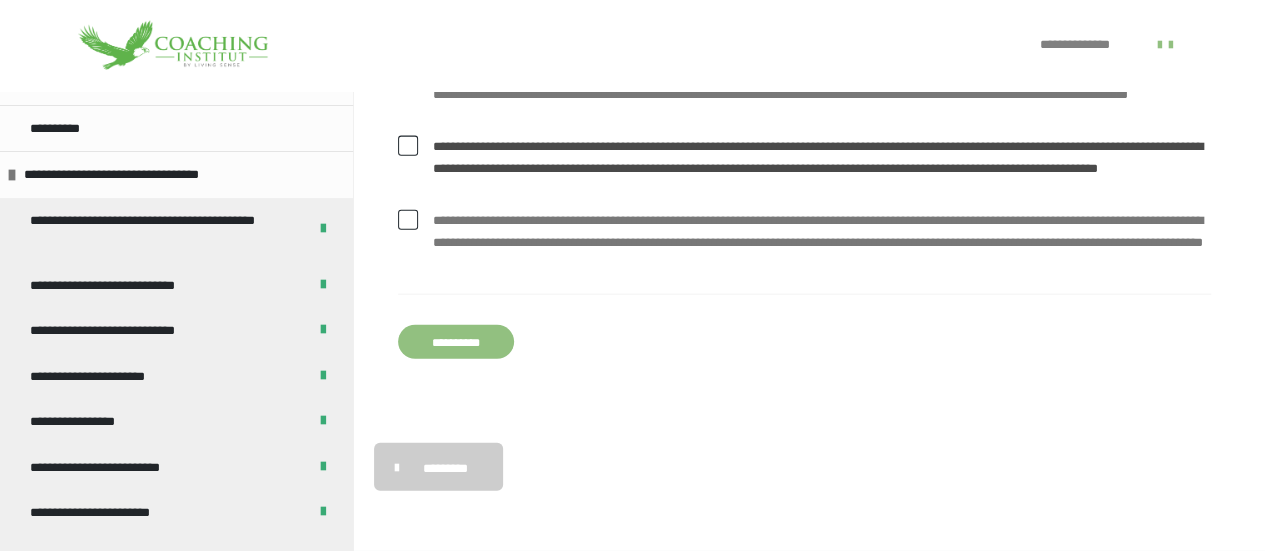 click at bounding box center (408, -24) 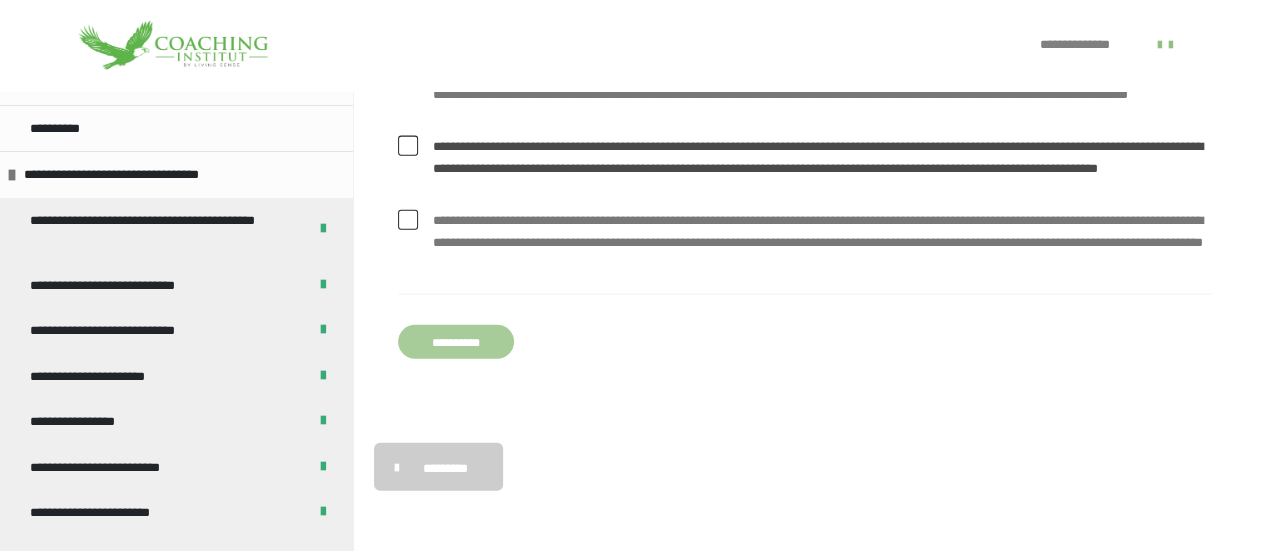 click on "**********" at bounding box center (456, 342) 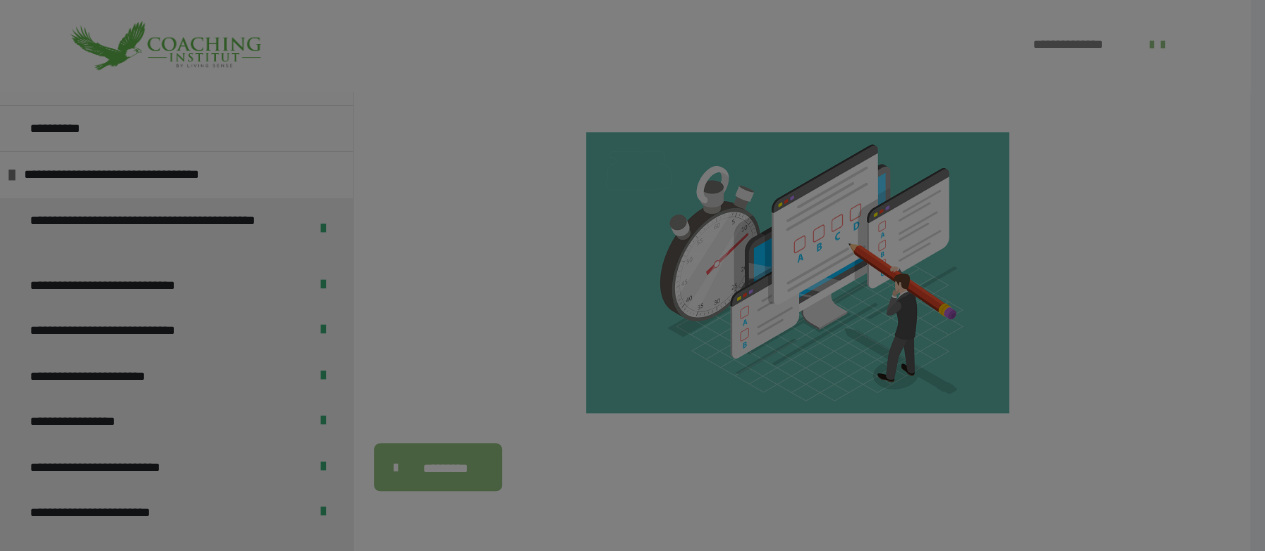 scroll, scrollTop: 774, scrollLeft: 0, axis: vertical 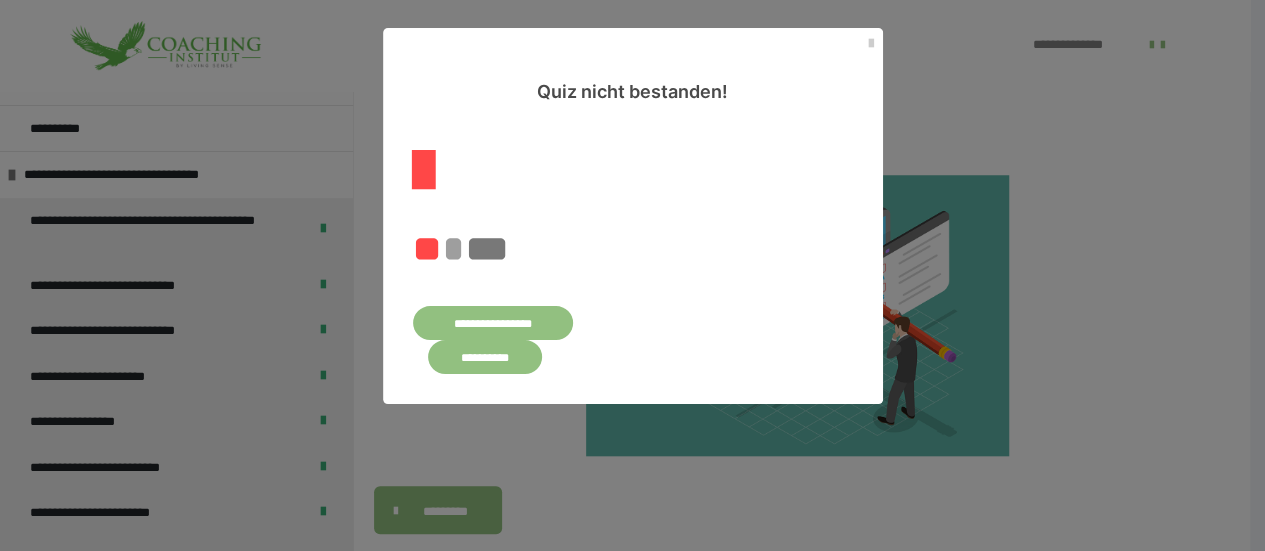 click on "**********" at bounding box center (485, 357) 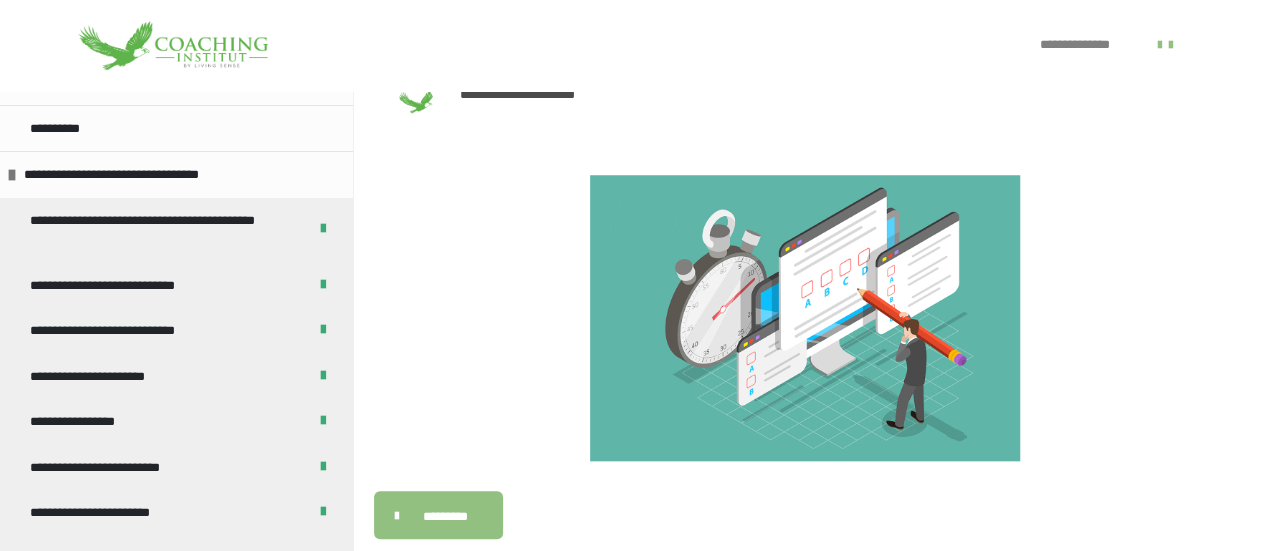 scroll, scrollTop: 849, scrollLeft: 0, axis: vertical 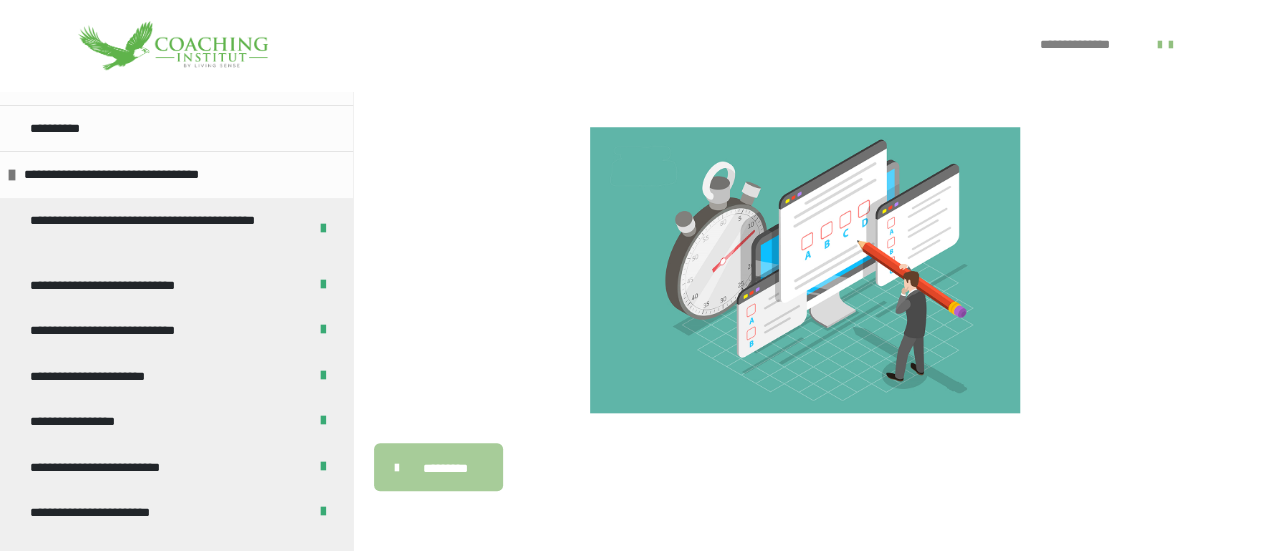 click on "*********" at bounding box center [438, 467] 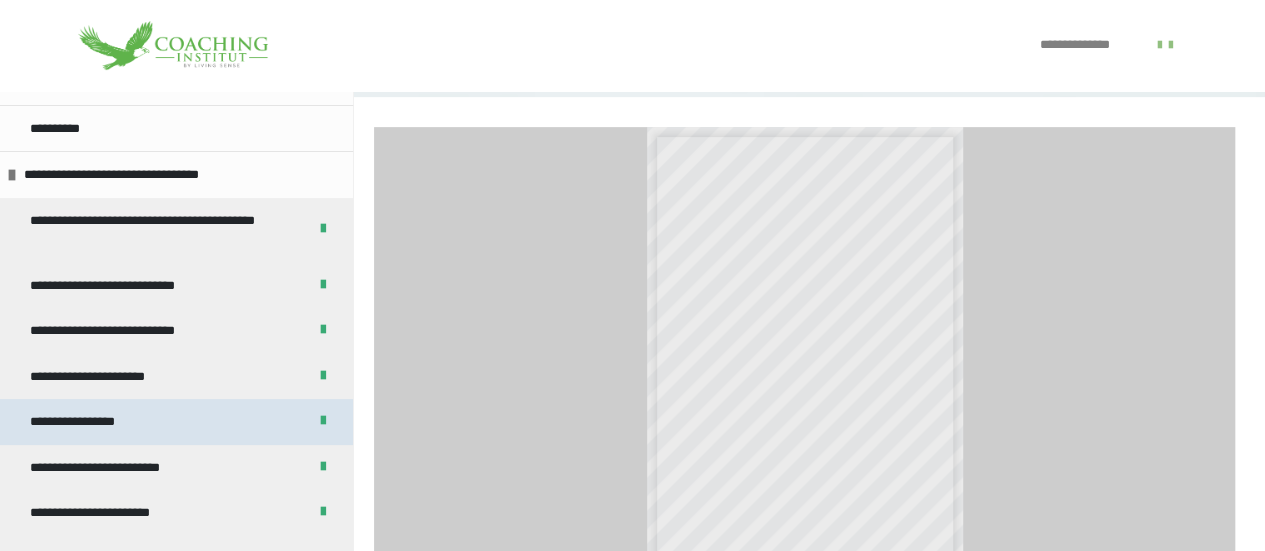 scroll, scrollTop: 531, scrollLeft: 0, axis: vertical 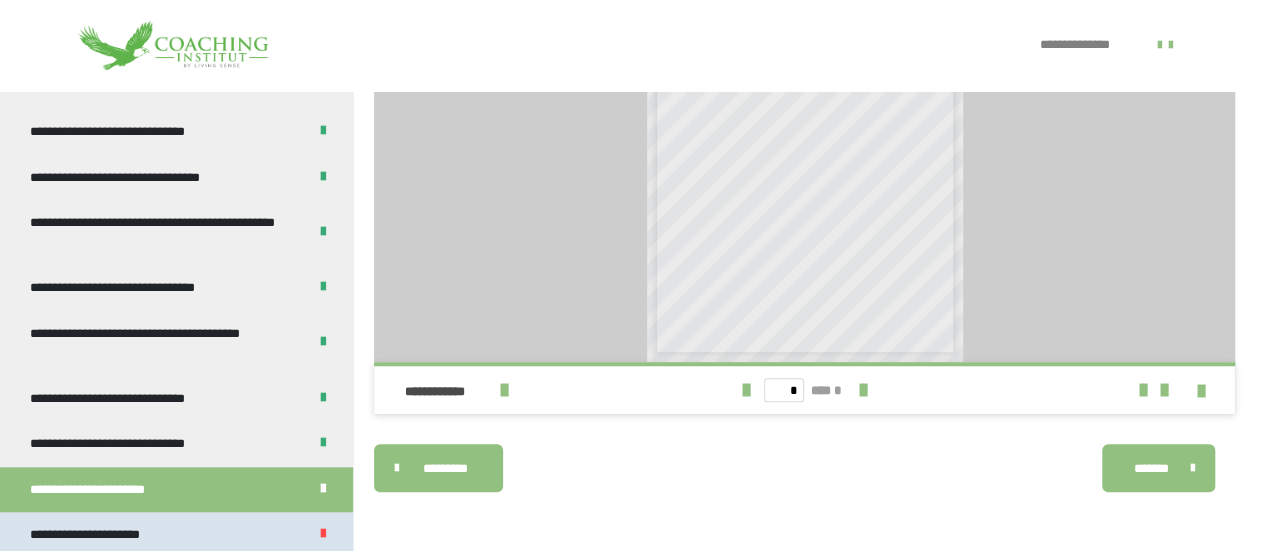 click on "**********" at bounding box center (176, 535) 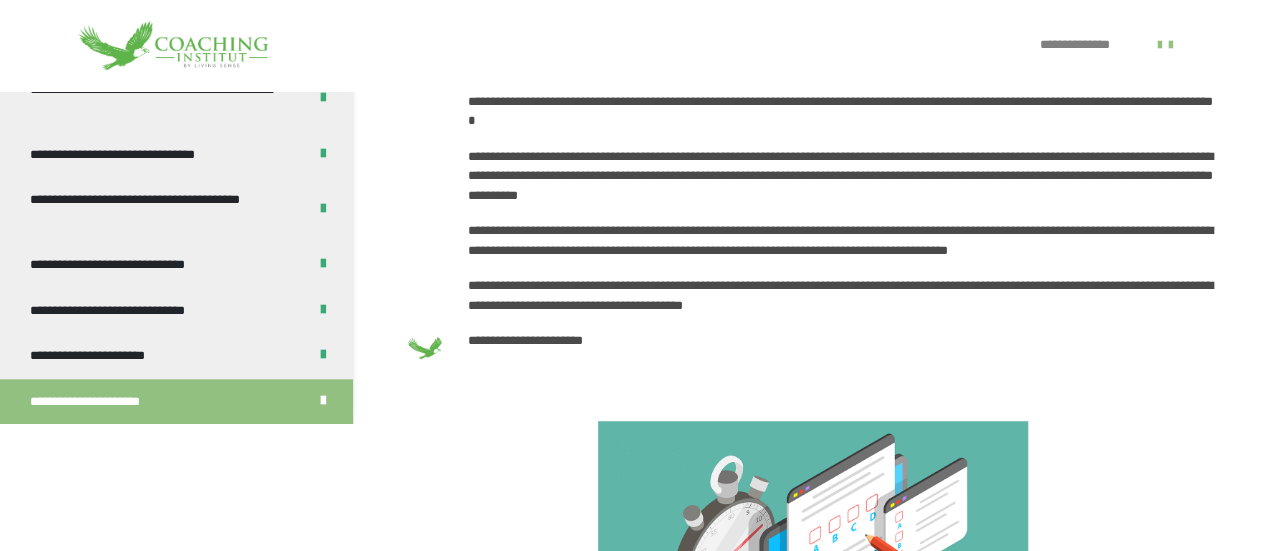 scroll, scrollTop: 296, scrollLeft: 0, axis: vertical 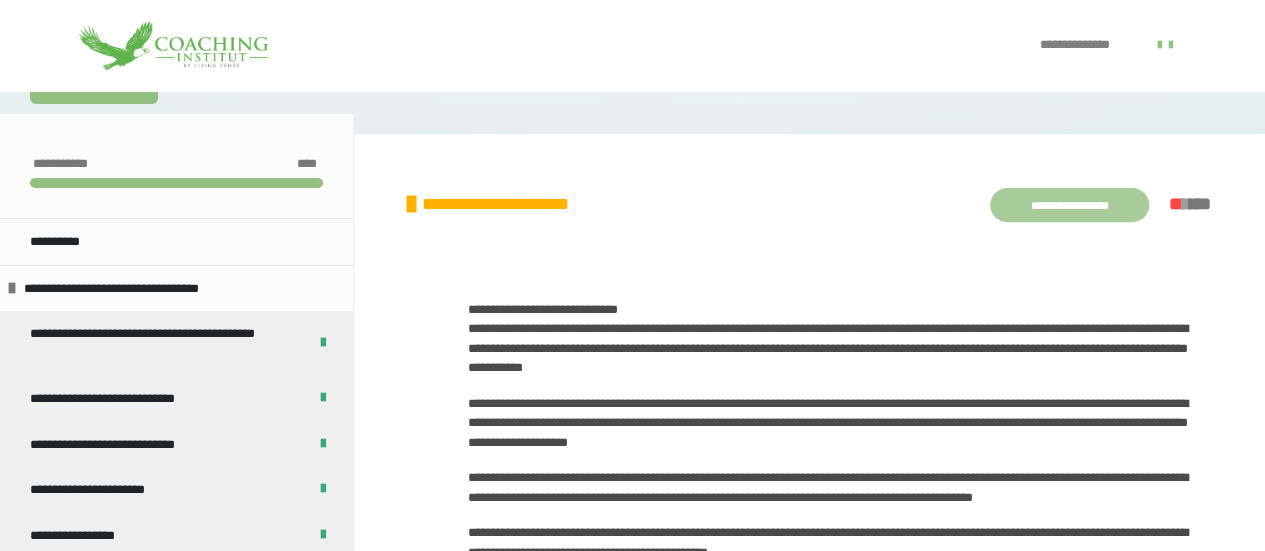 click on "**********" at bounding box center [1069, 205] 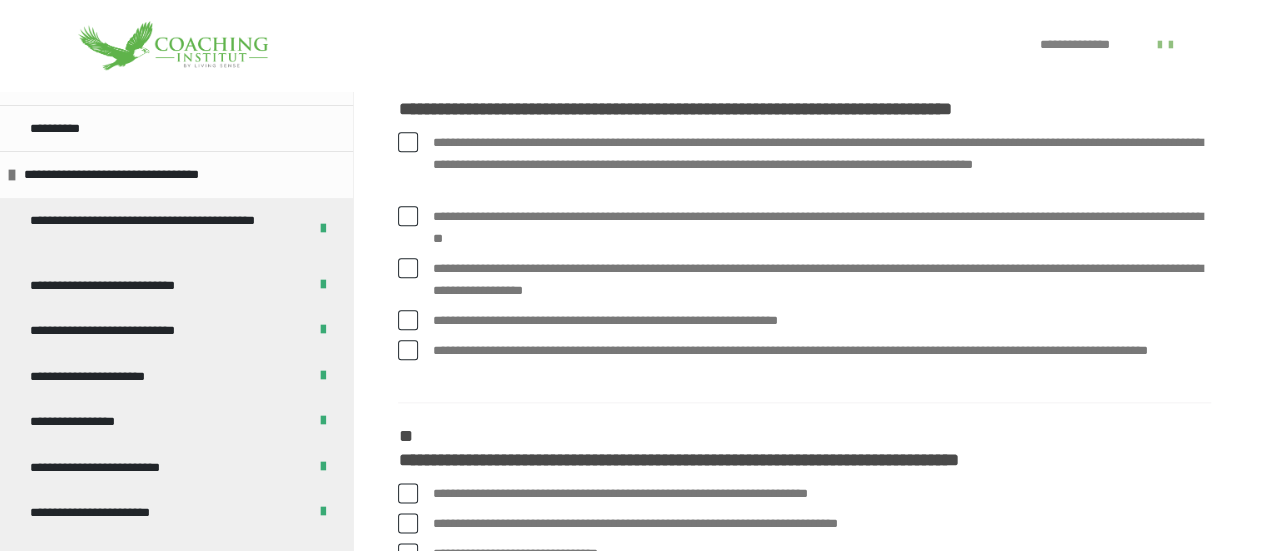 scroll, scrollTop: 1005, scrollLeft: 0, axis: vertical 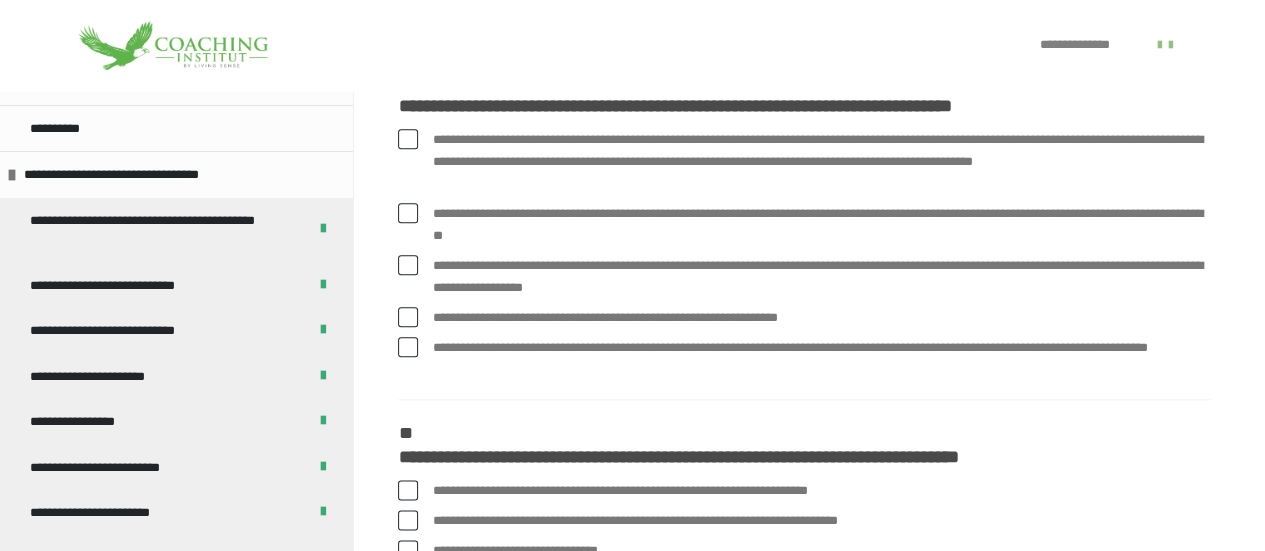 click at bounding box center (408, 139) 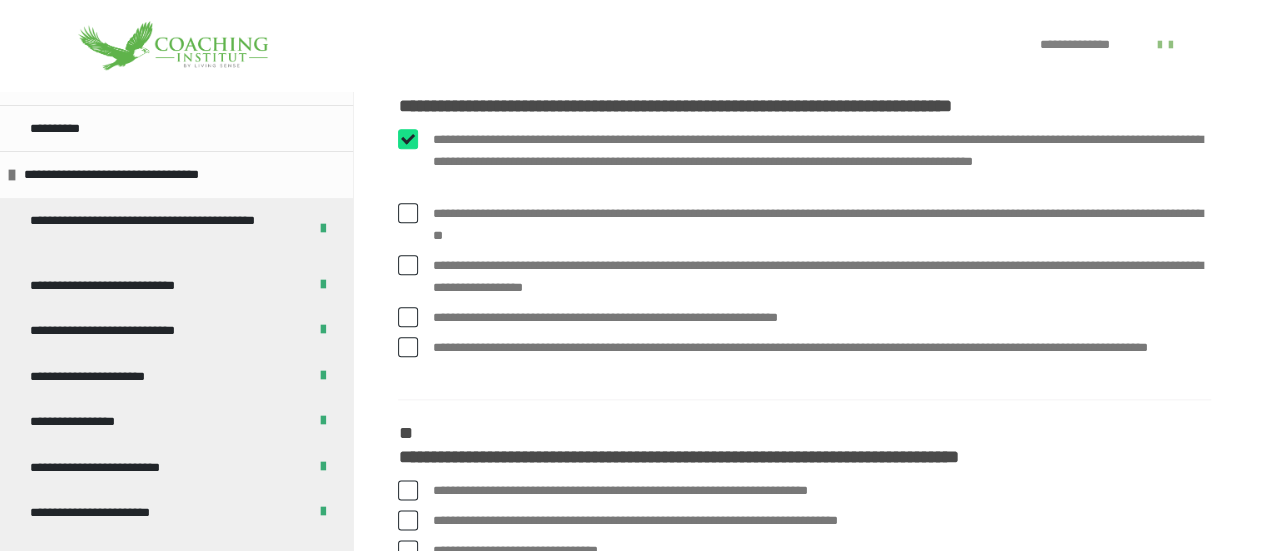 checkbox on "****" 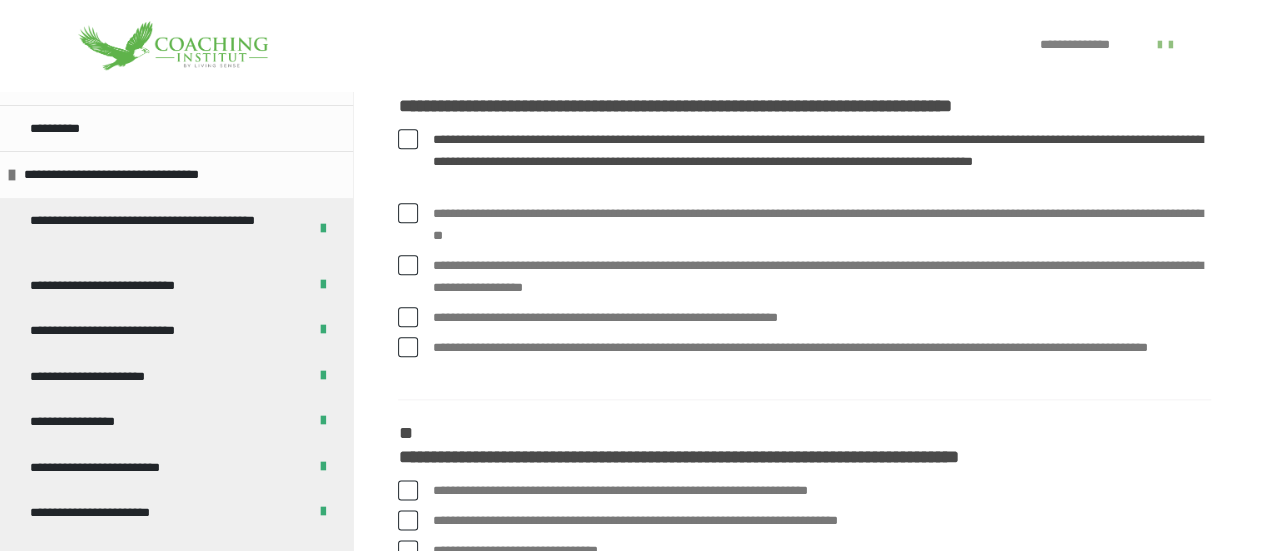 click at bounding box center (408, 317) 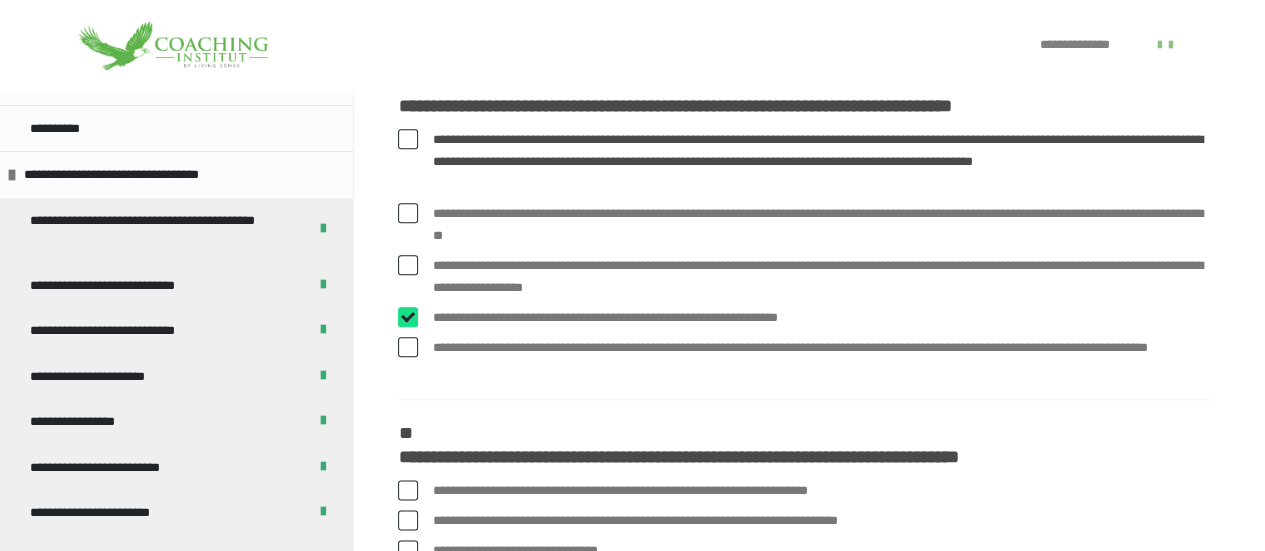 checkbox on "****" 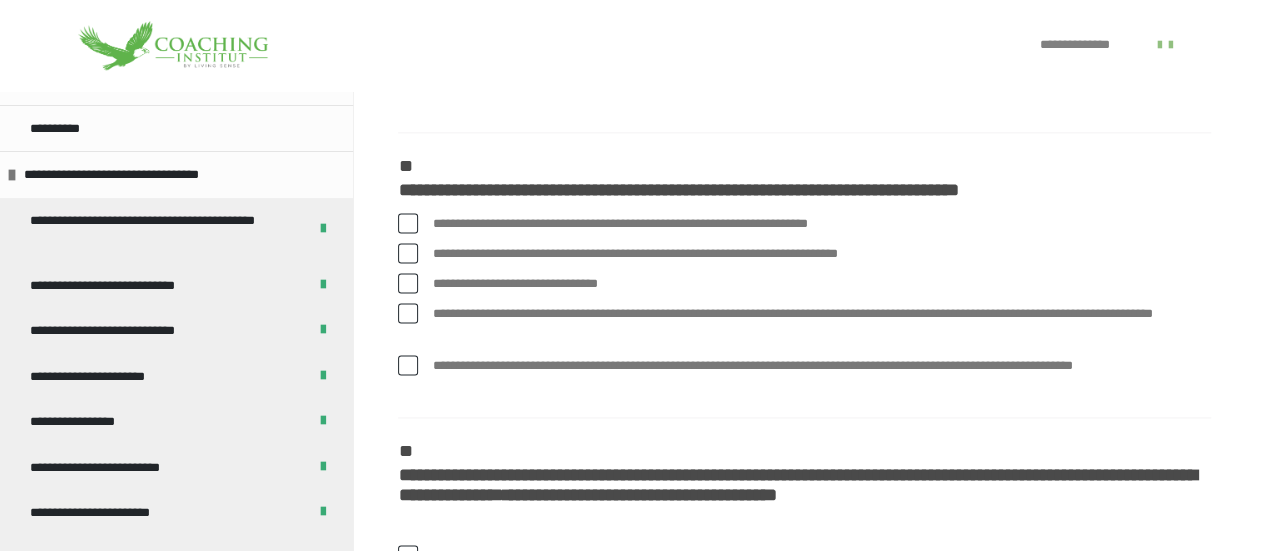 scroll, scrollTop: 1274, scrollLeft: 0, axis: vertical 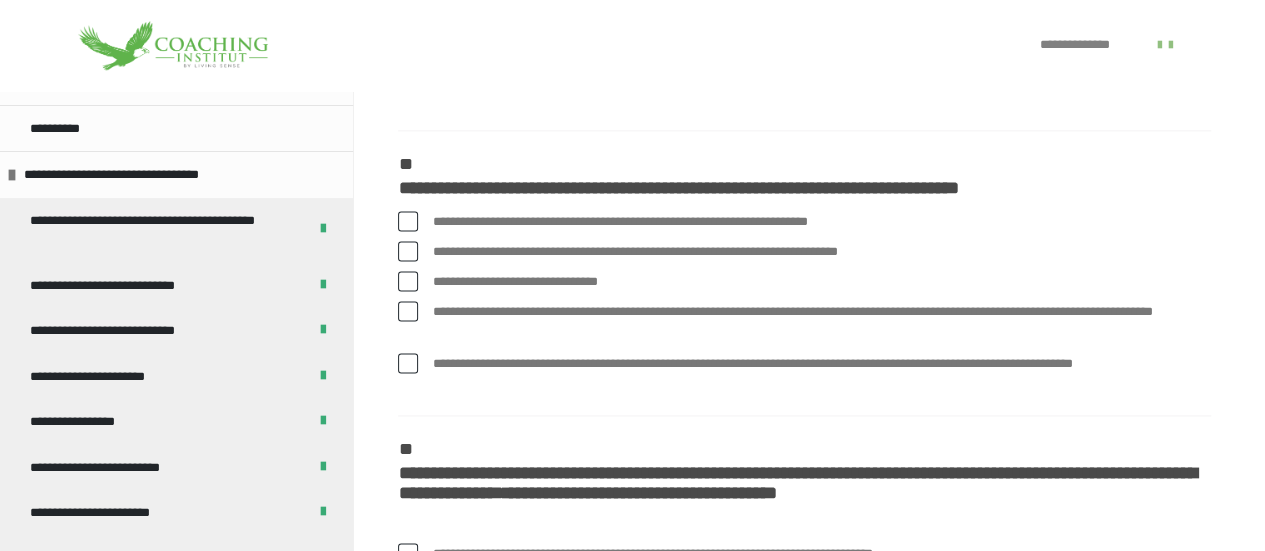 click at bounding box center (408, 221) 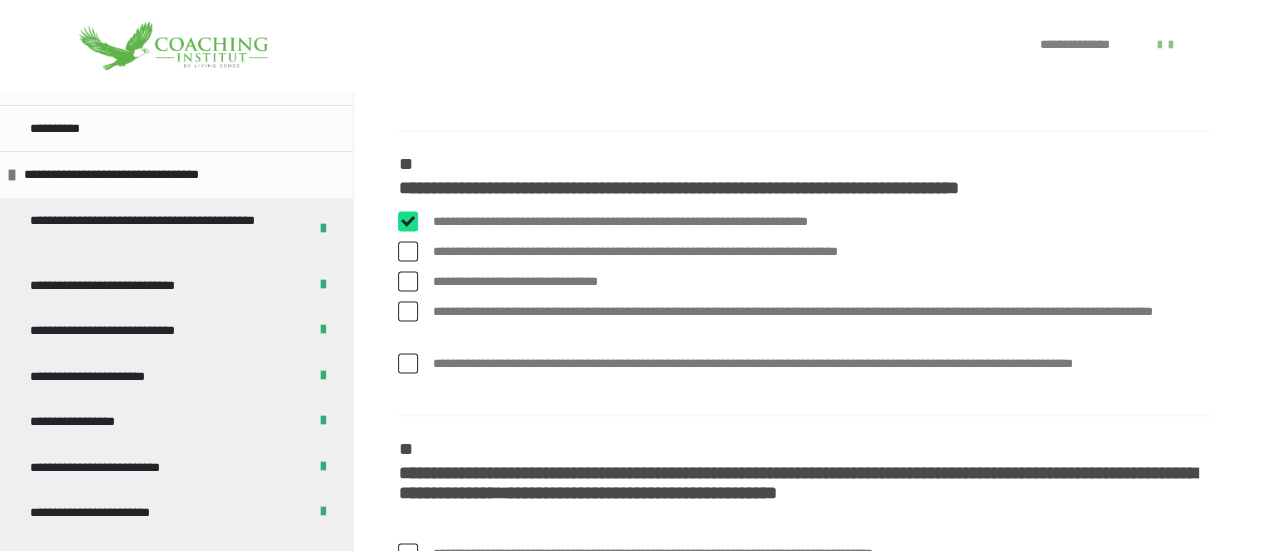checkbox on "****" 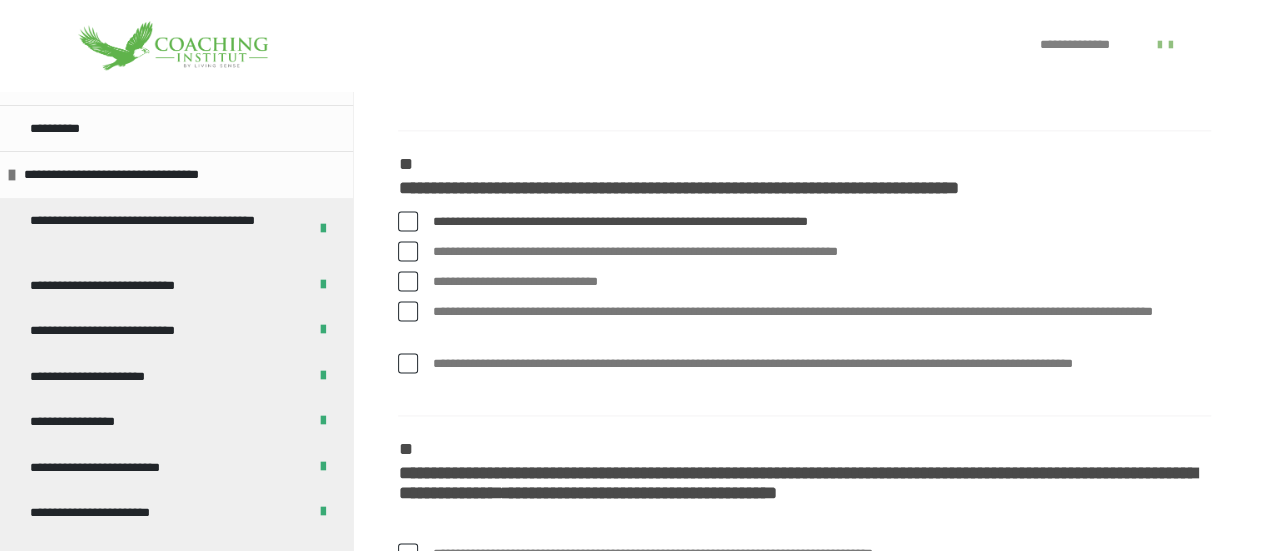 click at bounding box center [408, 311] 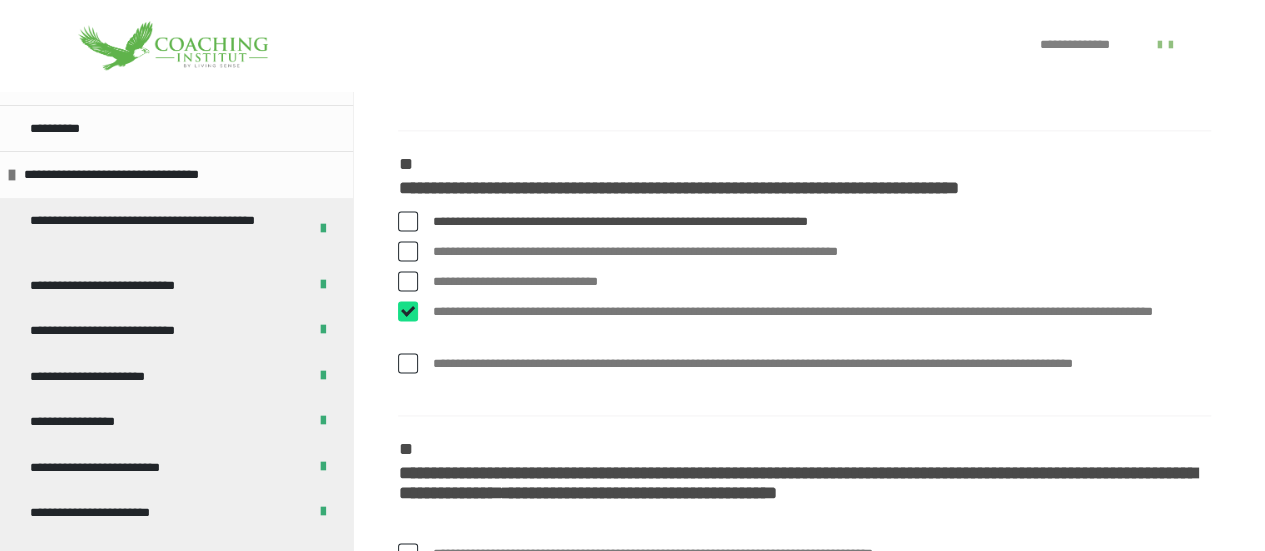 checkbox on "****" 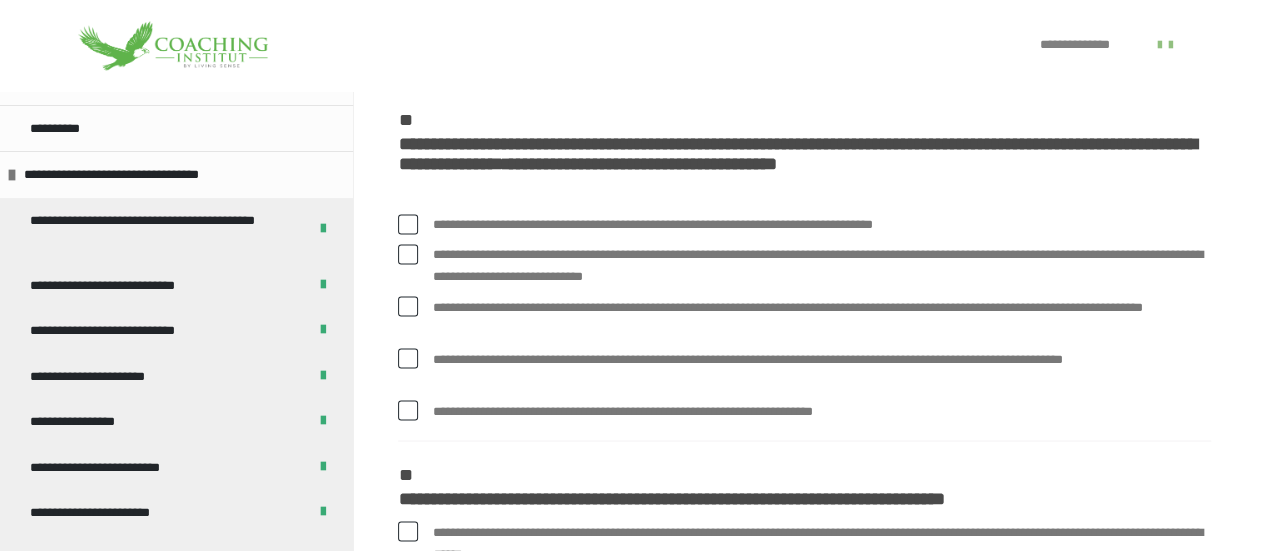 scroll, scrollTop: 1606, scrollLeft: 0, axis: vertical 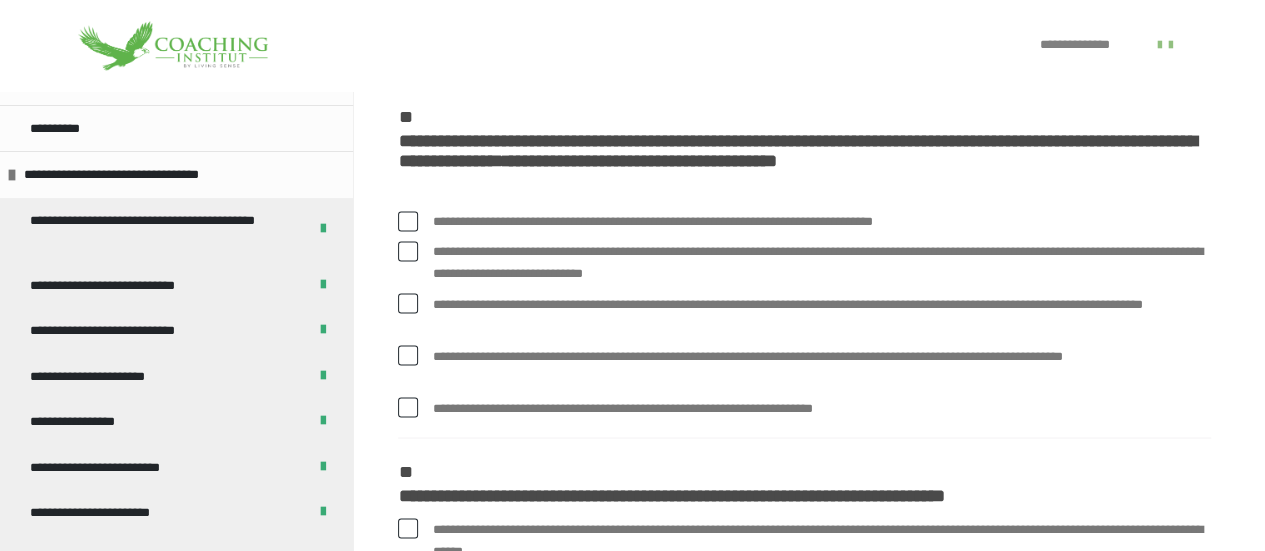 click at bounding box center [408, 221] 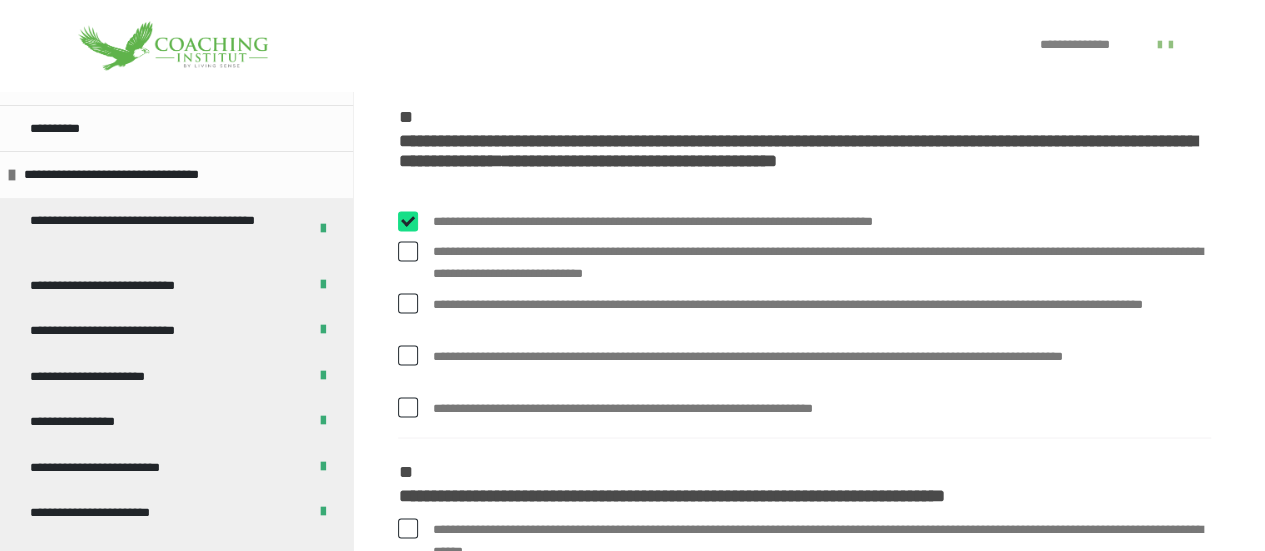 checkbox on "****" 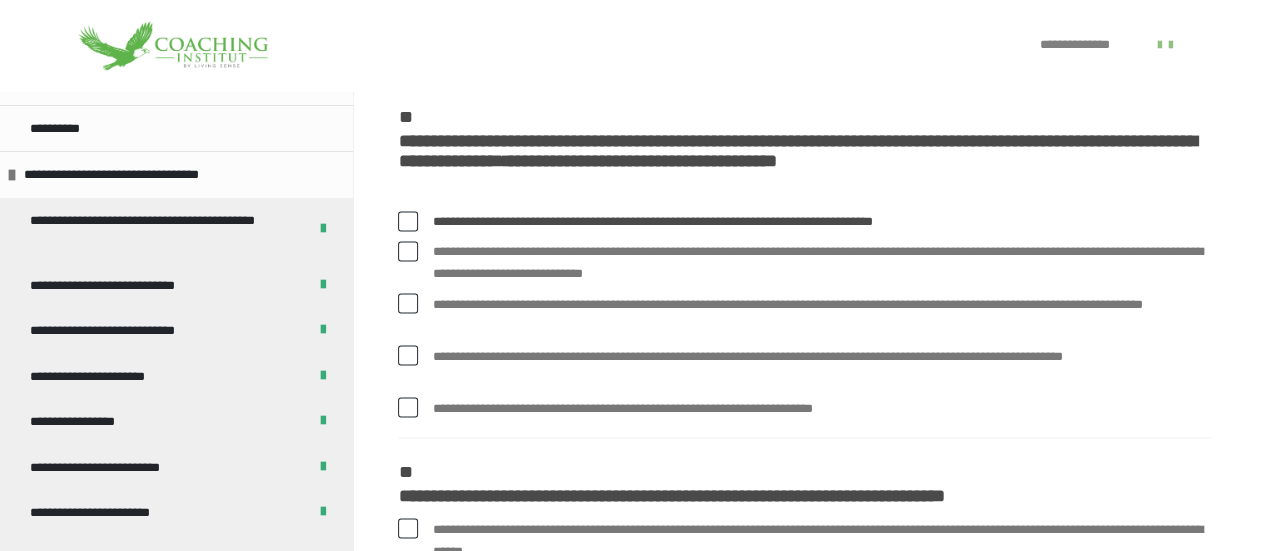 click on "**********" at bounding box center (804, 263) 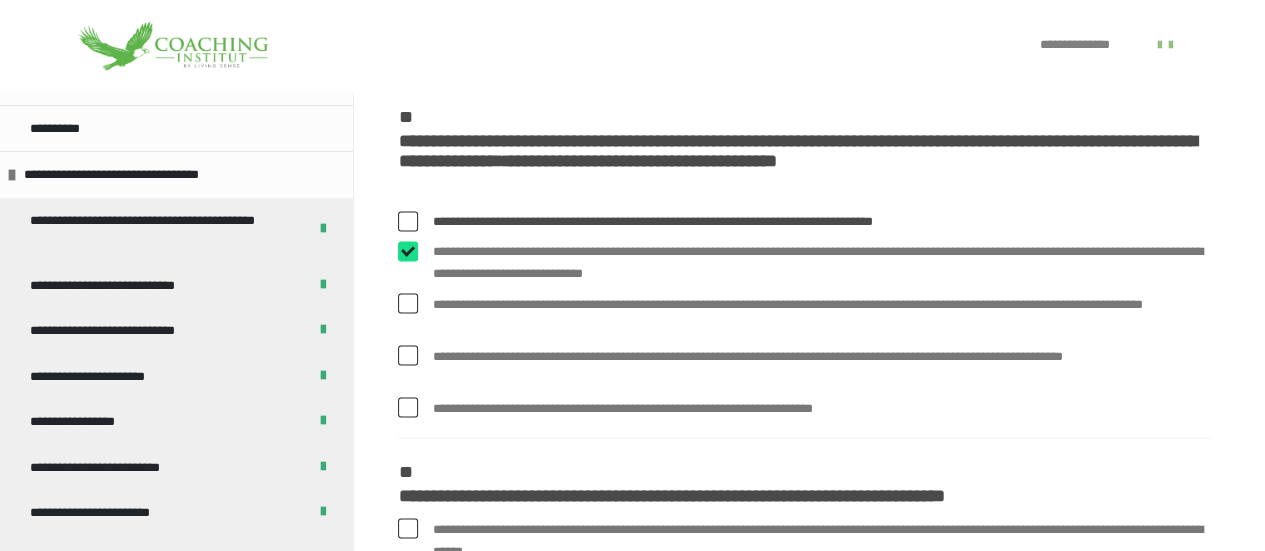 checkbox on "****" 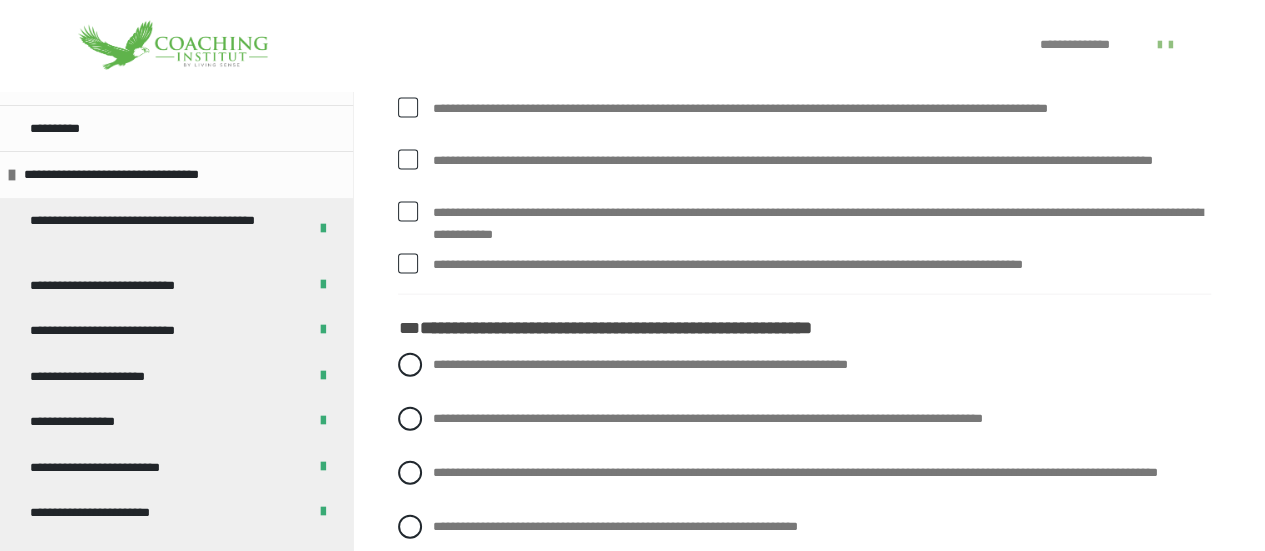 scroll, scrollTop: 2079, scrollLeft: 0, axis: vertical 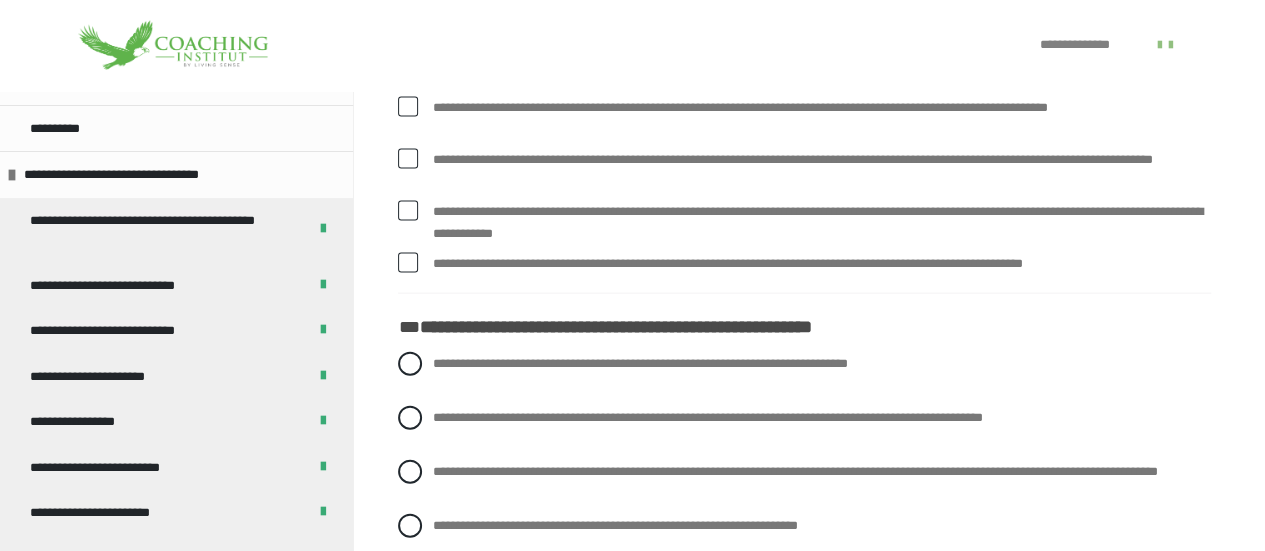 click at bounding box center [408, 159] 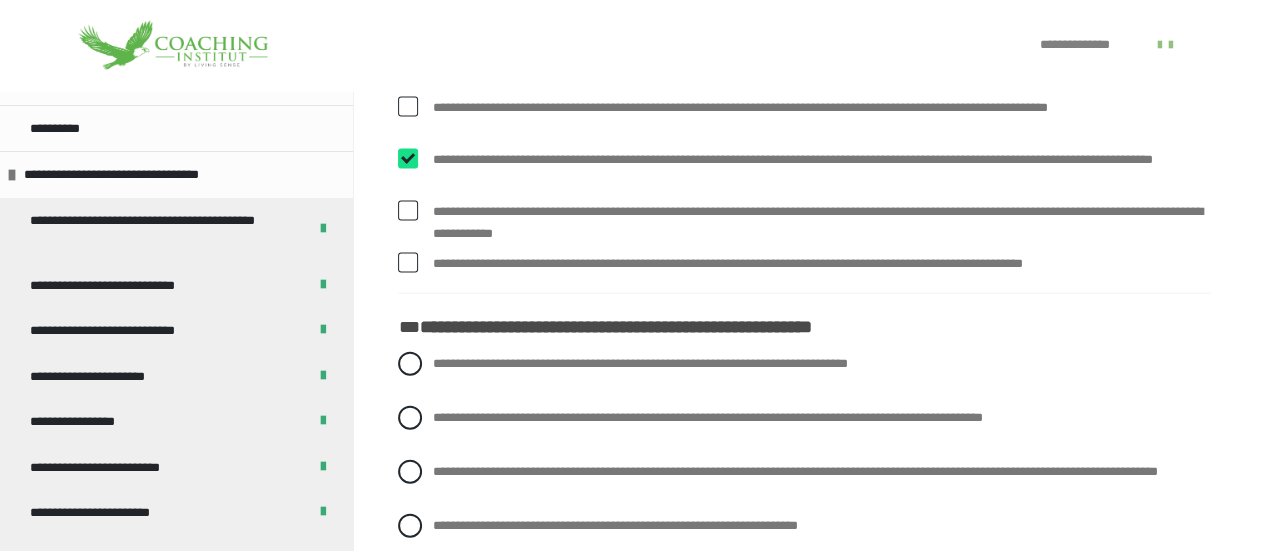 checkbox on "****" 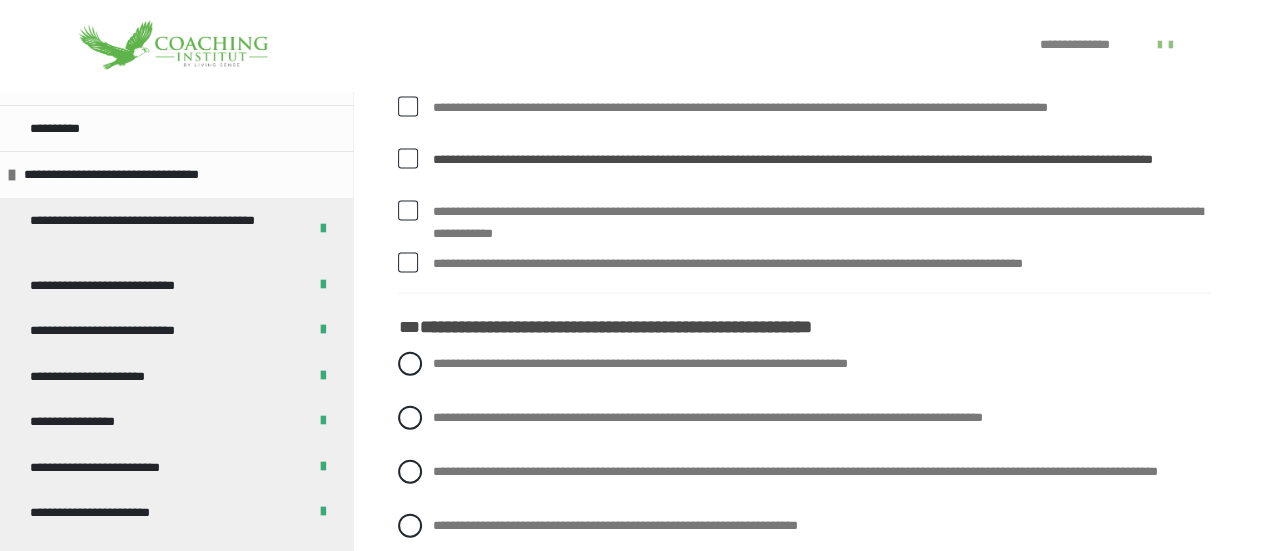 click at bounding box center [408, 55] 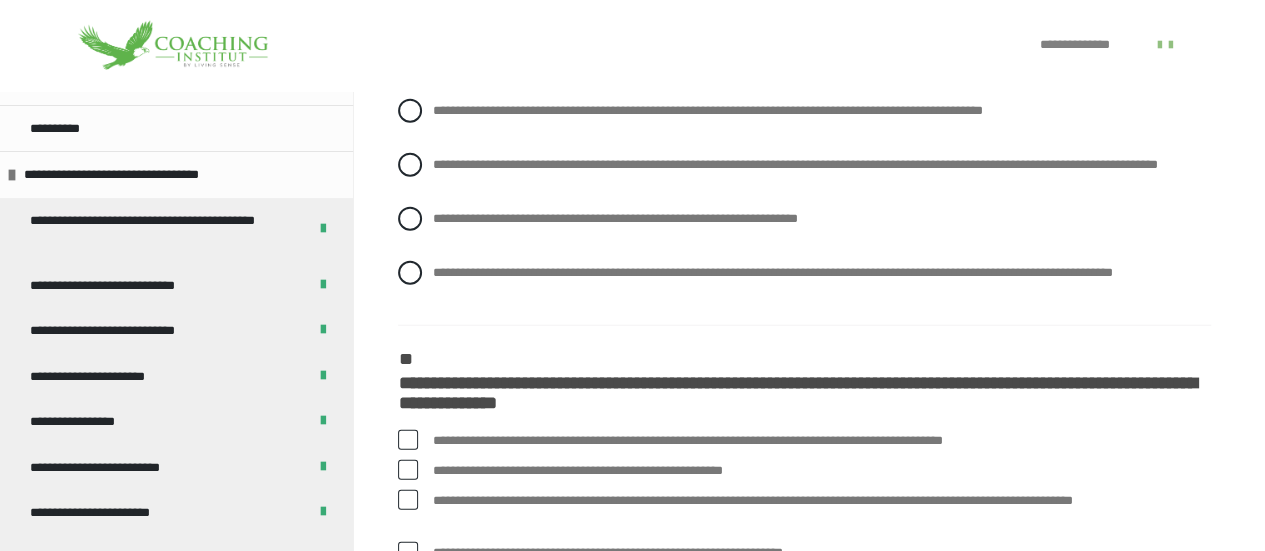 scroll, scrollTop: 2403, scrollLeft: 0, axis: vertical 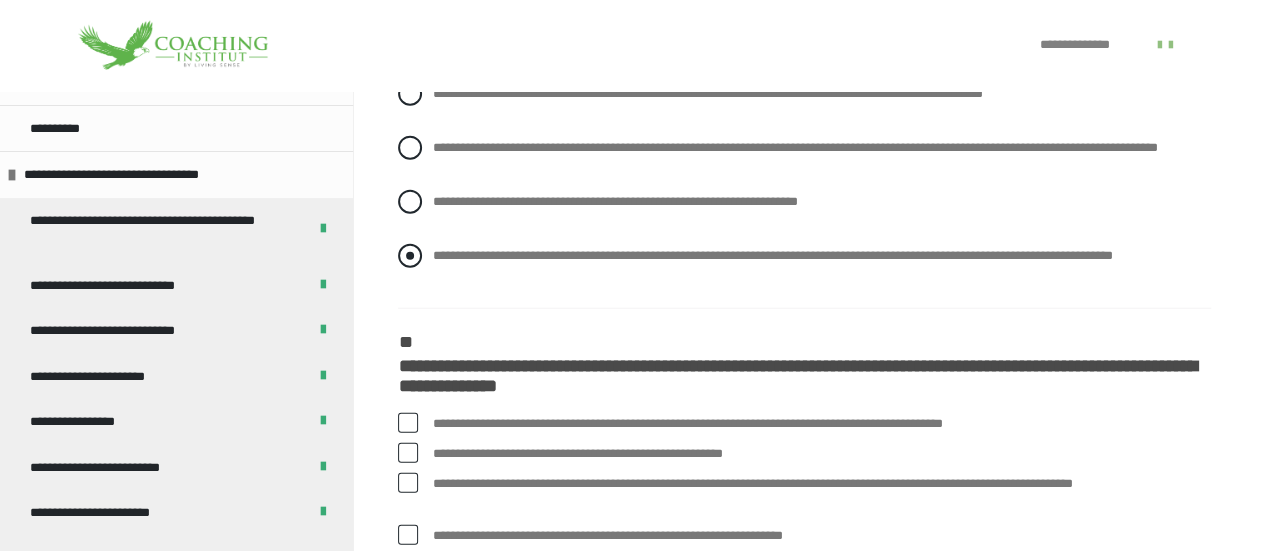 click at bounding box center (410, 256) 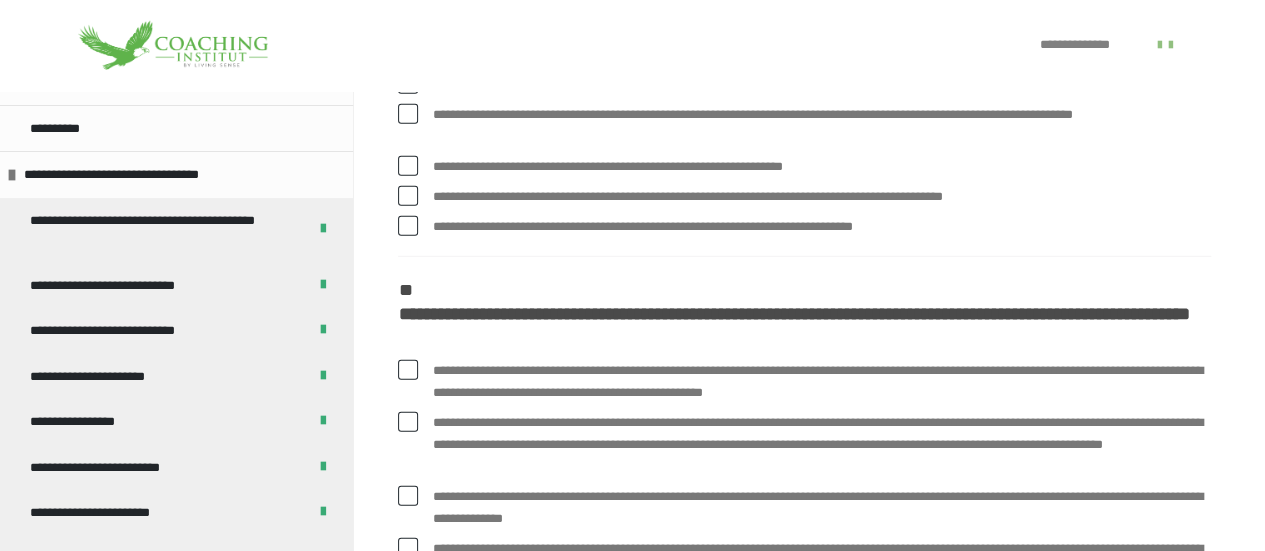 scroll, scrollTop: 2777, scrollLeft: 0, axis: vertical 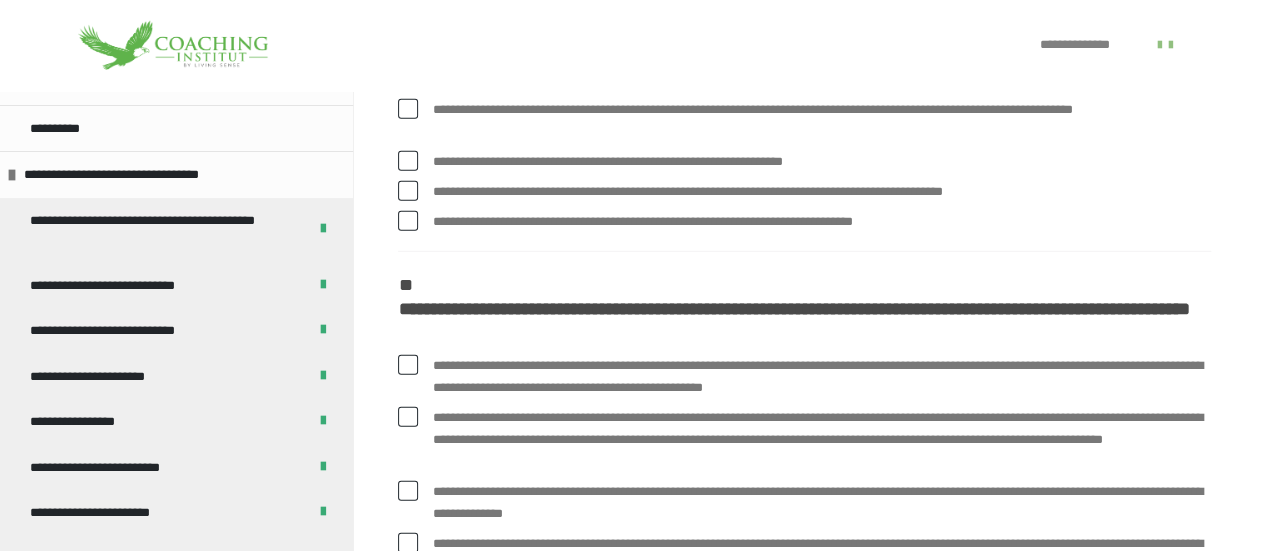 click at bounding box center [408, 221] 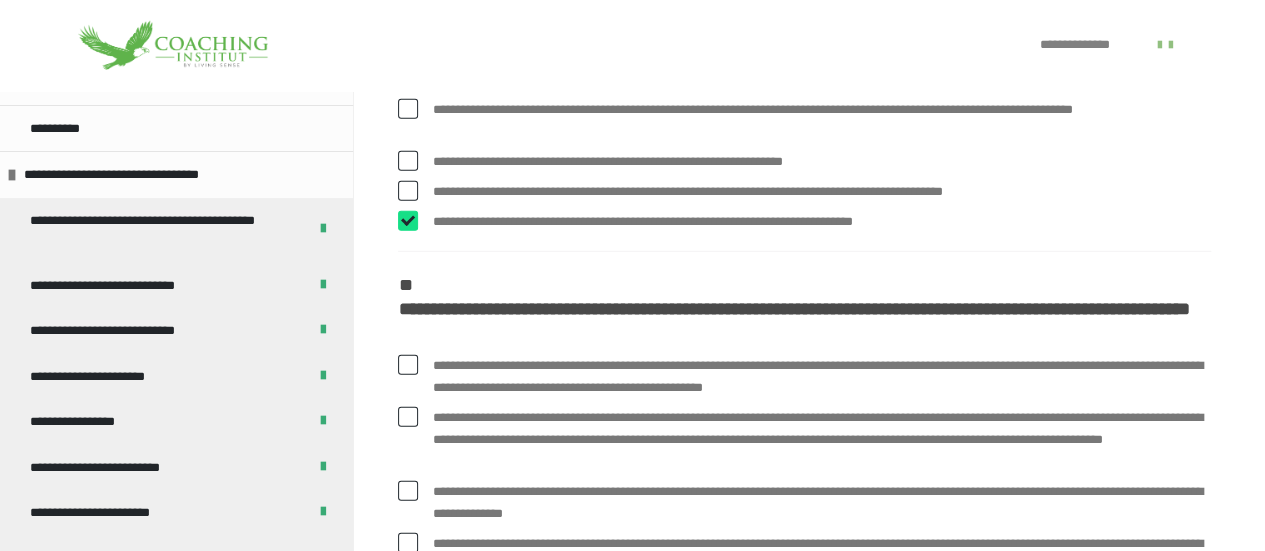 checkbox on "****" 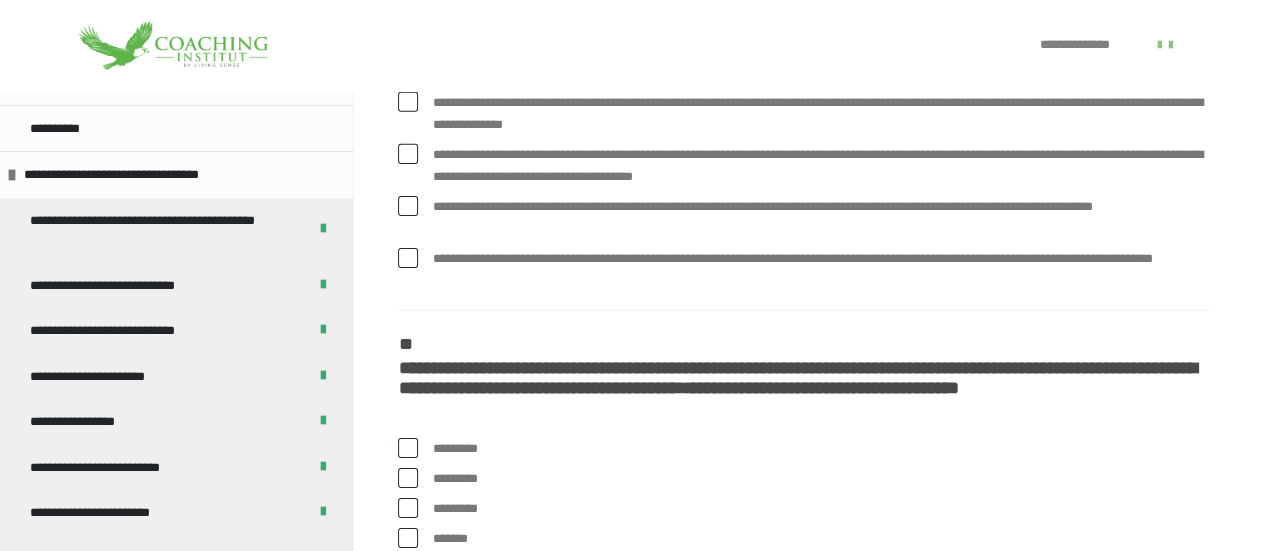 scroll, scrollTop: 3167, scrollLeft: 0, axis: vertical 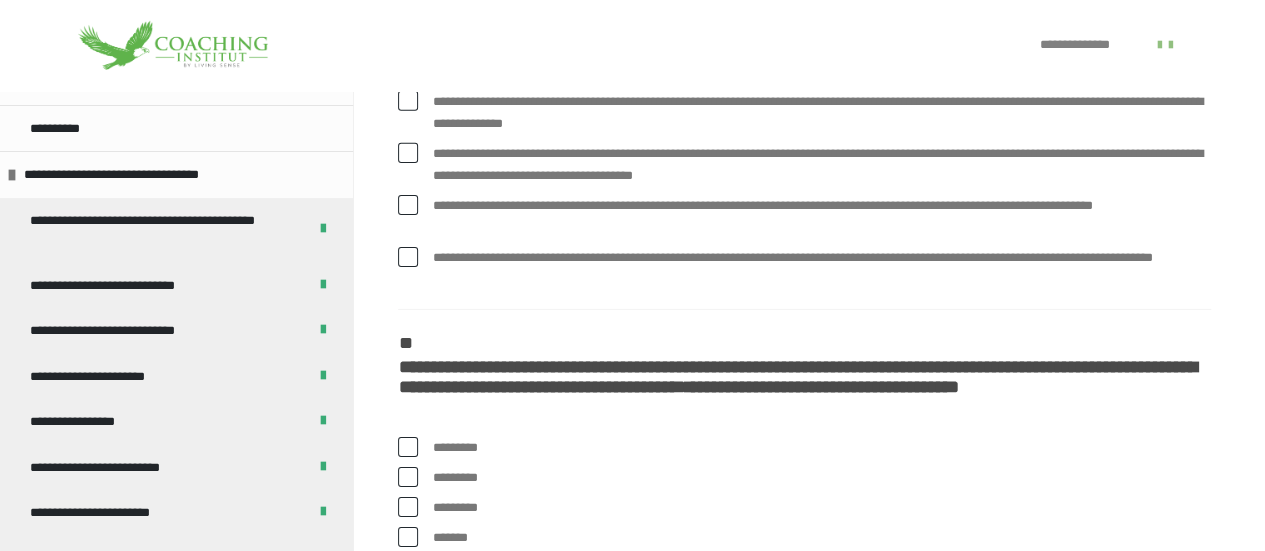click at bounding box center (408, -25) 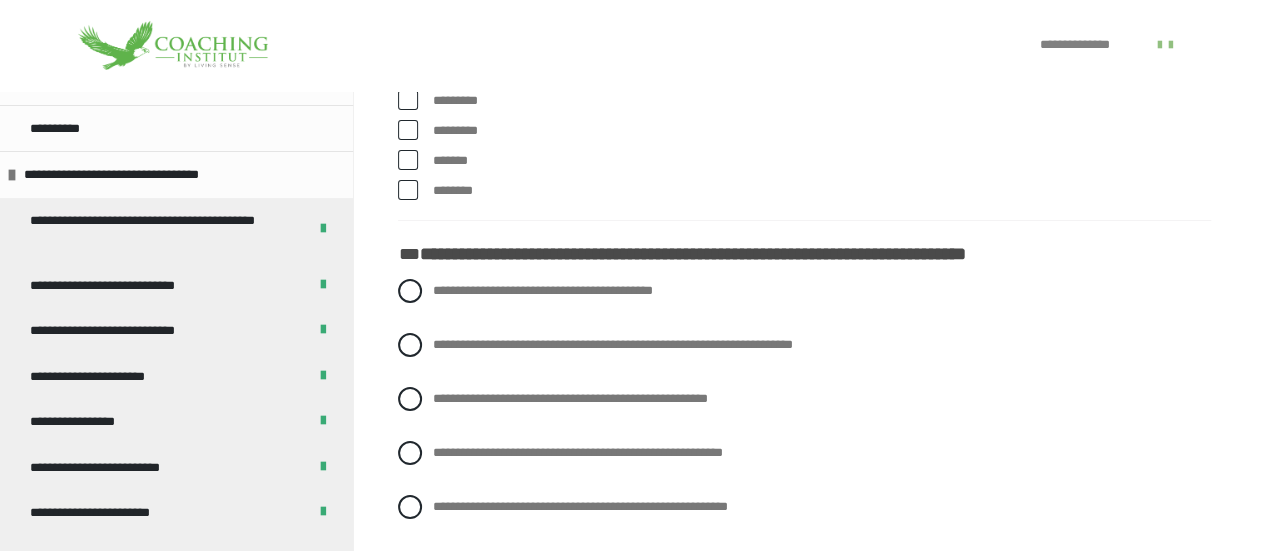 scroll, scrollTop: 3555, scrollLeft: 0, axis: vertical 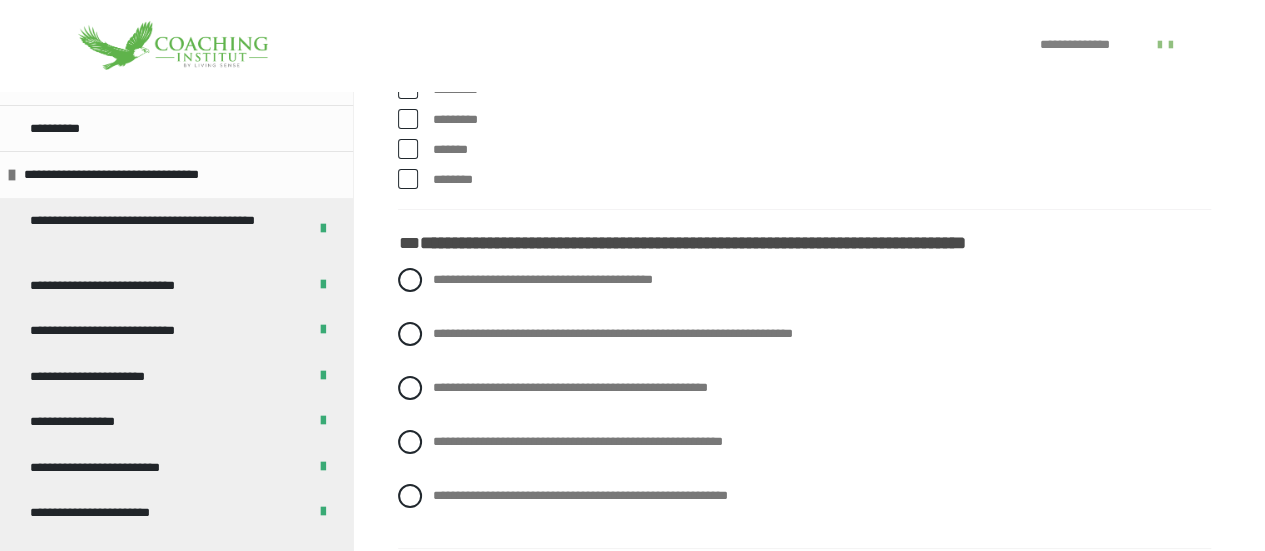click at bounding box center (408, 119) 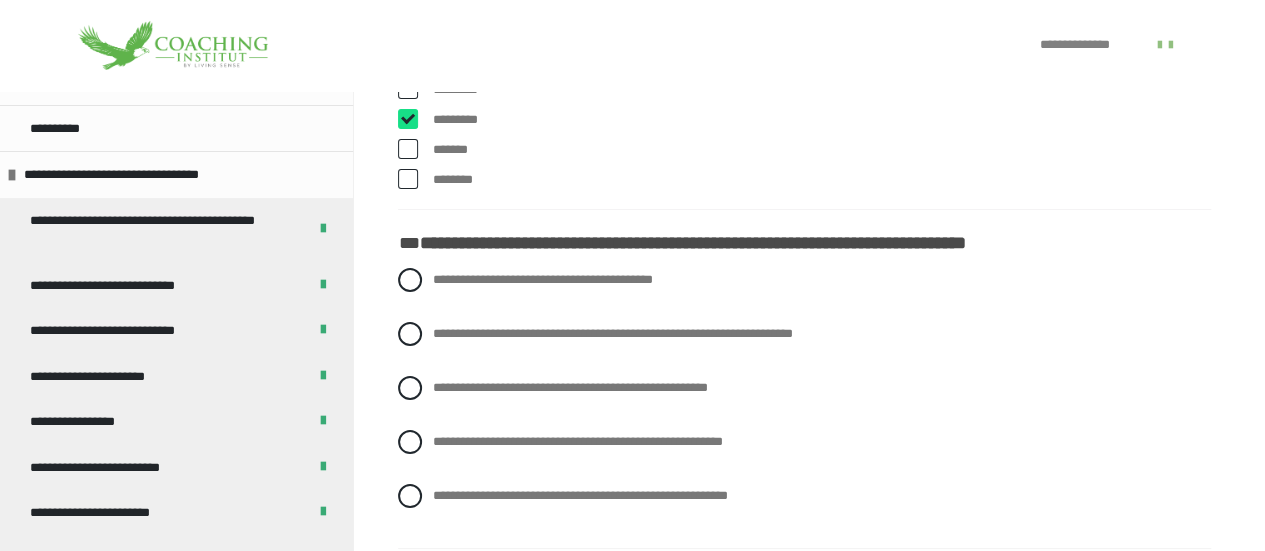 checkbox on "****" 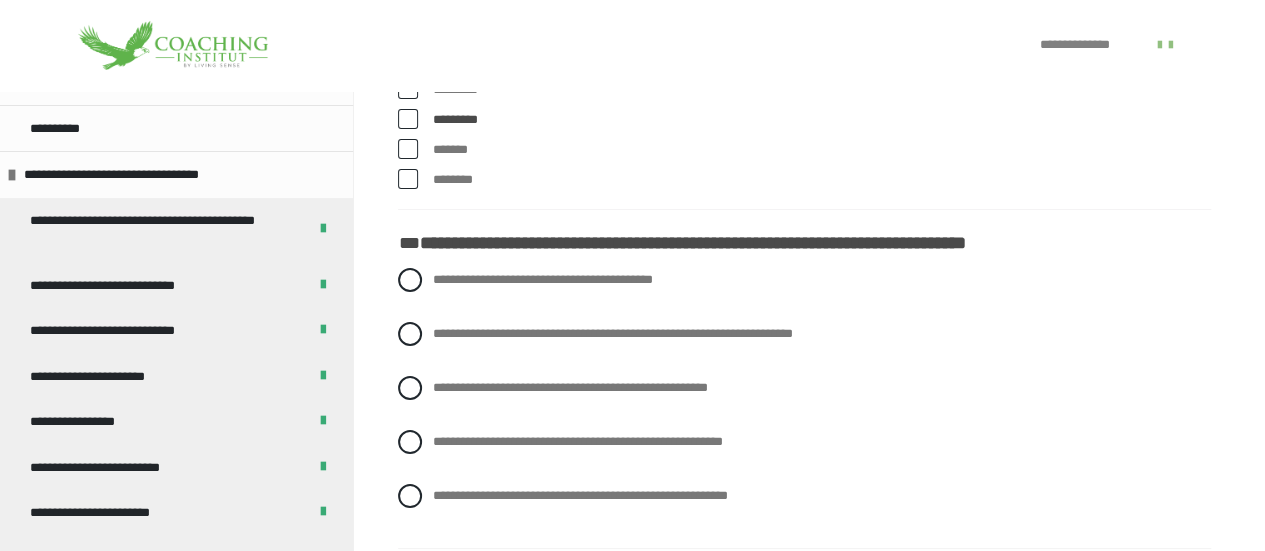 click at bounding box center (408, 149) 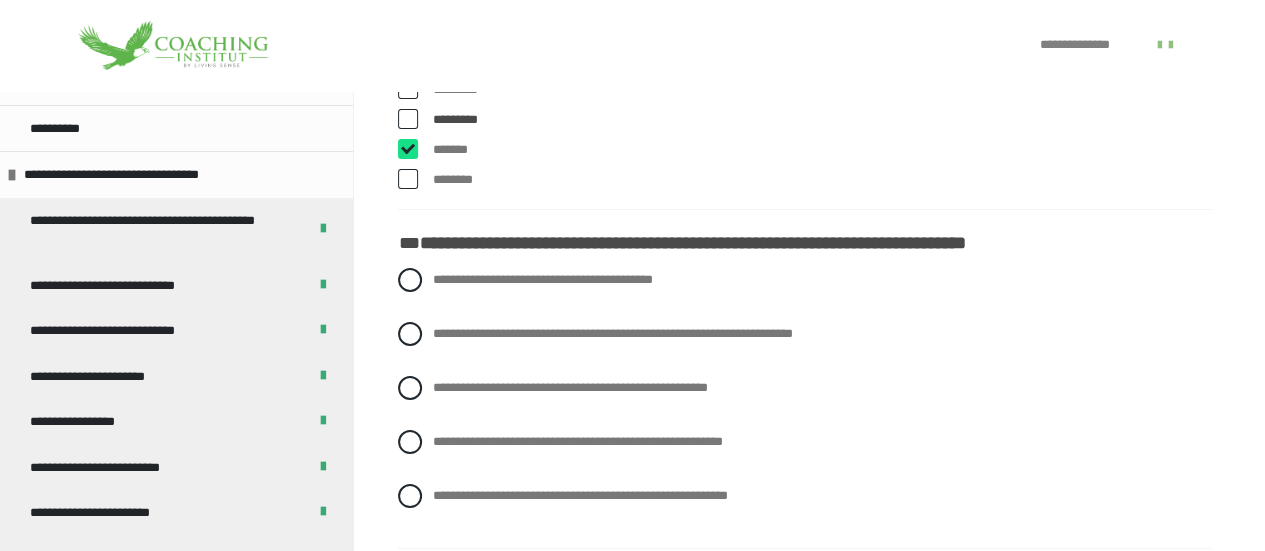 checkbox on "****" 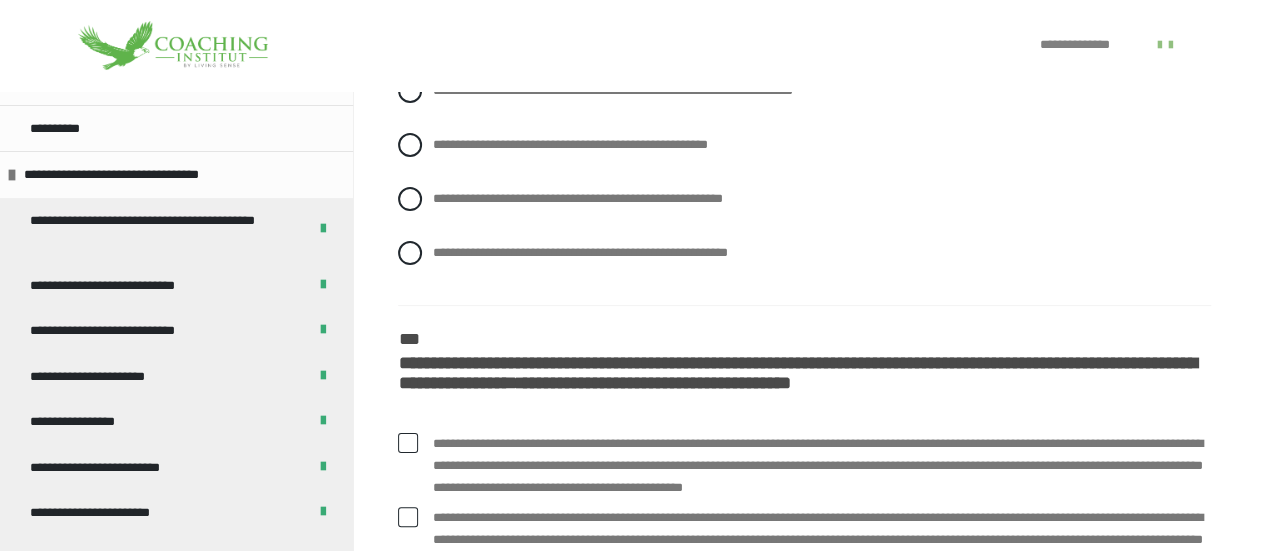 scroll, scrollTop: 3801, scrollLeft: 0, axis: vertical 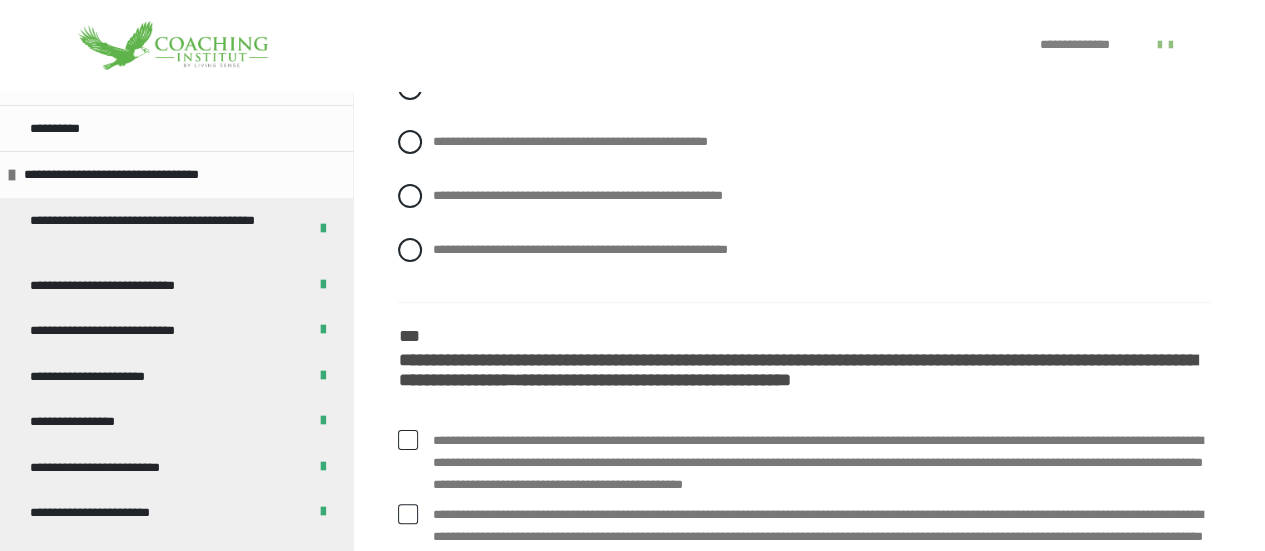 click at bounding box center (410, 88) 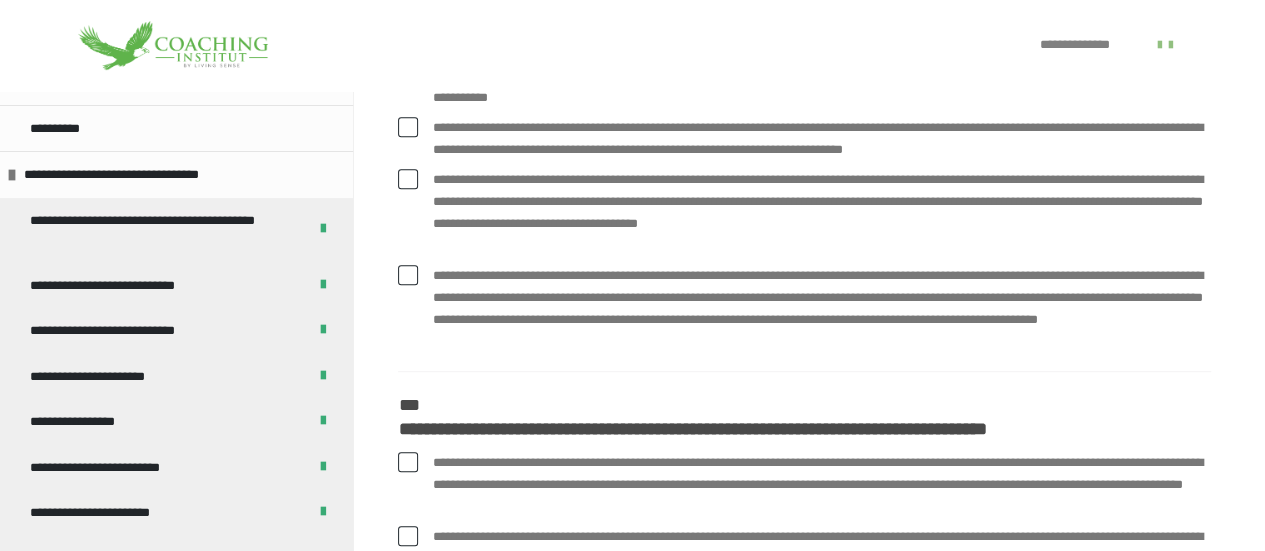 scroll, scrollTop: 4270, scrollLeft: 0, axis: vertical 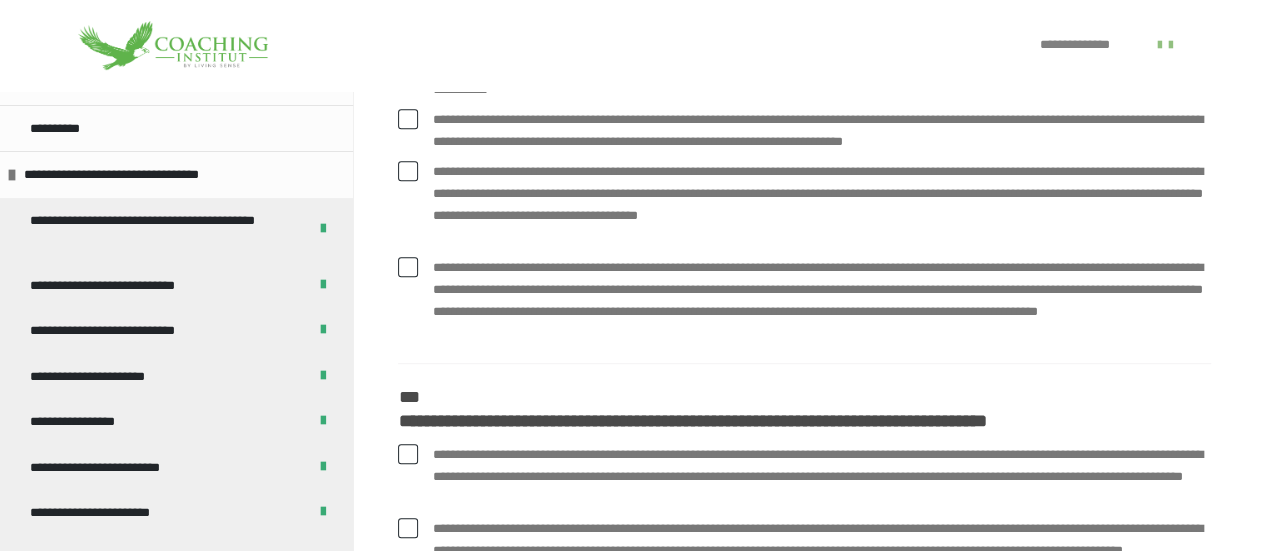 click at bounding box center (408, 119) 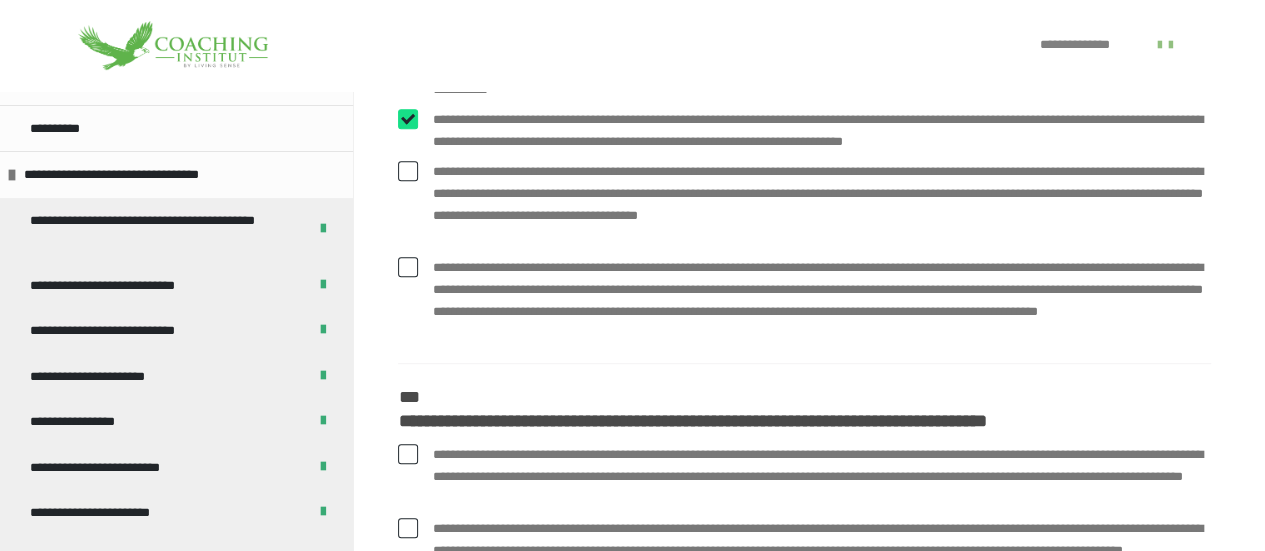 checkbox on "****" 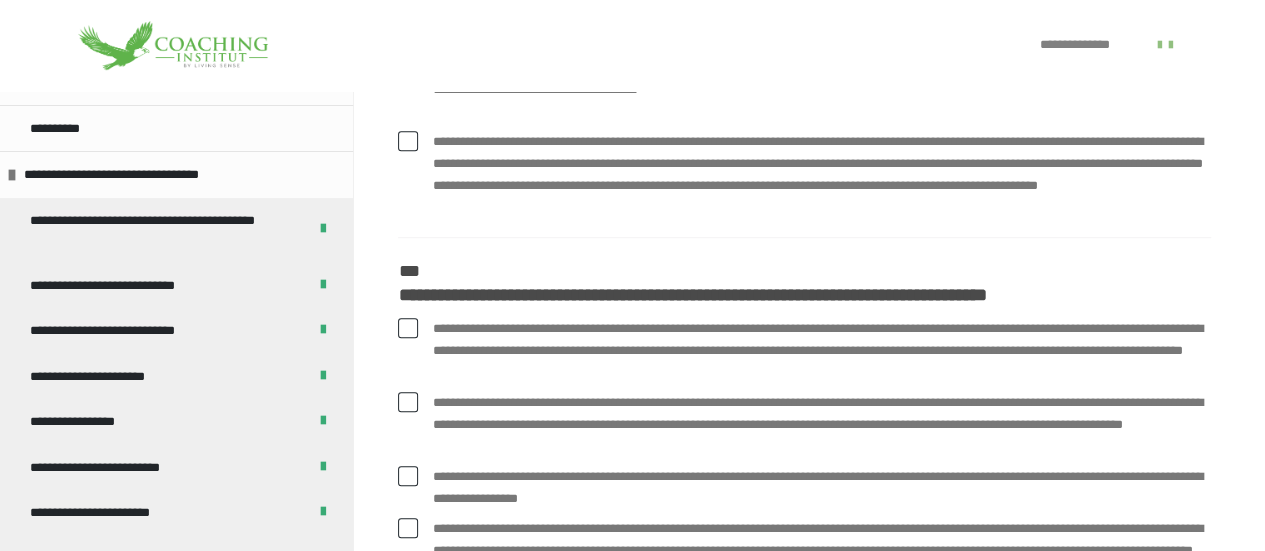 scroll, scrollTop: 4399, scrollLeft: 0, axis: vertical 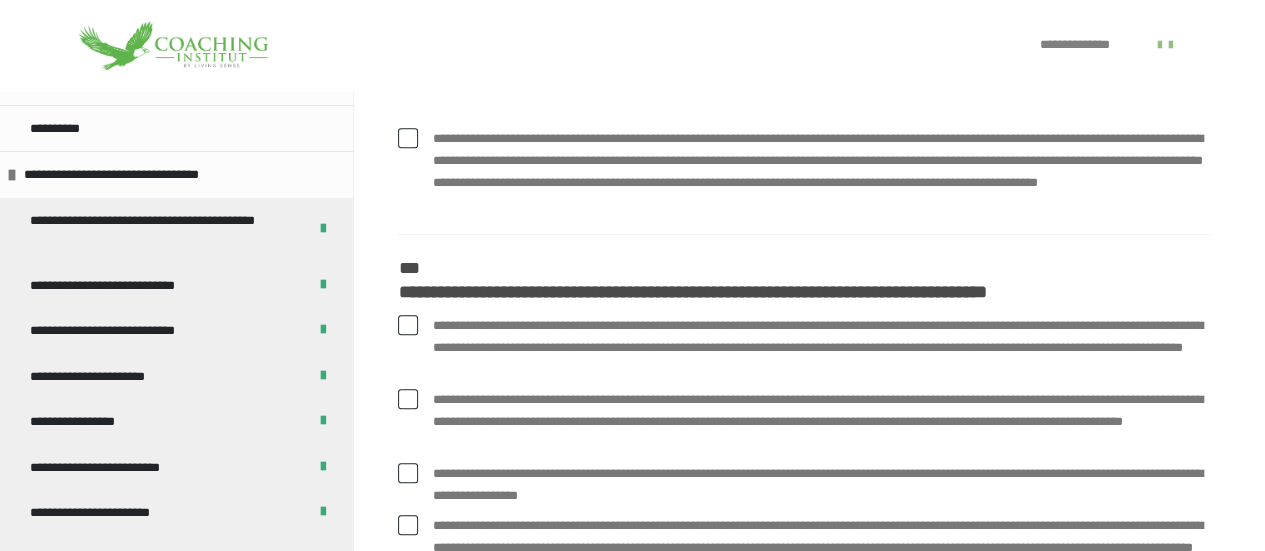 click at bounding box center (408, 42) 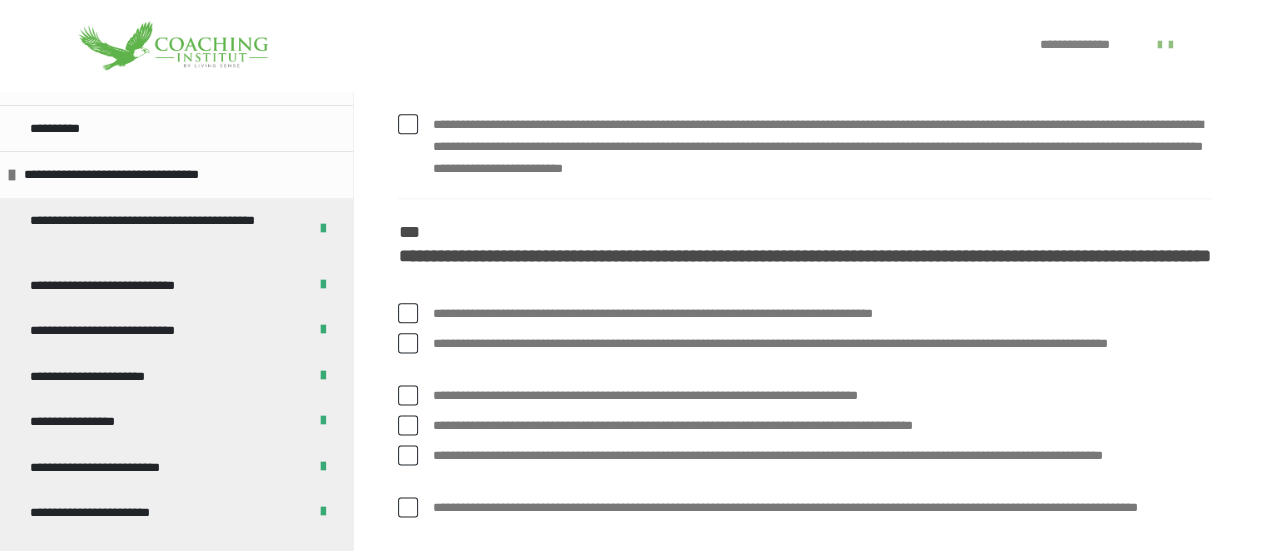 scroll, scrollTop: 4880, scrollLeft: 0, axis: vertical 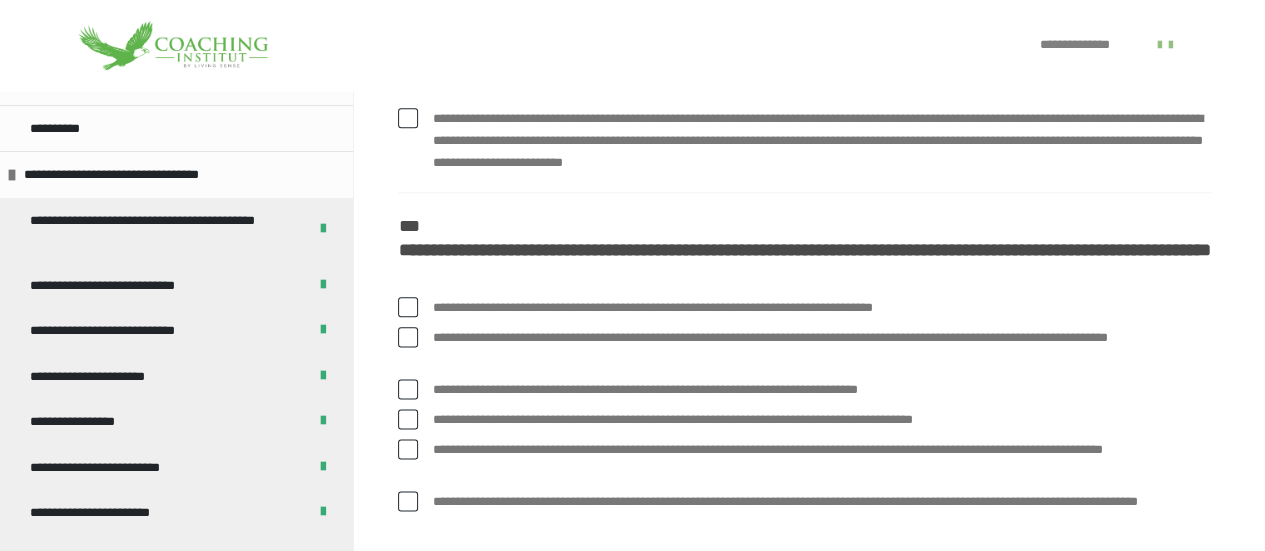click at bounding box center (408, 44) 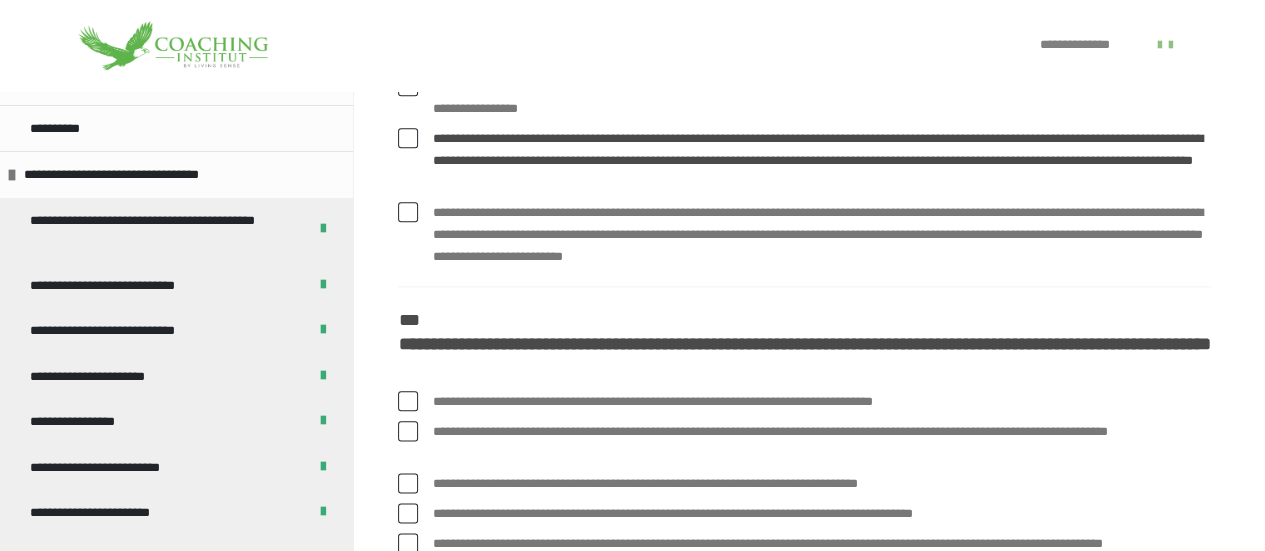 scroll, scrollTop: 4783, scrollLeft: 0, axis: vertical 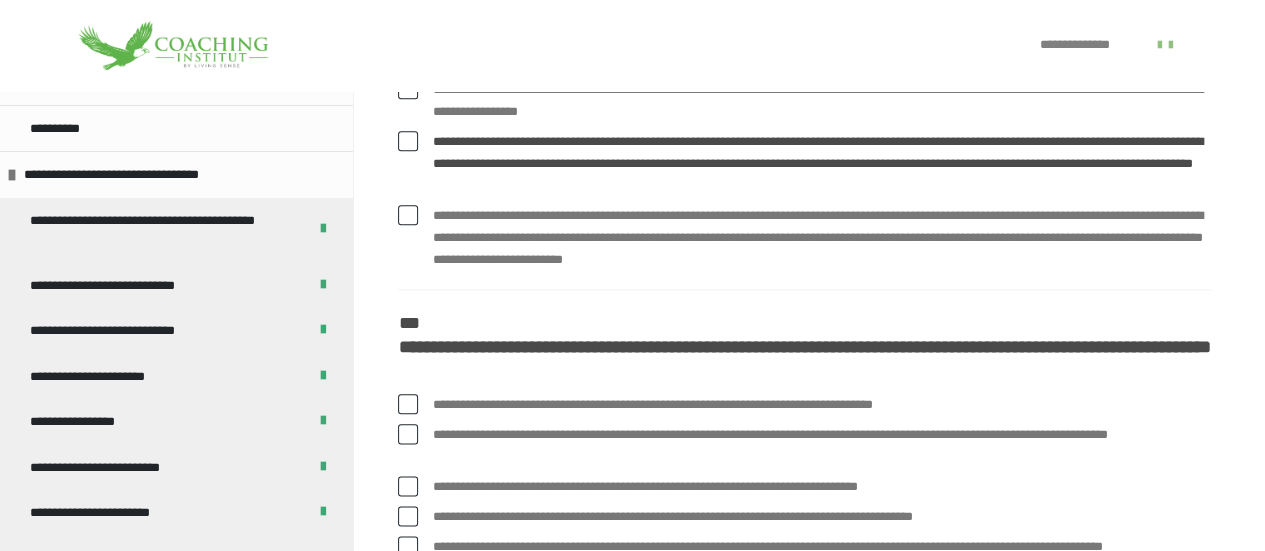 click at bounding box center (408, -59) 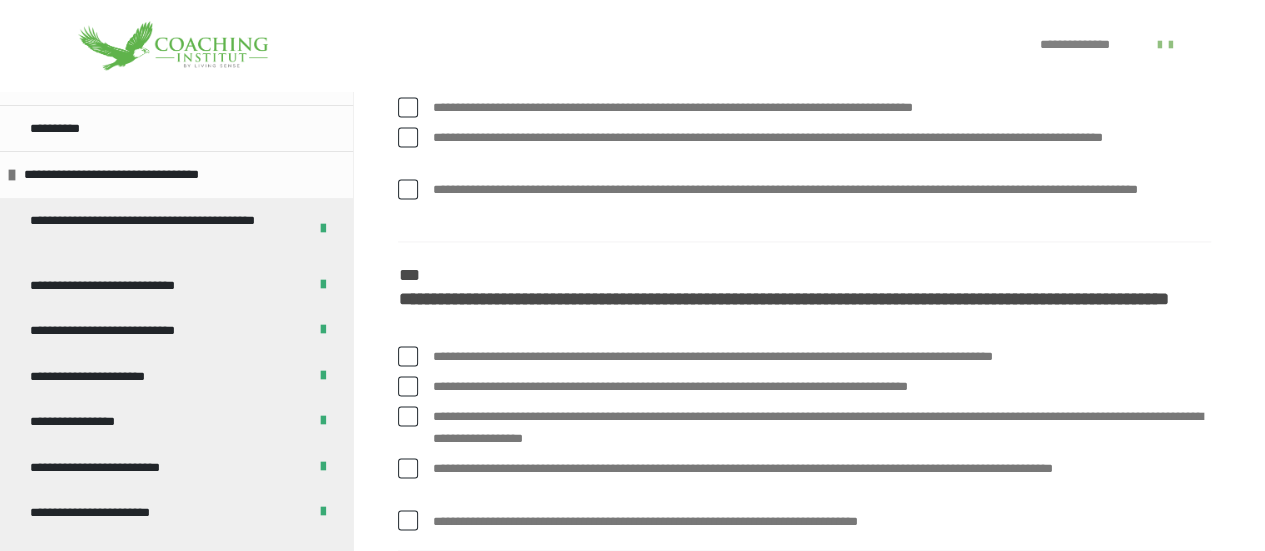scroll, scrollTop: 5193, scrollLeft: 0, axis: vertical 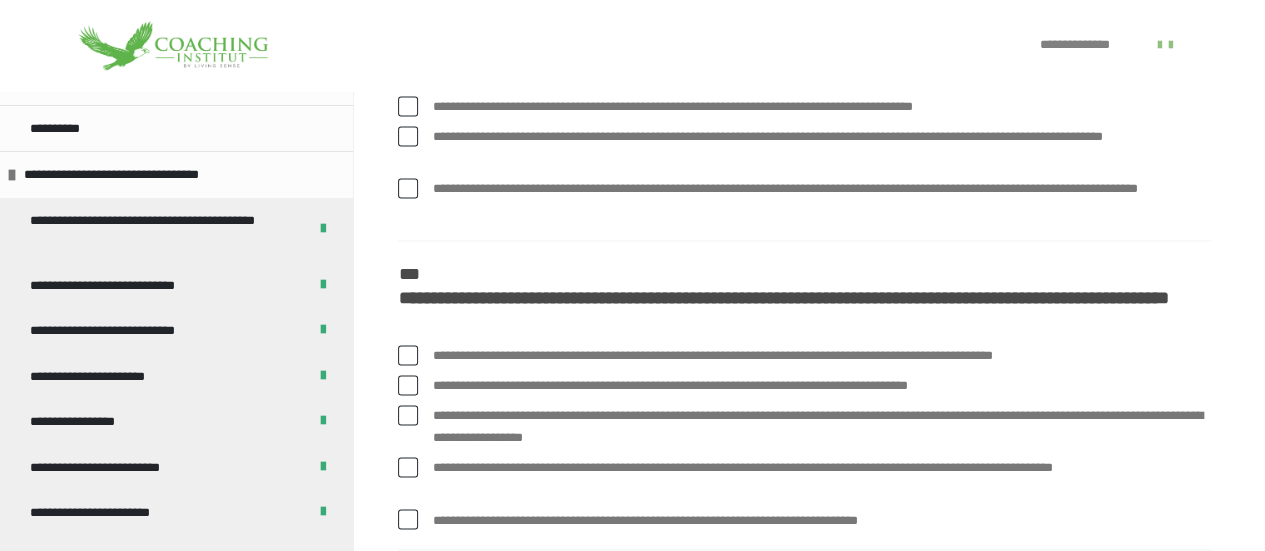 click at bounding box center (408, -6) 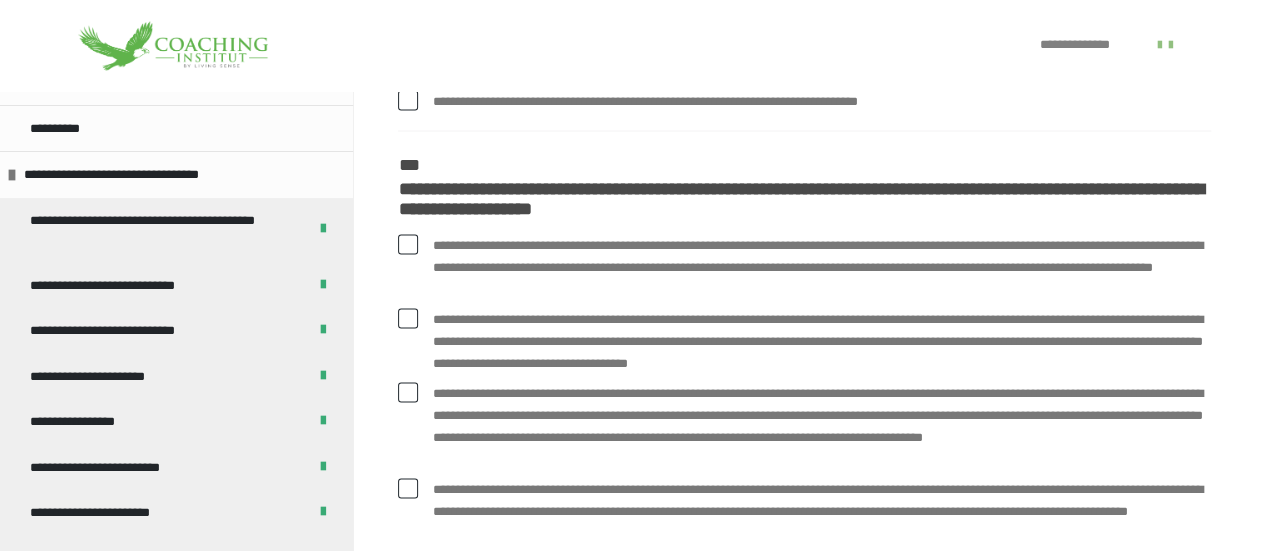 scroll, scrollTop: 5613, scrollLeft: 0, axis: vertical 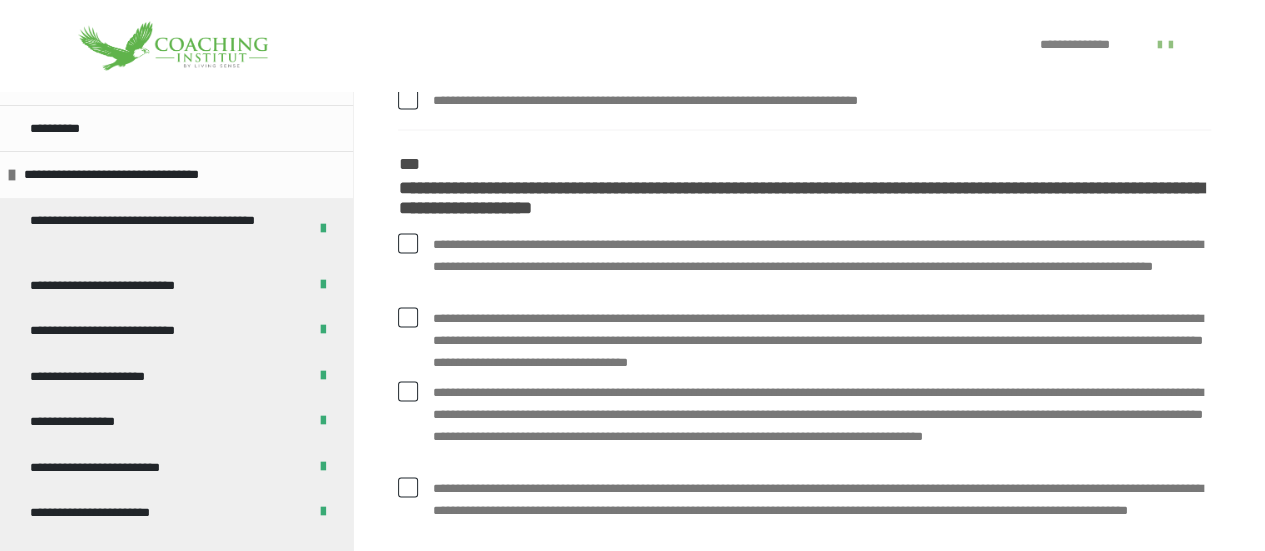 click at bounding box center (408, -35) 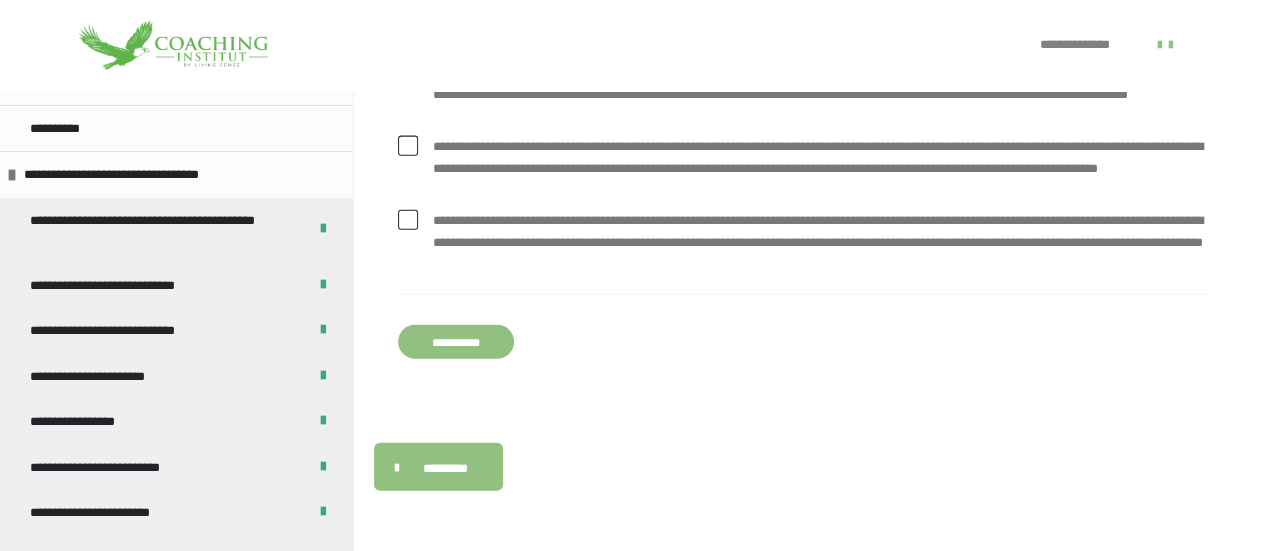 scroll, scrollTop: 6054, scrollLeft: 0, axis: vertical 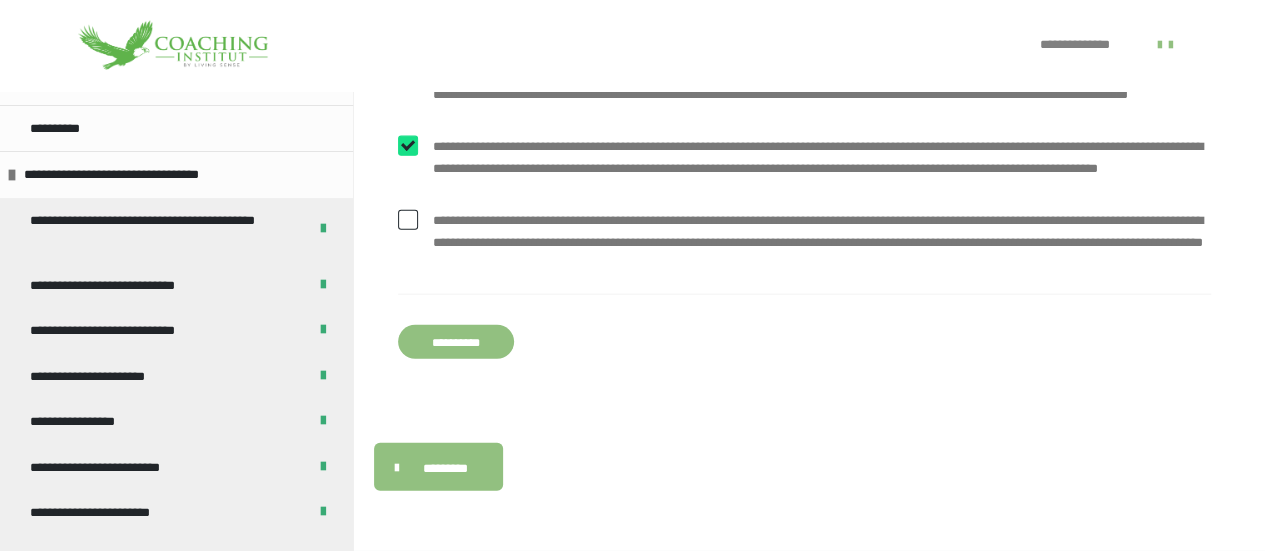 checkbox on "****" 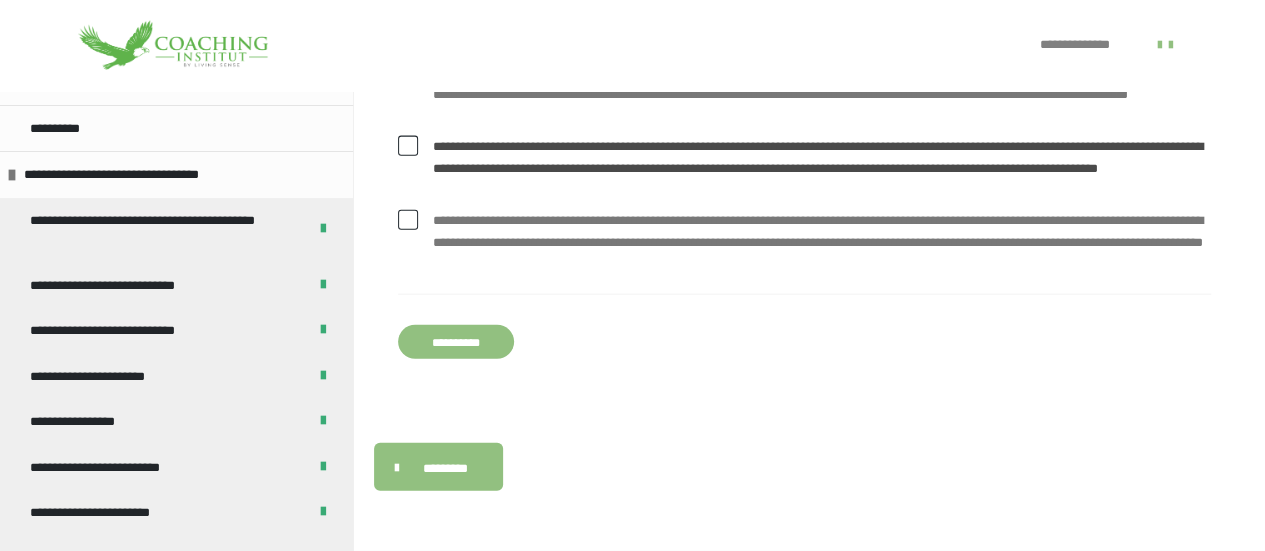 scroll, scrollTop: 6325, scrollLeft: 0, axis: vertical 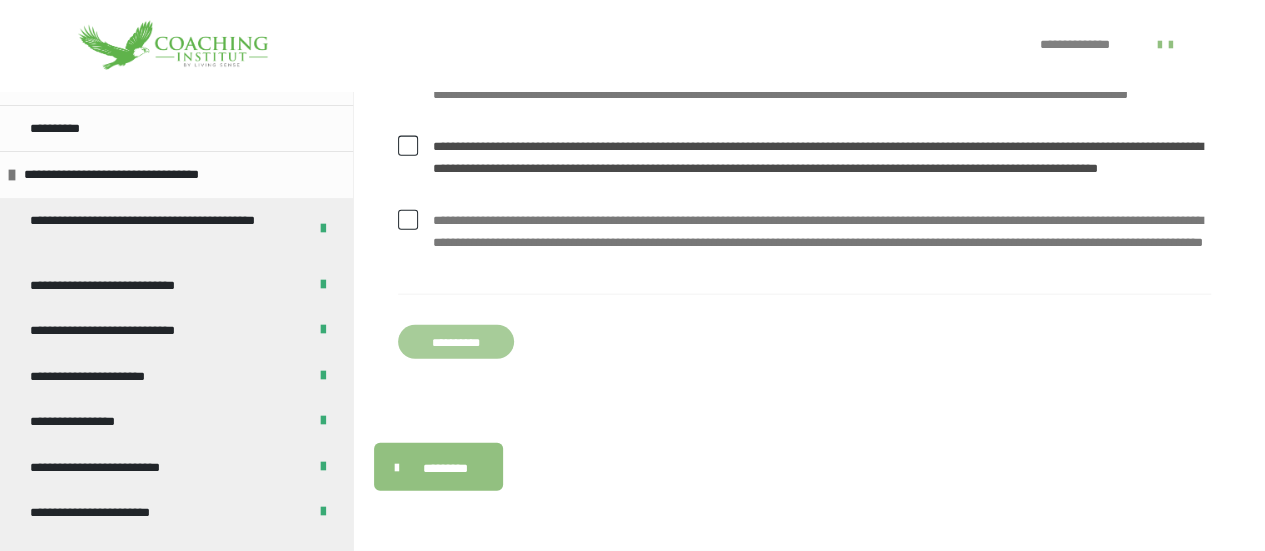 click on "**********" at bounding box center (456, 342) 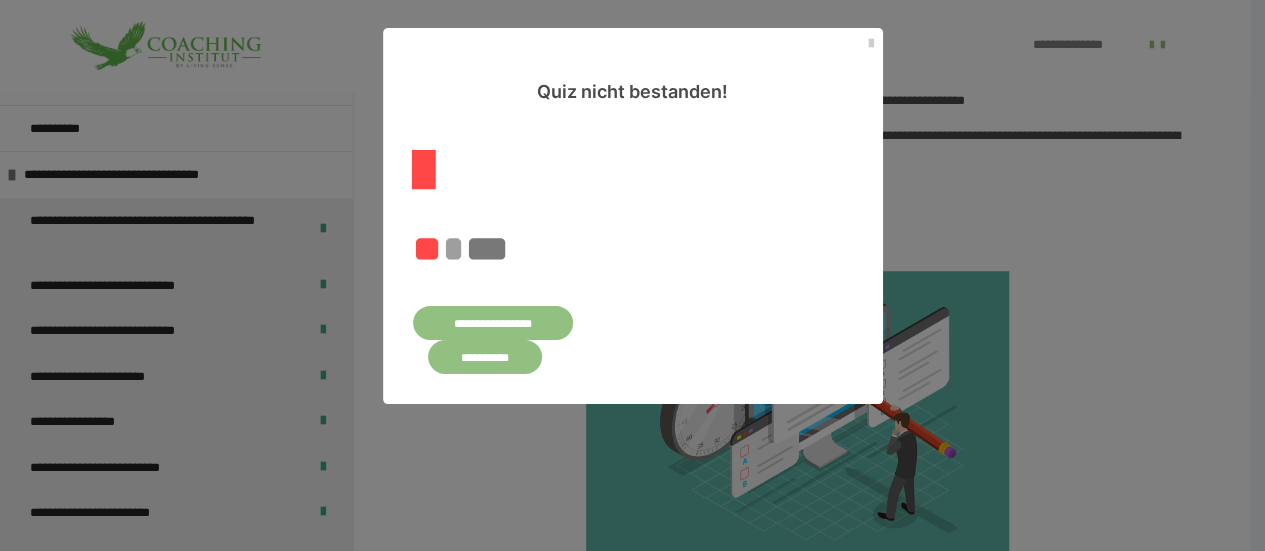 scroll, scrollTop: 844, scrollLeft: 0, axis: vertical 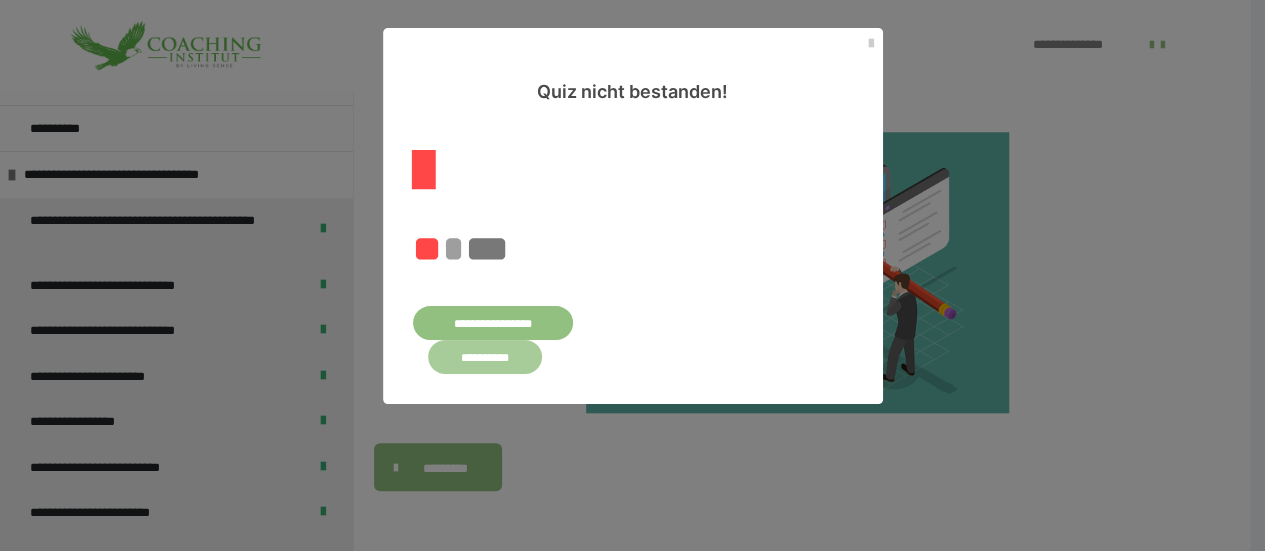 click on "**********" at bounding box center (485, 357) 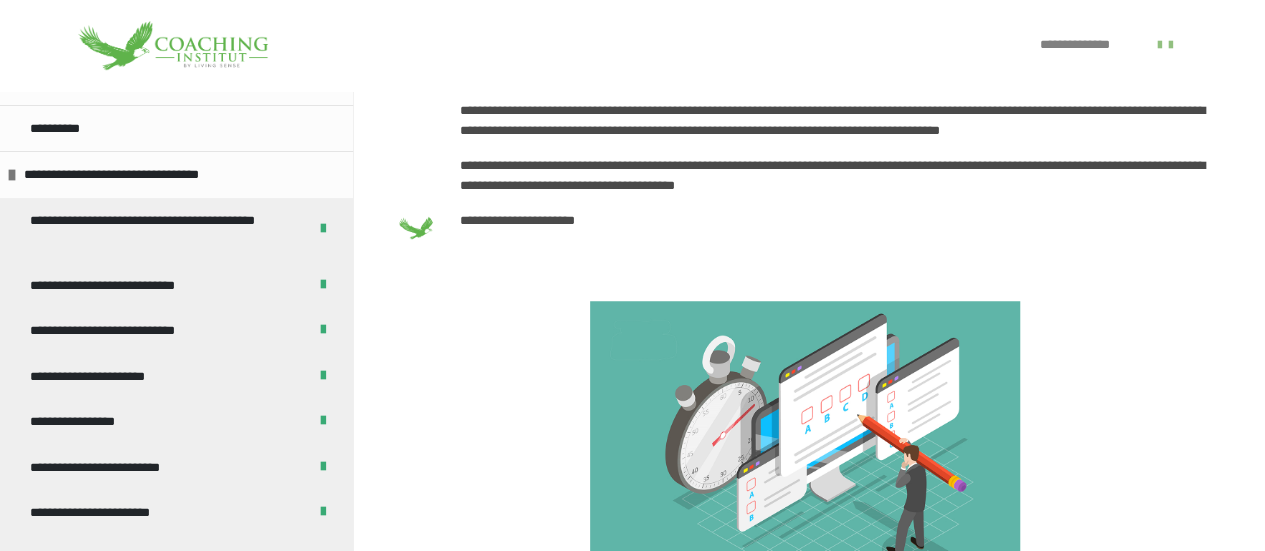 scroll, scrollTop: 849, scrollLeft: 0, axis: vertical 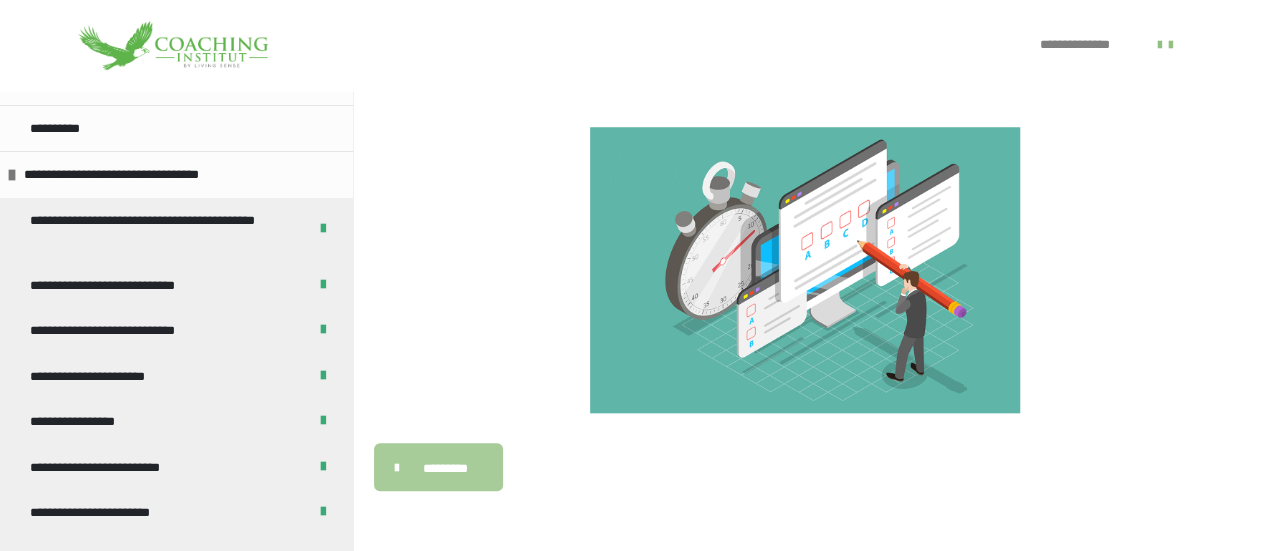 click on "*********" at bounding box center [445, 468] 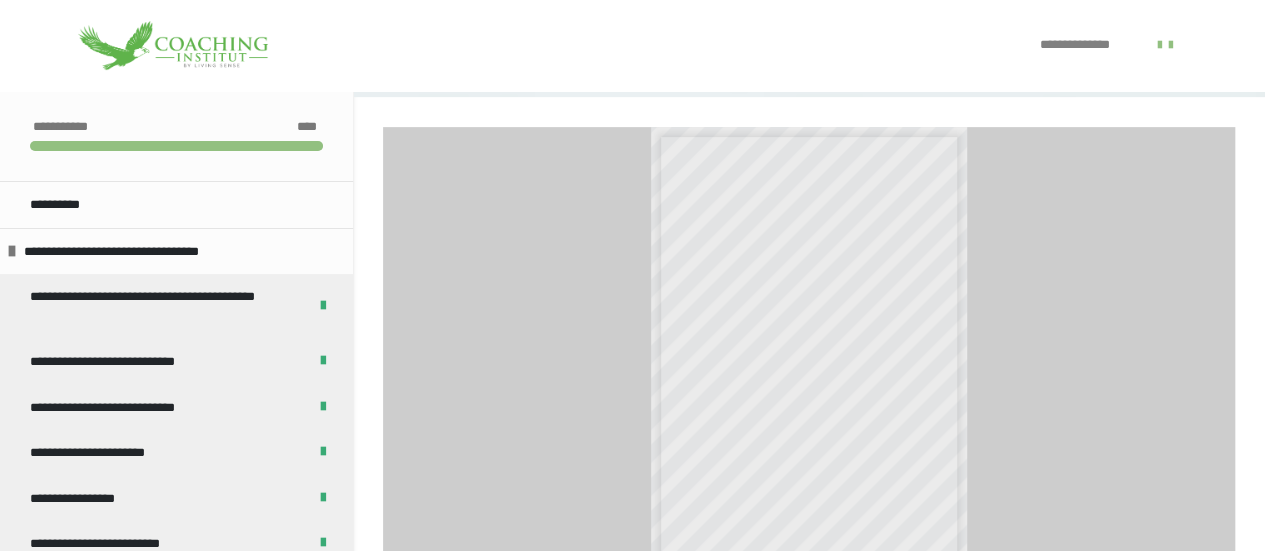 scroll, scrollTop: 531, scrollLeft: 0, axis: vertical 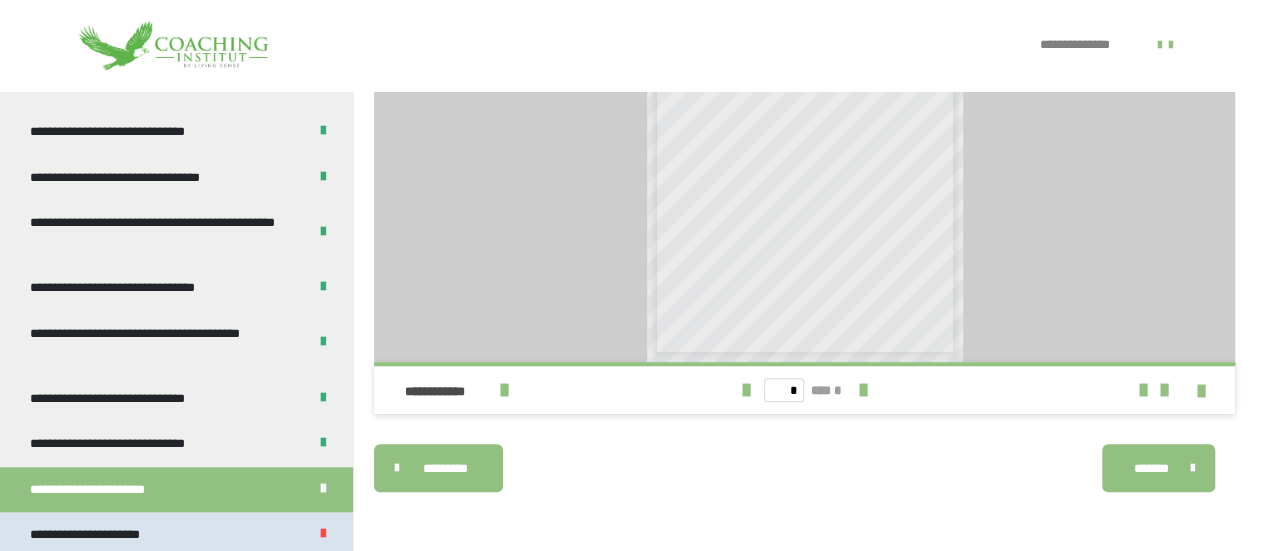 click on "**********" at bounding box center (176, 535) 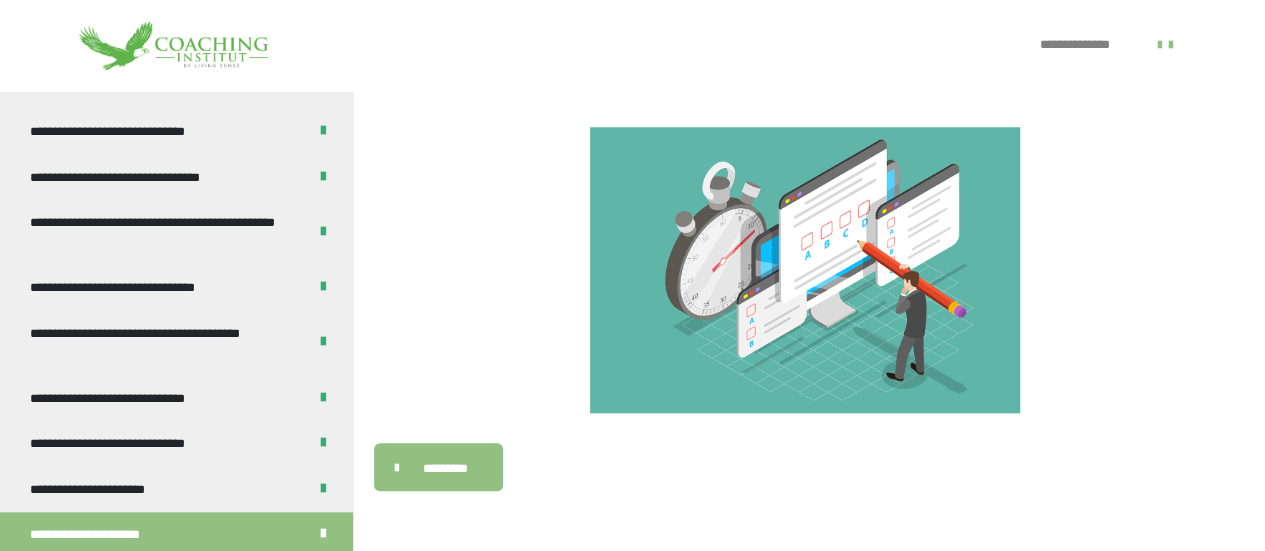 scroll, scrollTop: 280, scrollLeft: 0, axis: vertical 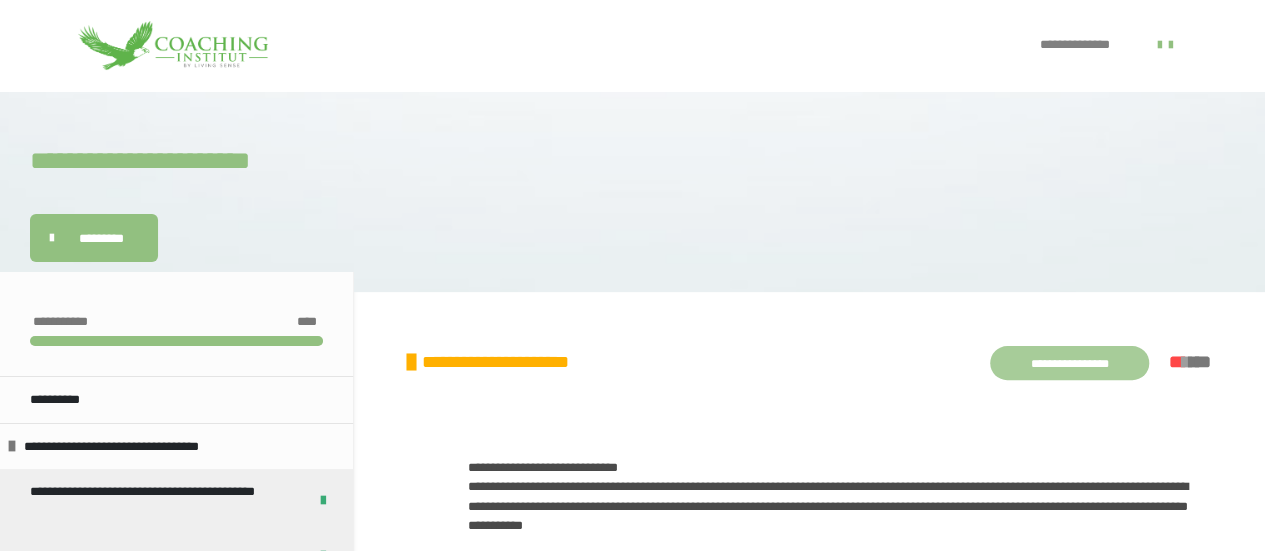 click on "**********" at bounding box center [1069, 363] 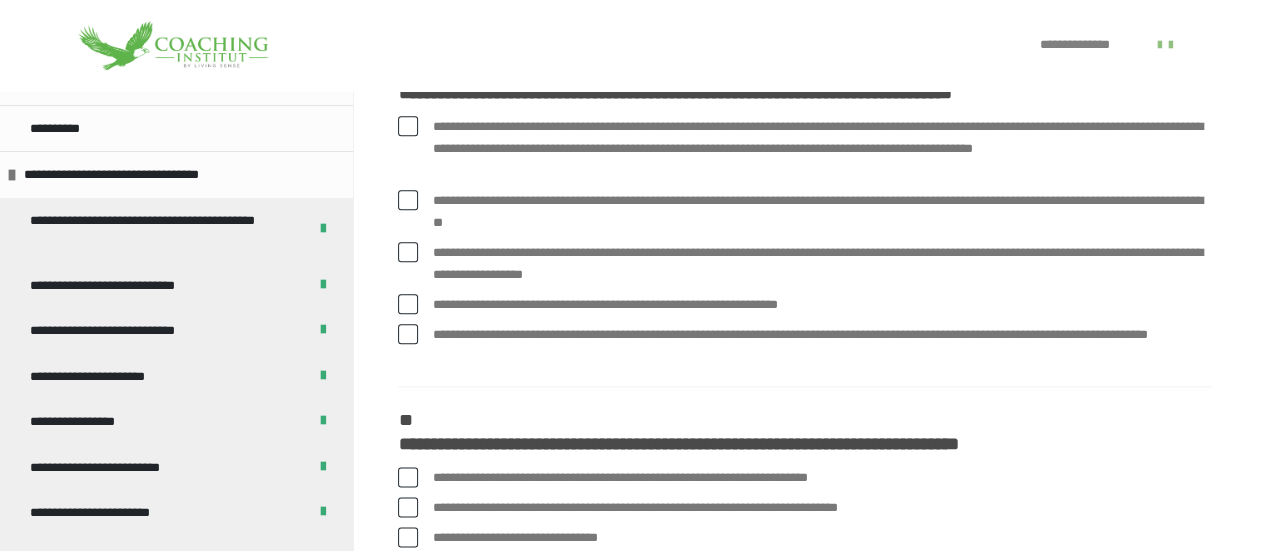 scroll, scrollTop: 1019, scrollLeft: 0, axis: vertical 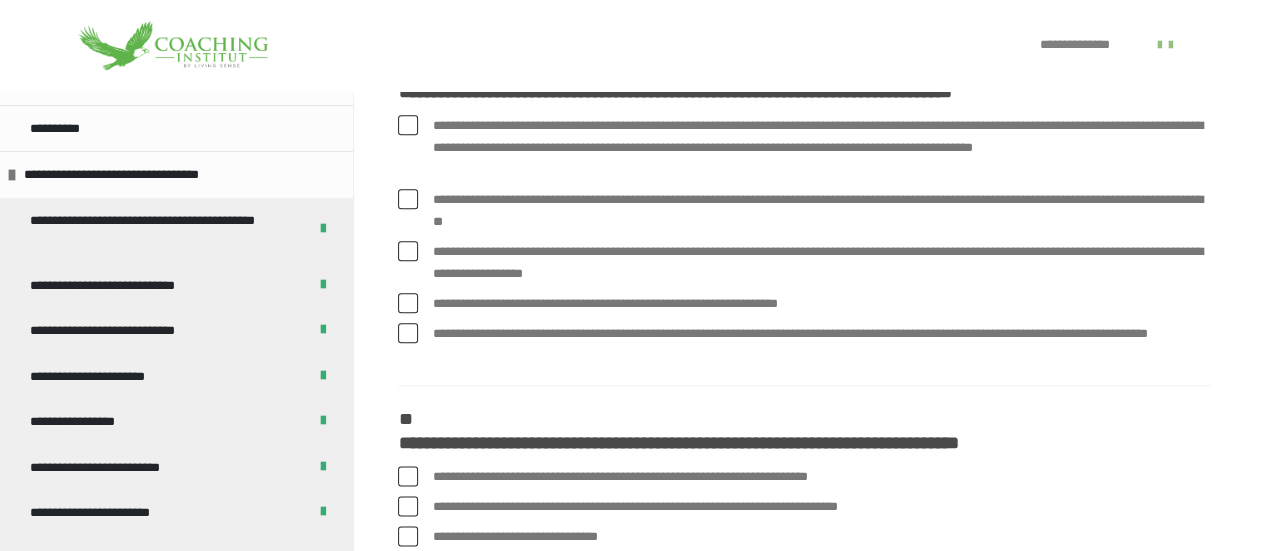 click at bounding box center [408, 125] 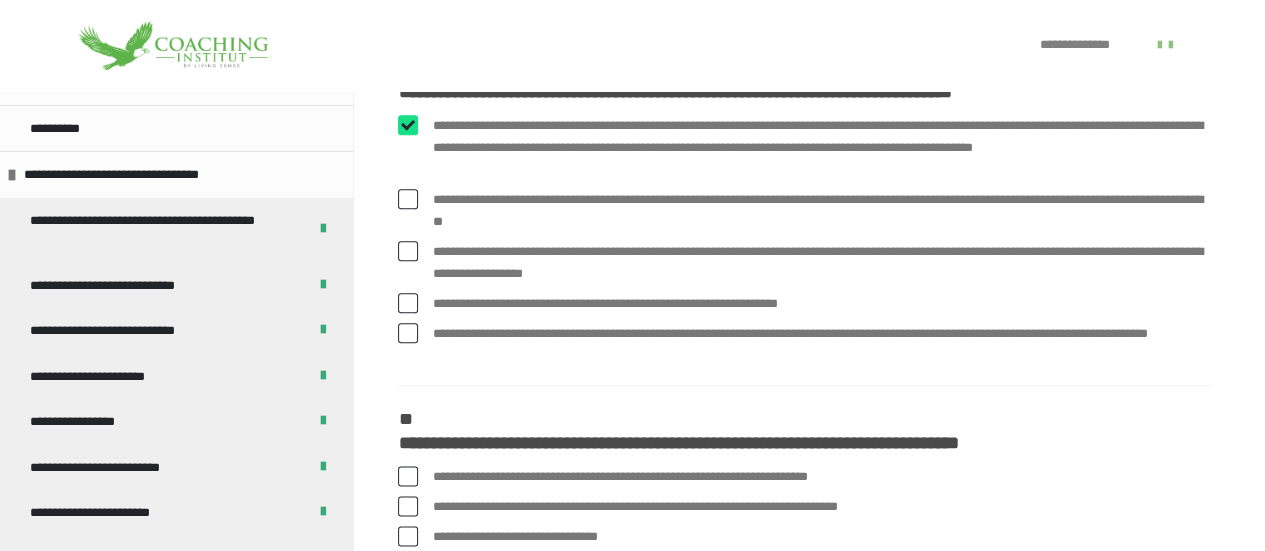 checkbox on "****" 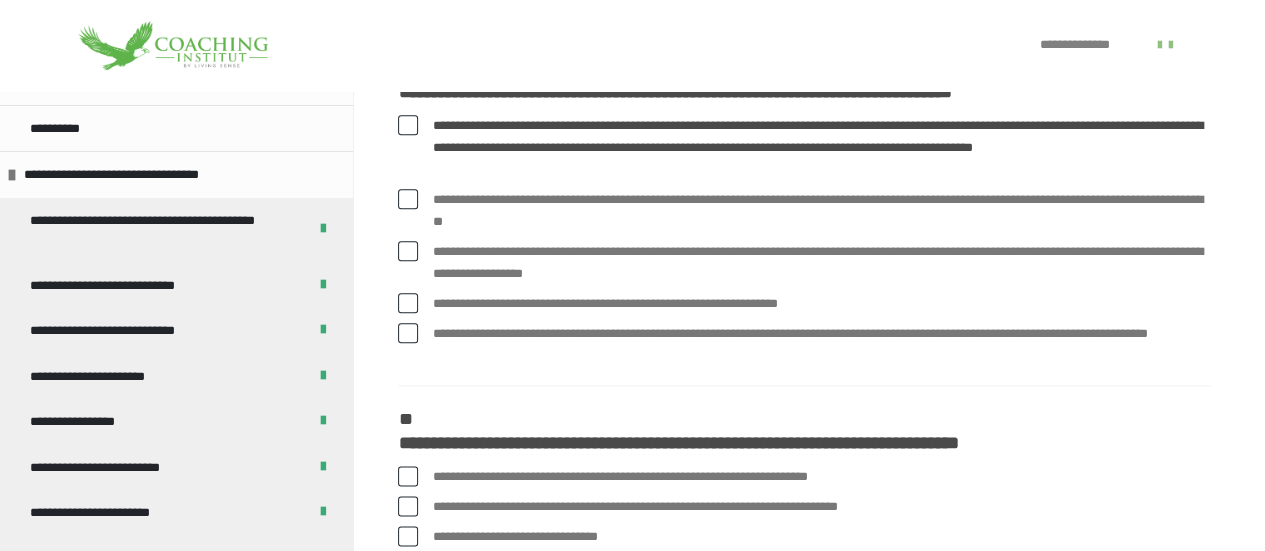 drag, startPoint x: 750, startPoint y: 321, endPoint x: 516, endPoint y: 307, distance: 234.41843 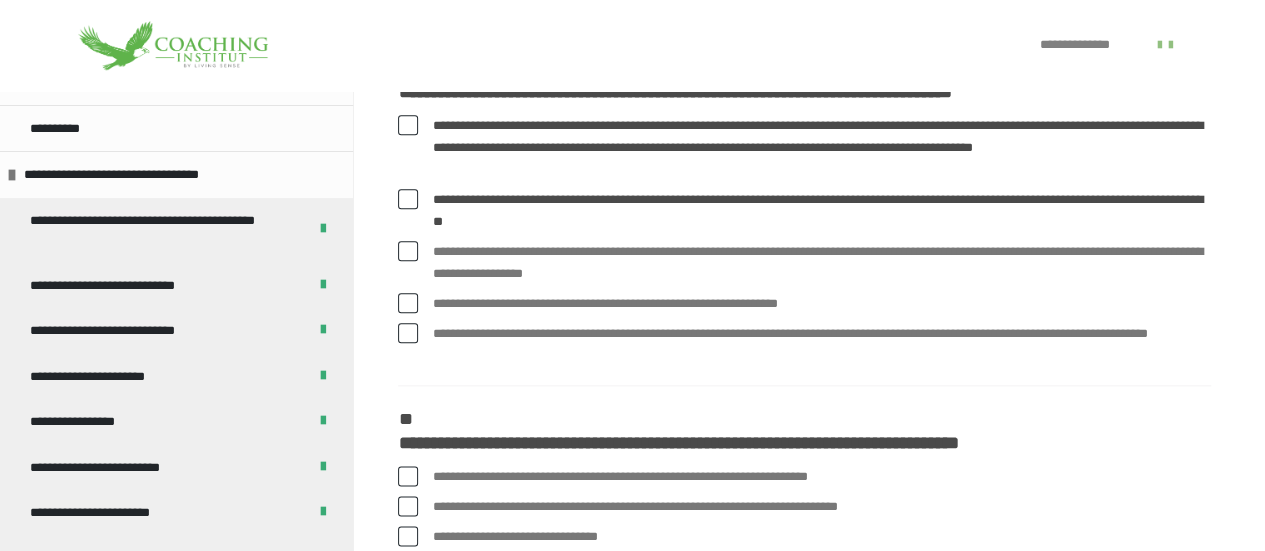 click at bounding box center [408, 199] 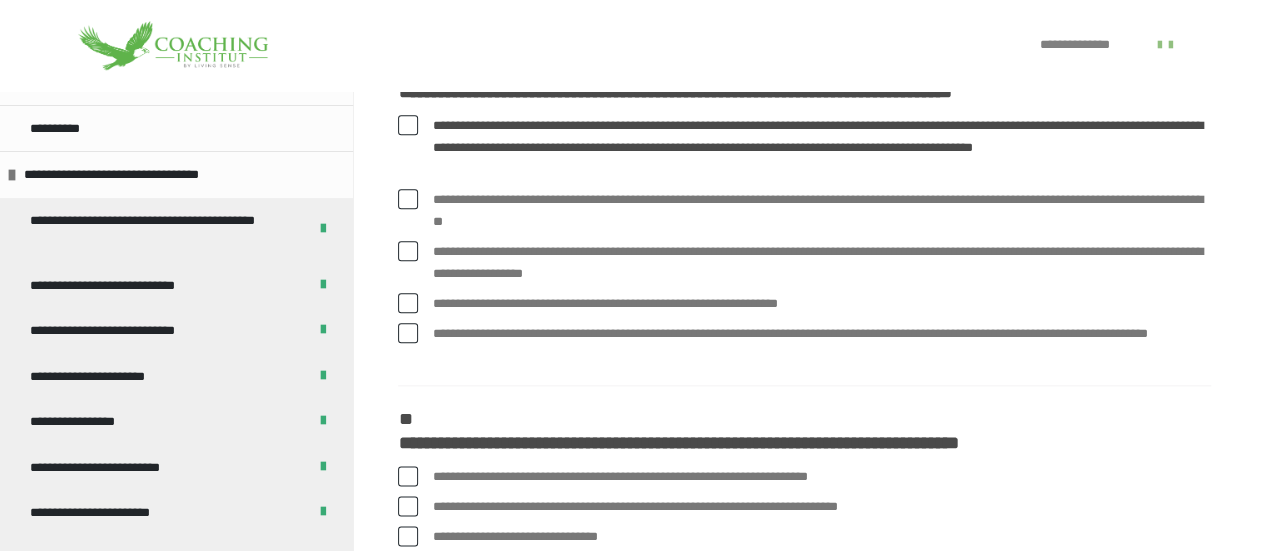 drag, startPoint x: 760, startPoint y: 324, endPoint x: 528, endPoint y: 289, distance: 234.62523 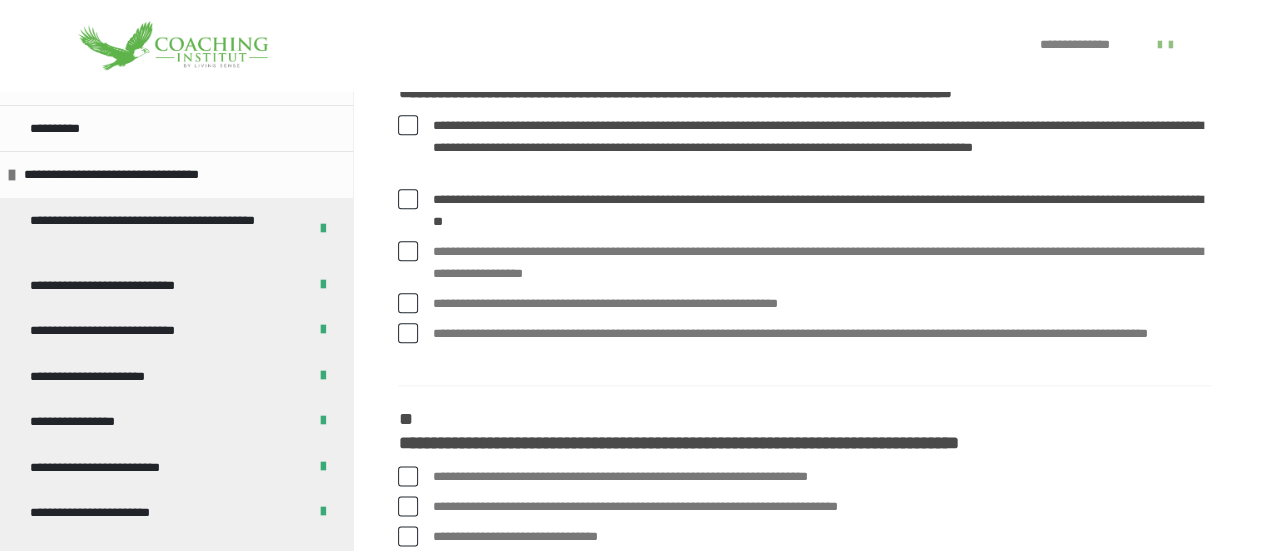 click at bounding box center [408, 199] 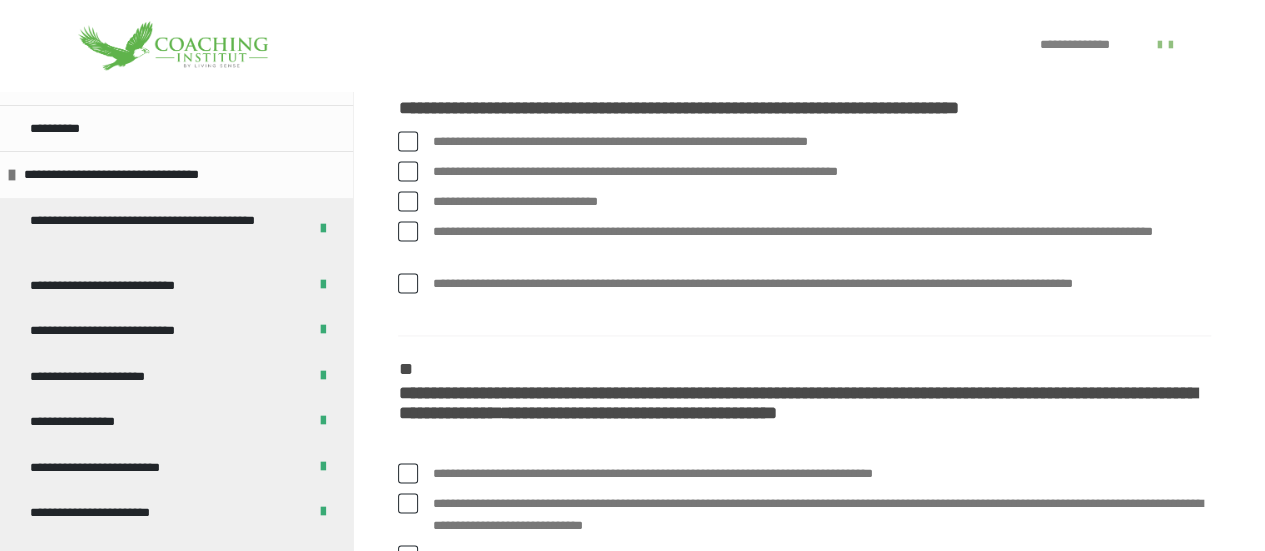 scroll, scrollTop: 1359, scrollLeft: 0, axis: vertical 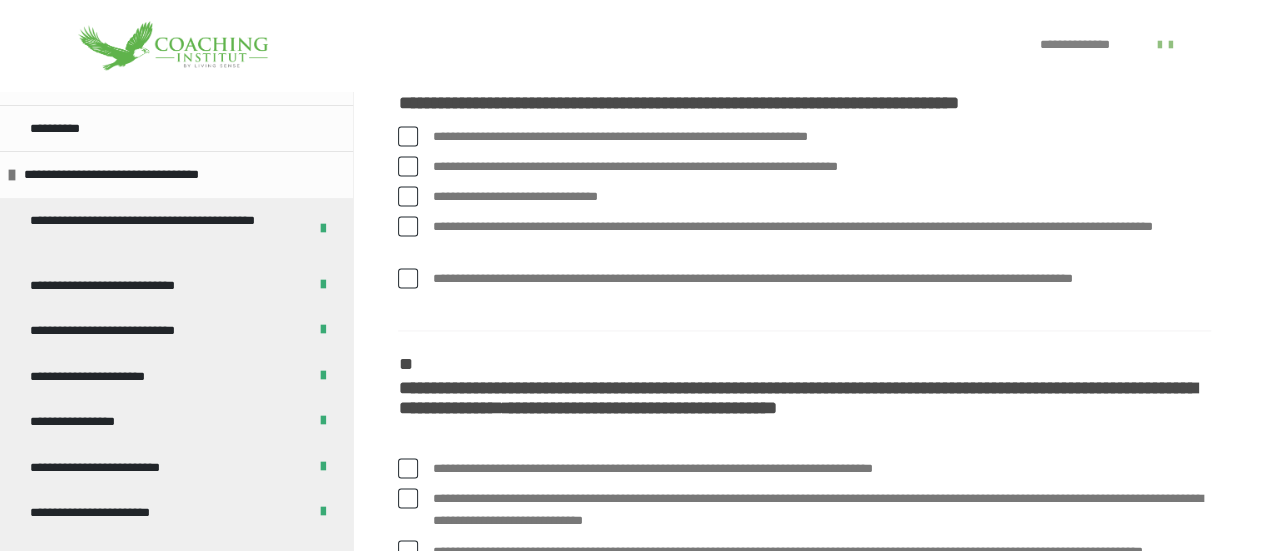 click at bounding box center (408, 136) 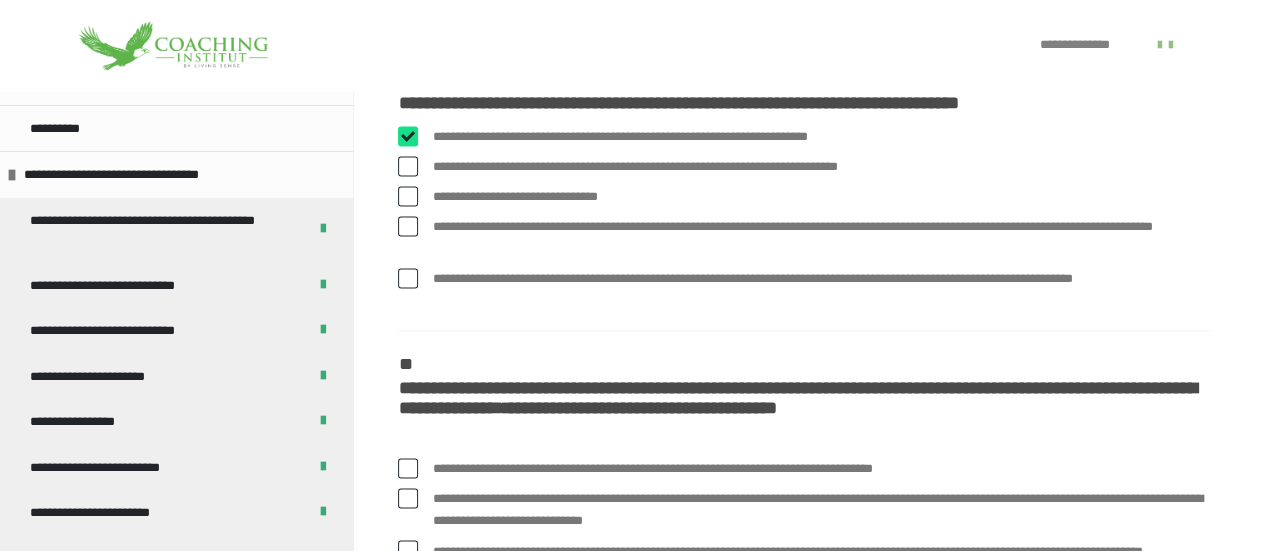 checkbox on "****" 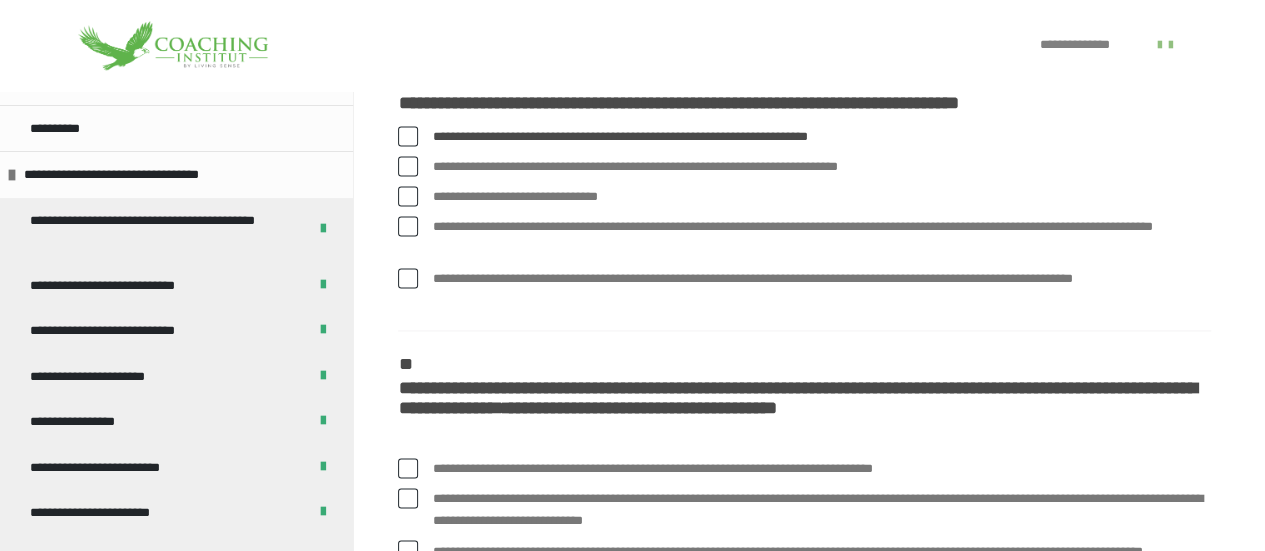click at bounding box center (408, 226) 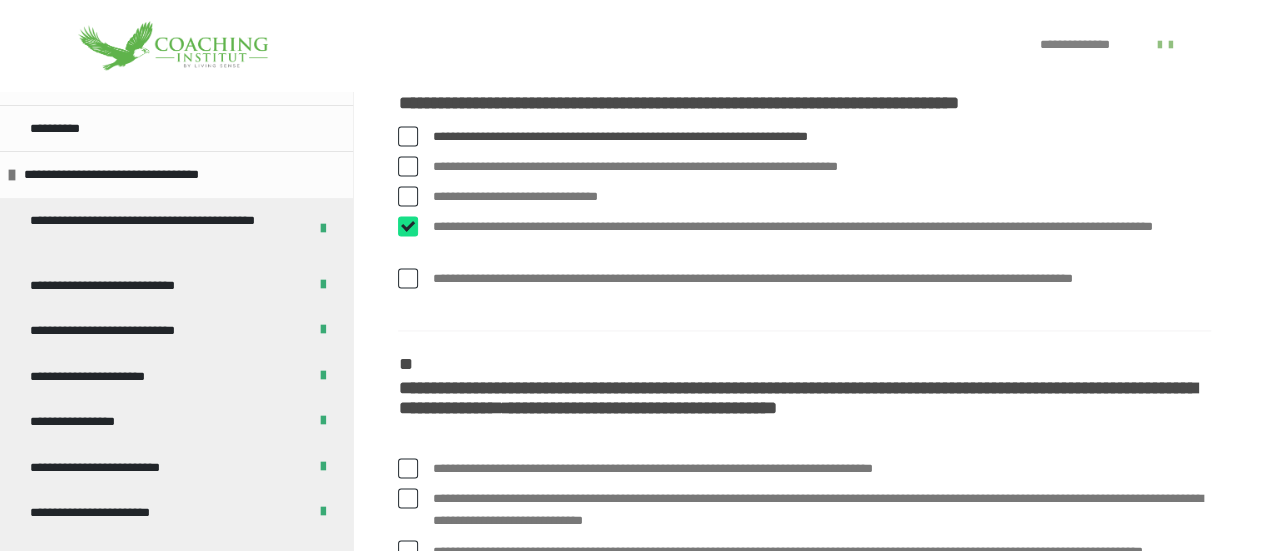 checkbox on "****" 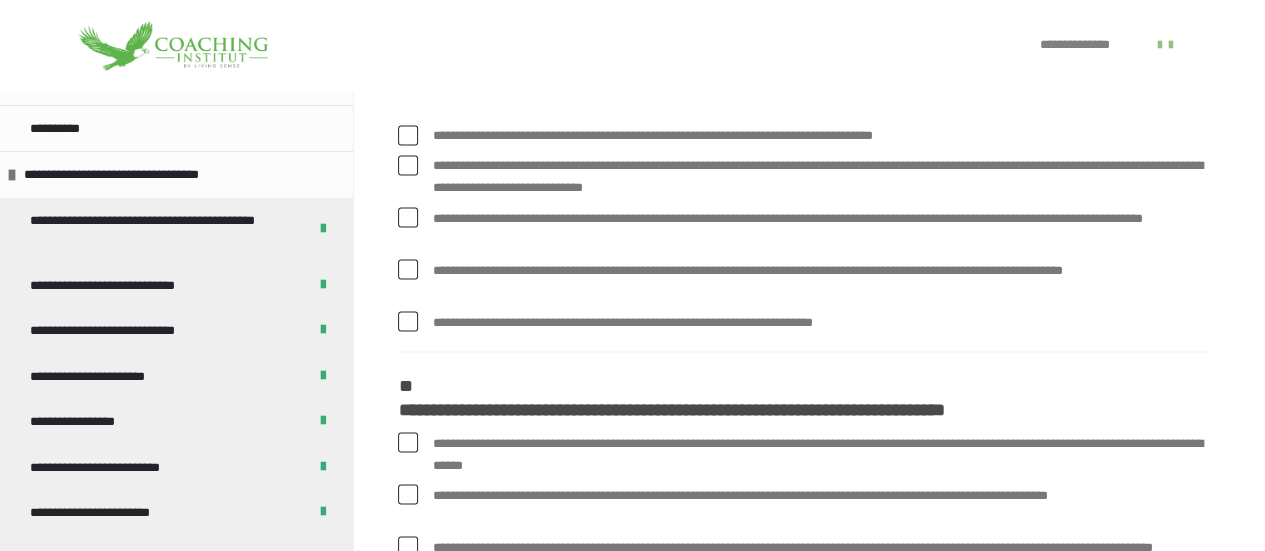 scroll, scrollTop: 1697, scrollLeft: 0, axis: vertical 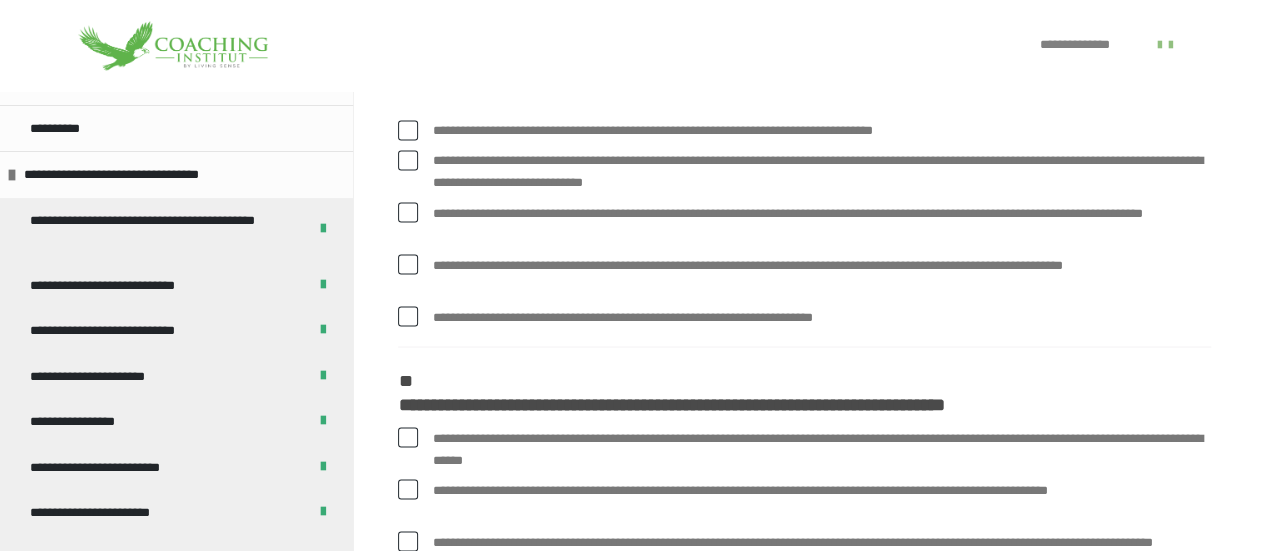 click at bounding box center [408, 160] 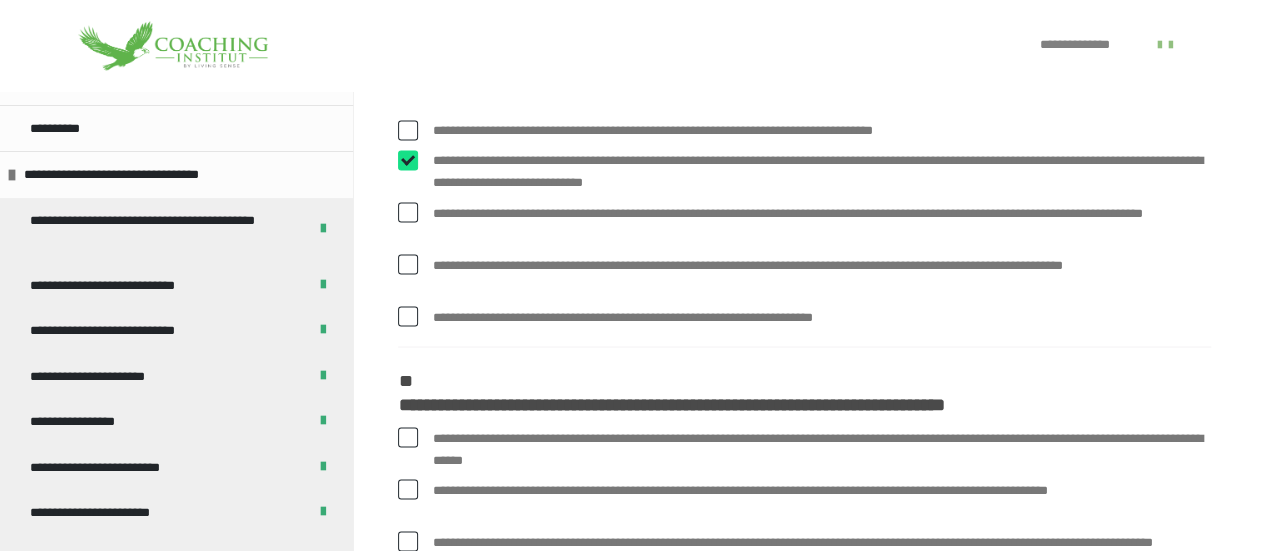 checkbox on "****" 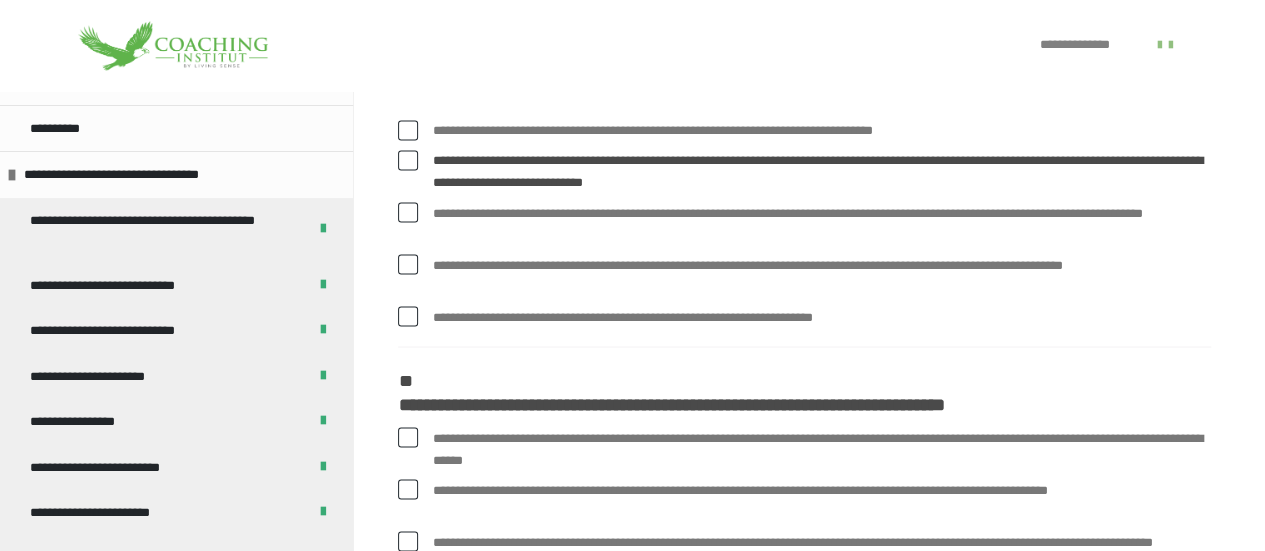 click at bounding box center [408, 130] 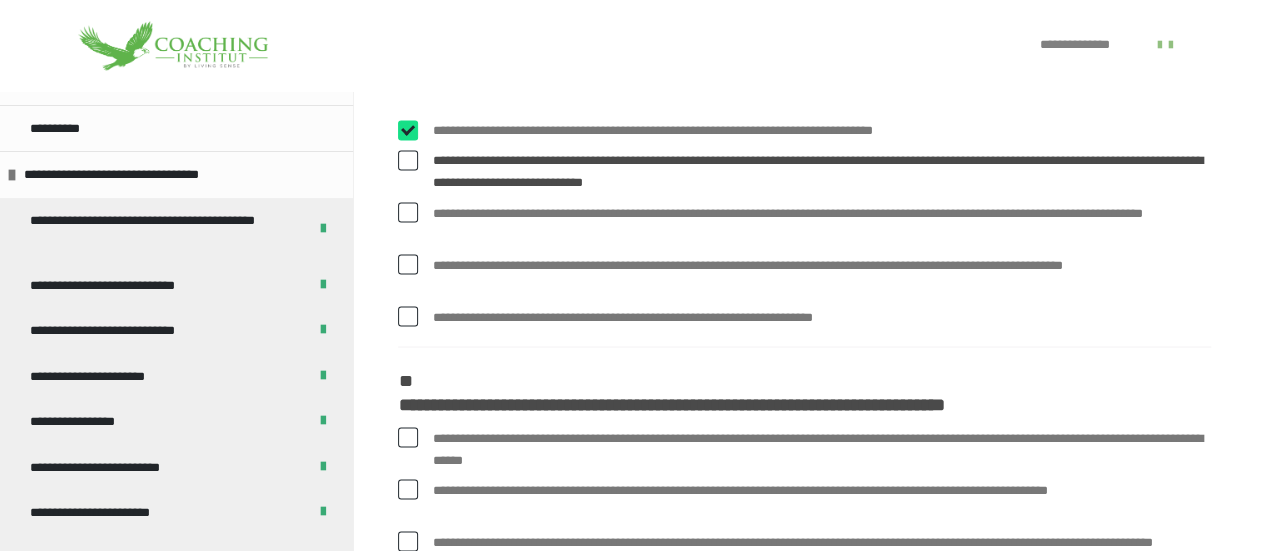 checkbox on "****" 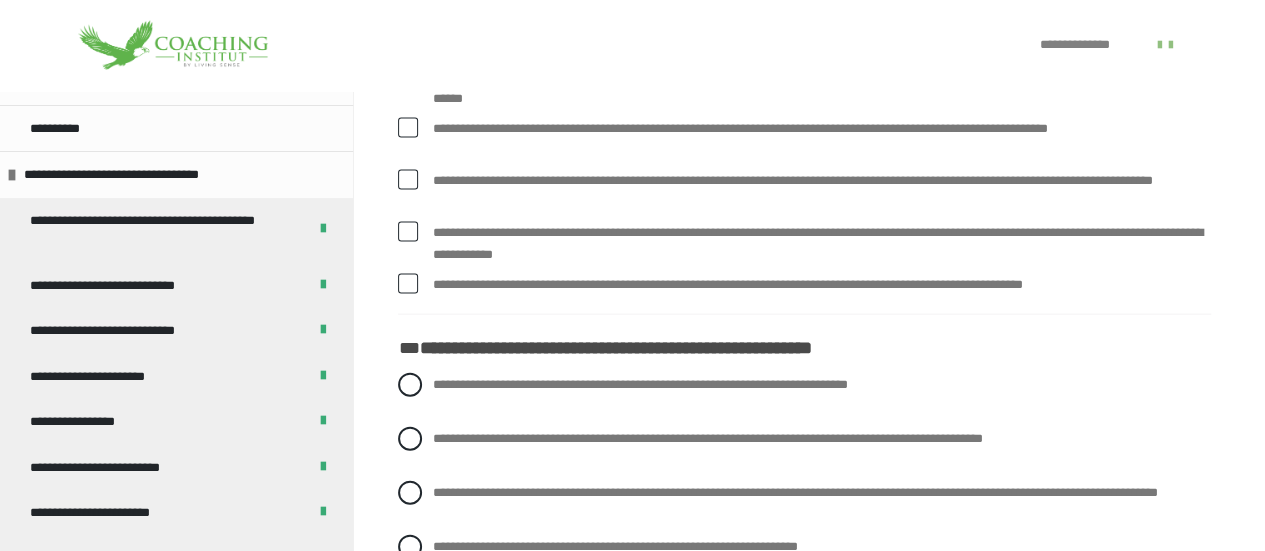 scroll, scrollTop: 2062, scrollLeft: 0, axis: vertical 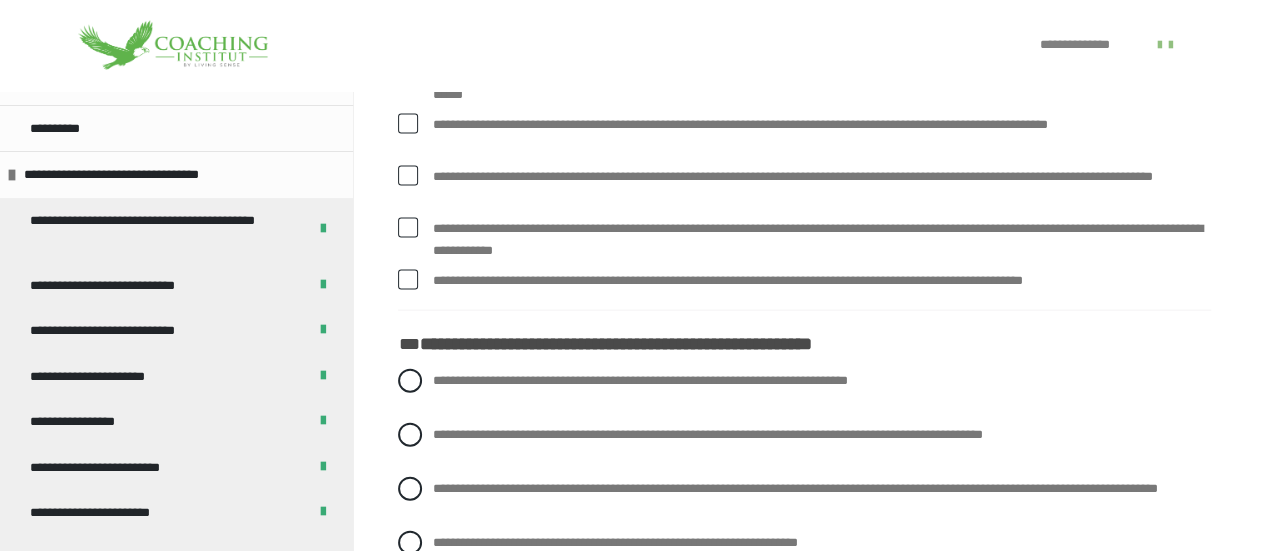 click at bounding box center (408, 124) 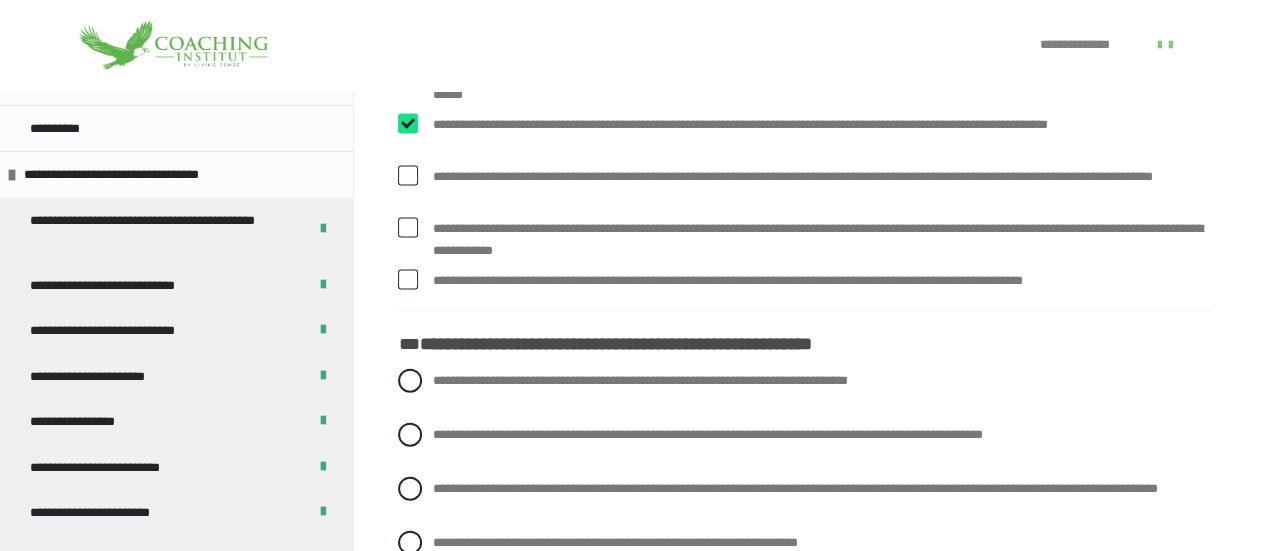 checkbox on "****" 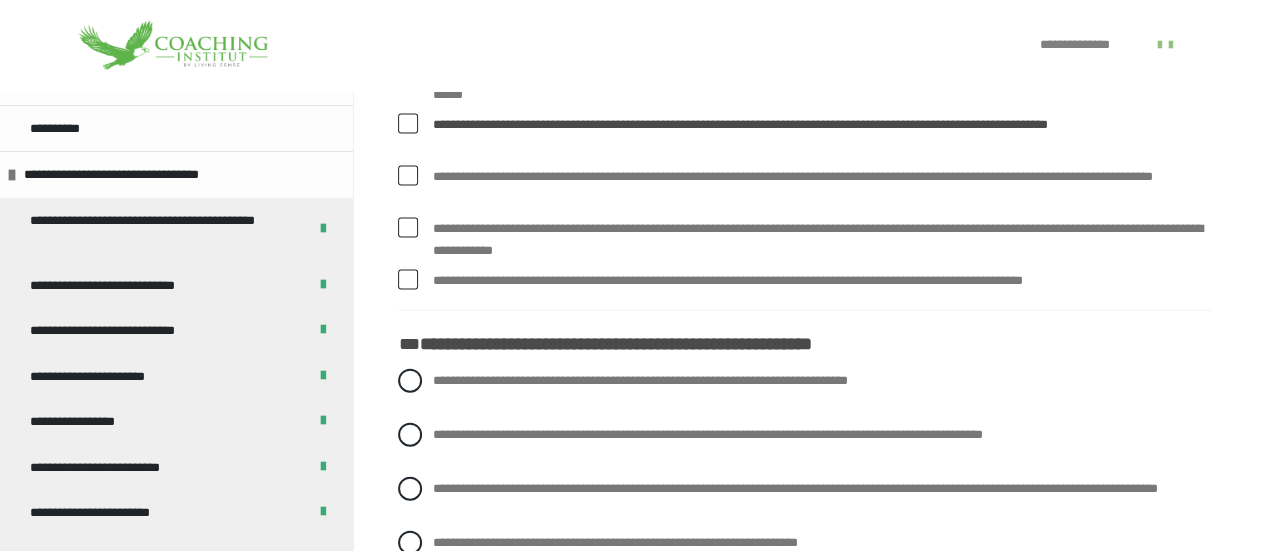 click at bounding box center (408, 176) 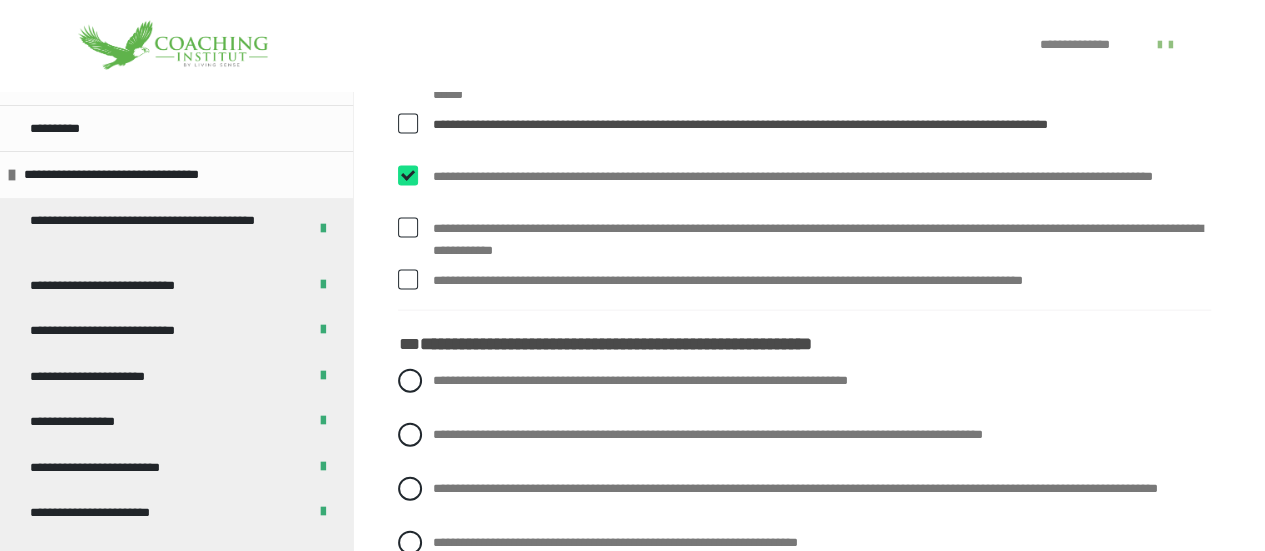 checkbox on "****" 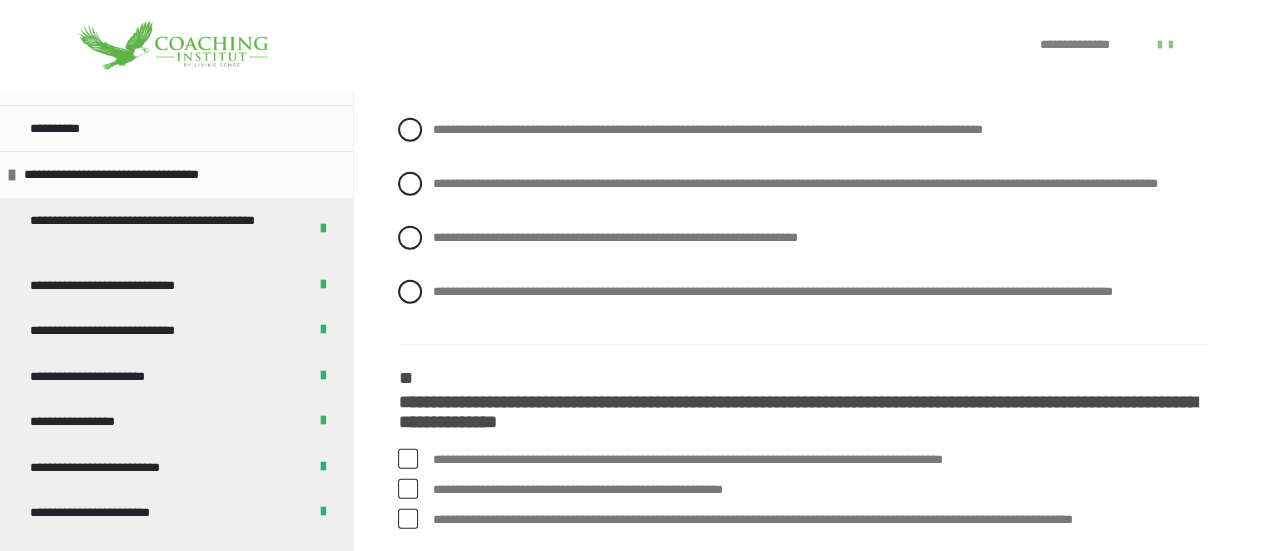 scroll, scrollTop: 2371, scrollLeft: 0, axis: vertical 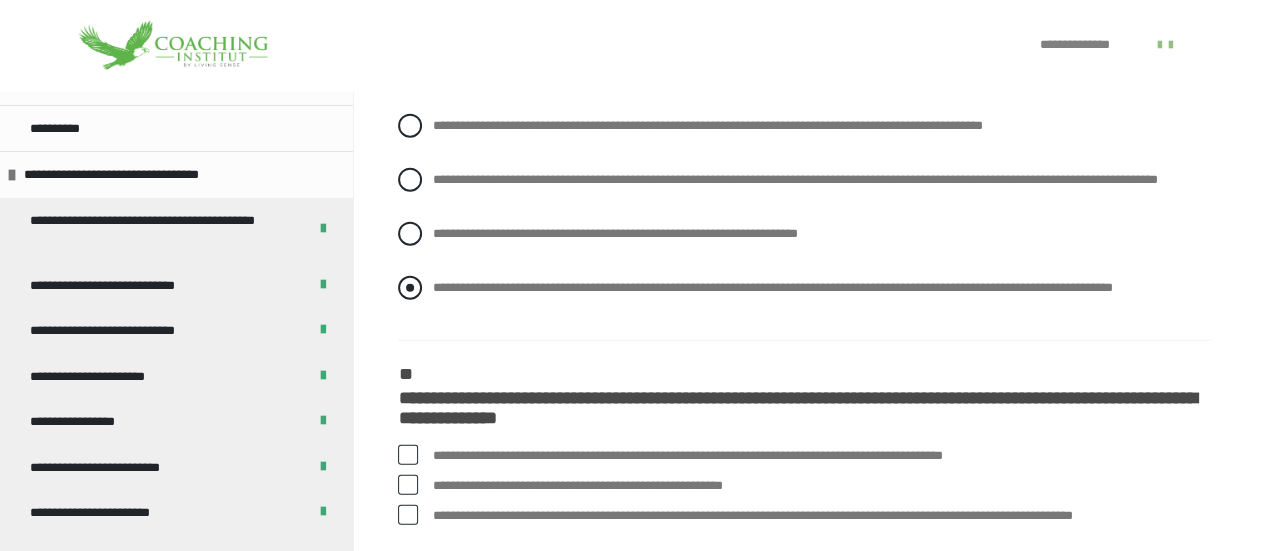 click at bounding box center [410, 288] 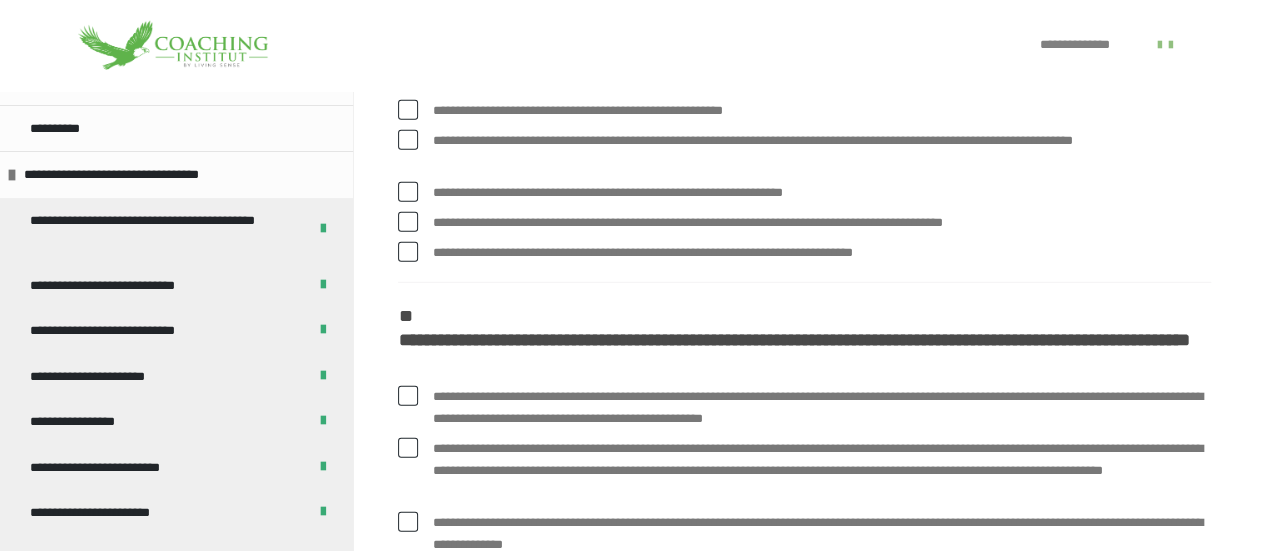 scroll, scrollTop: 2747, scrollLeft: 0, axis: vertical 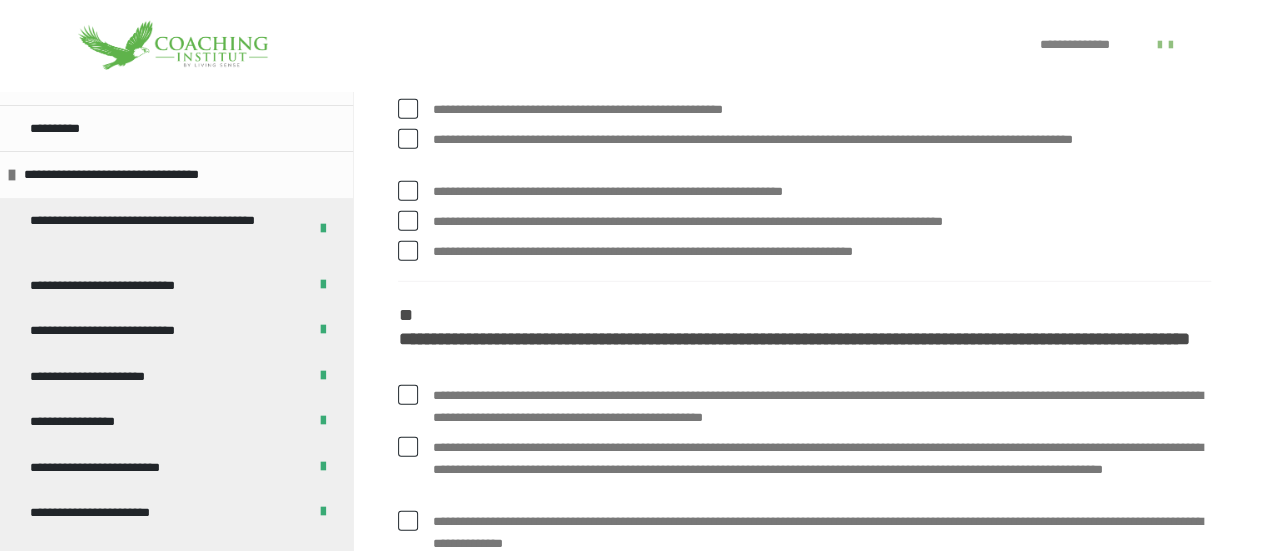 click at bounding box center (408, 251) 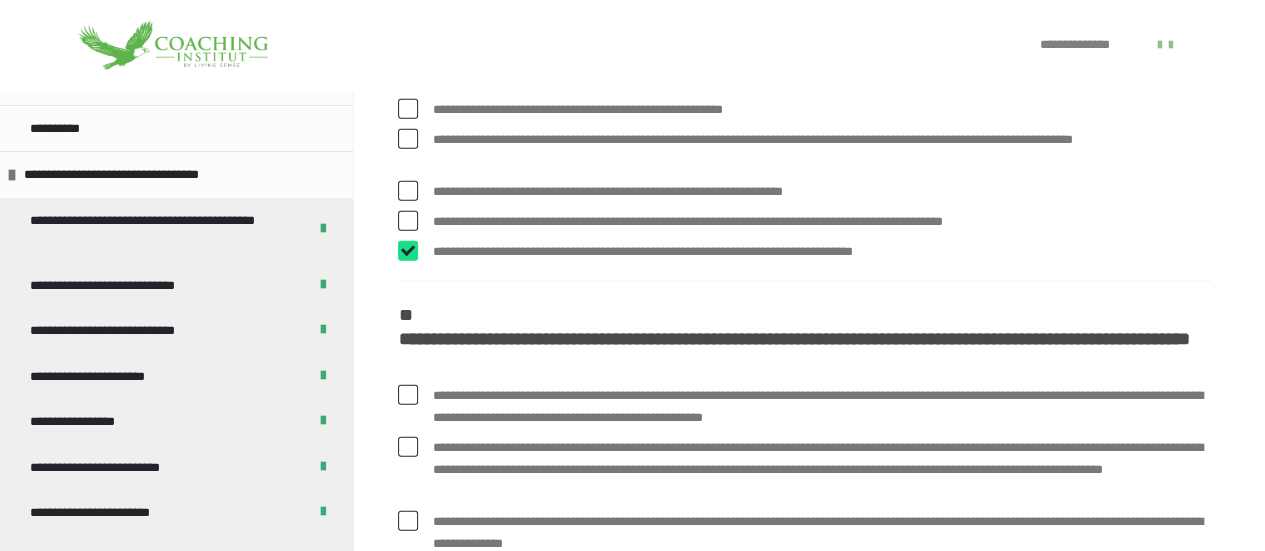 checkbox on "****" 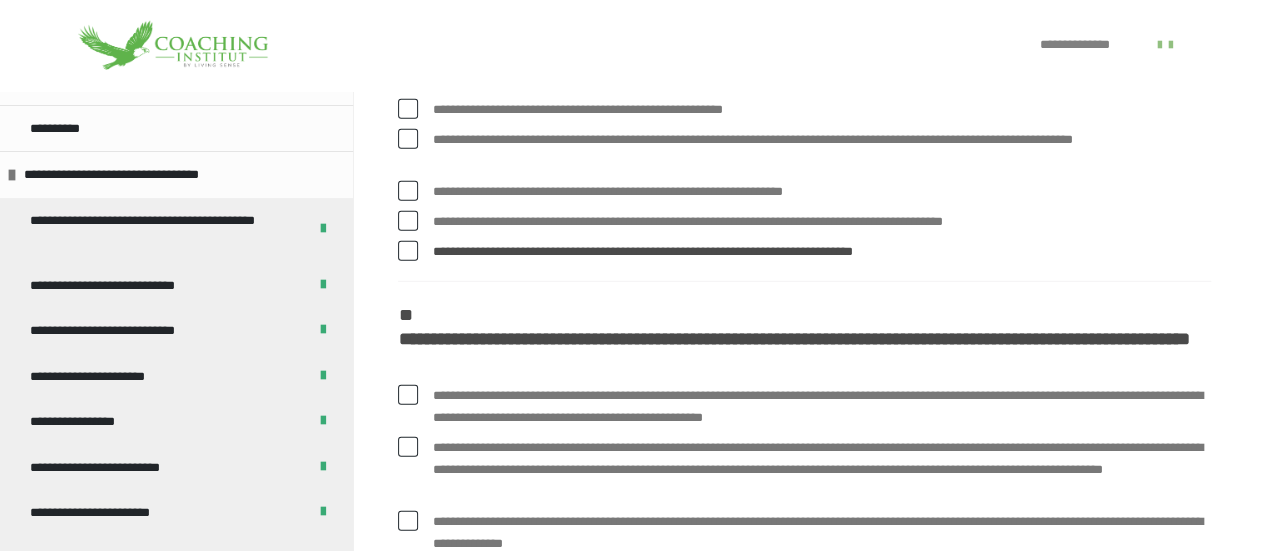 click at bounding box center [408, 79] 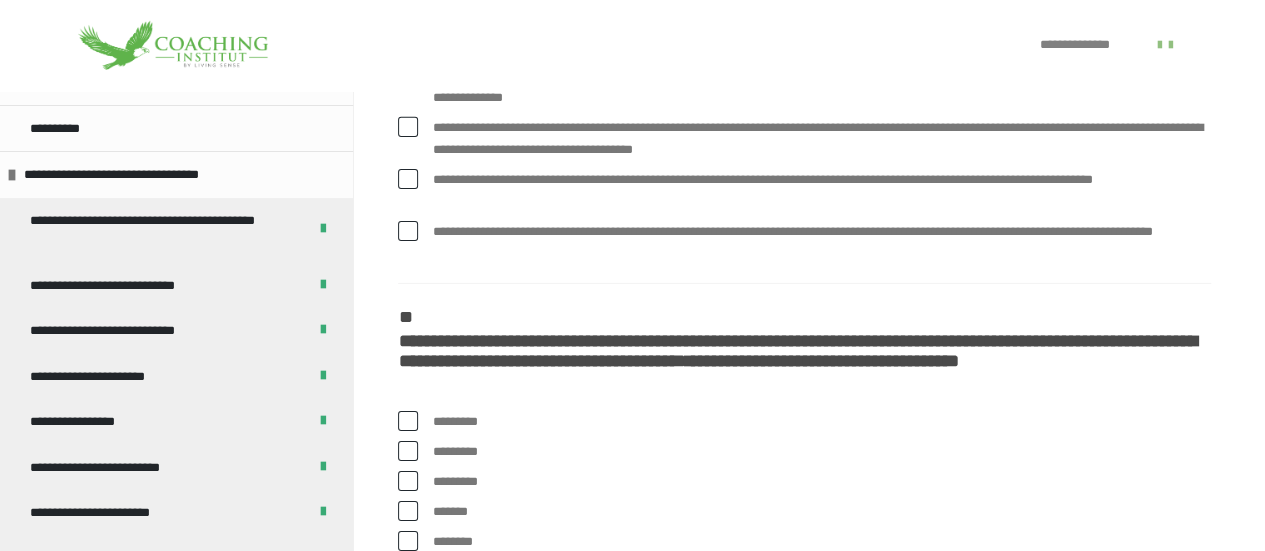 scroll, scrollTop: 3196, scrollLeft: 0, axis: vertical 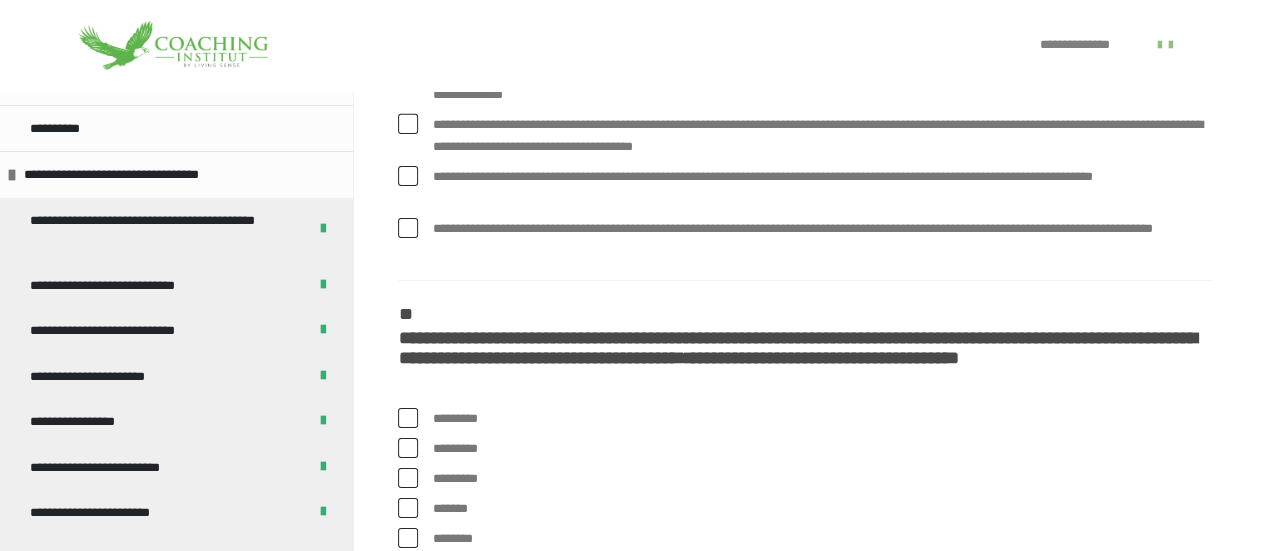 click at bounding box center (408, -2) 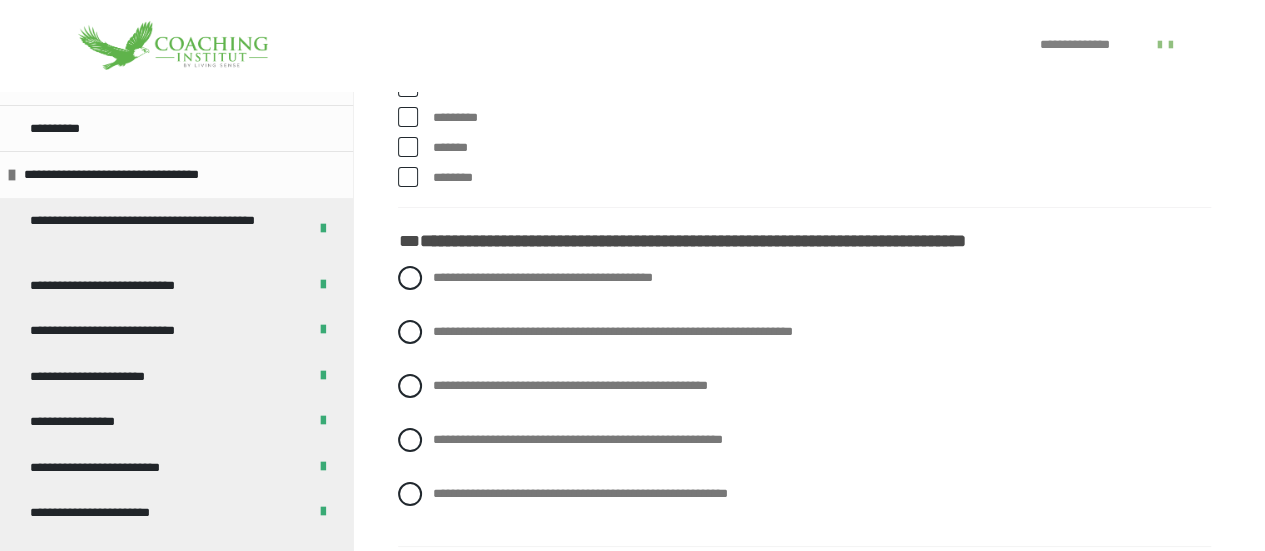 scroll, scrollTop: 3563, scrollLeft: 0, axis: vertical 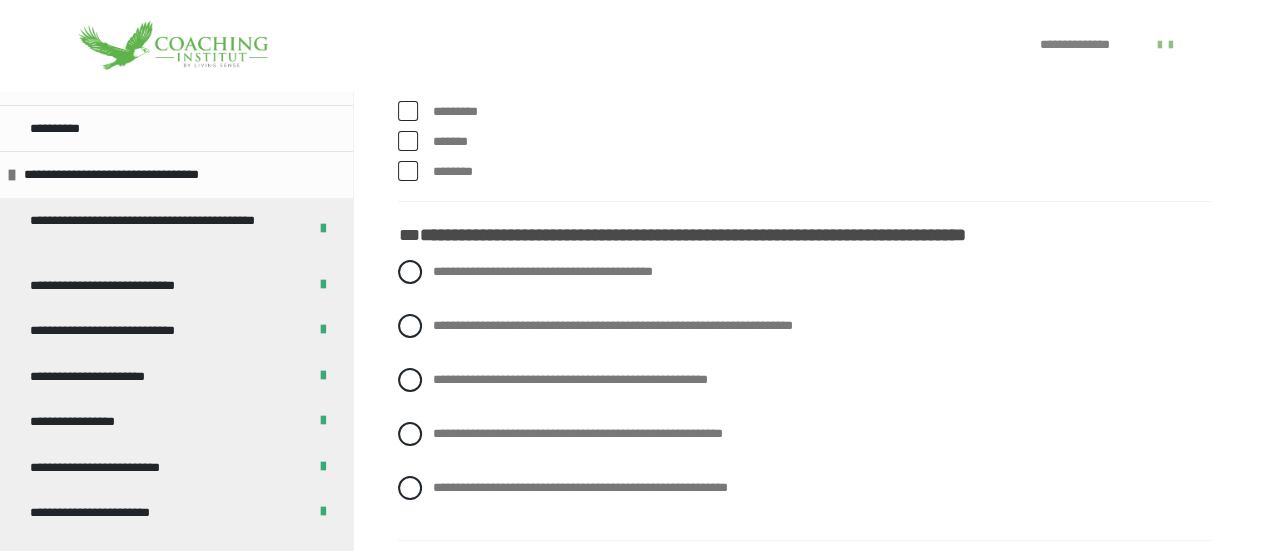 click at bounding box center [408, 111] 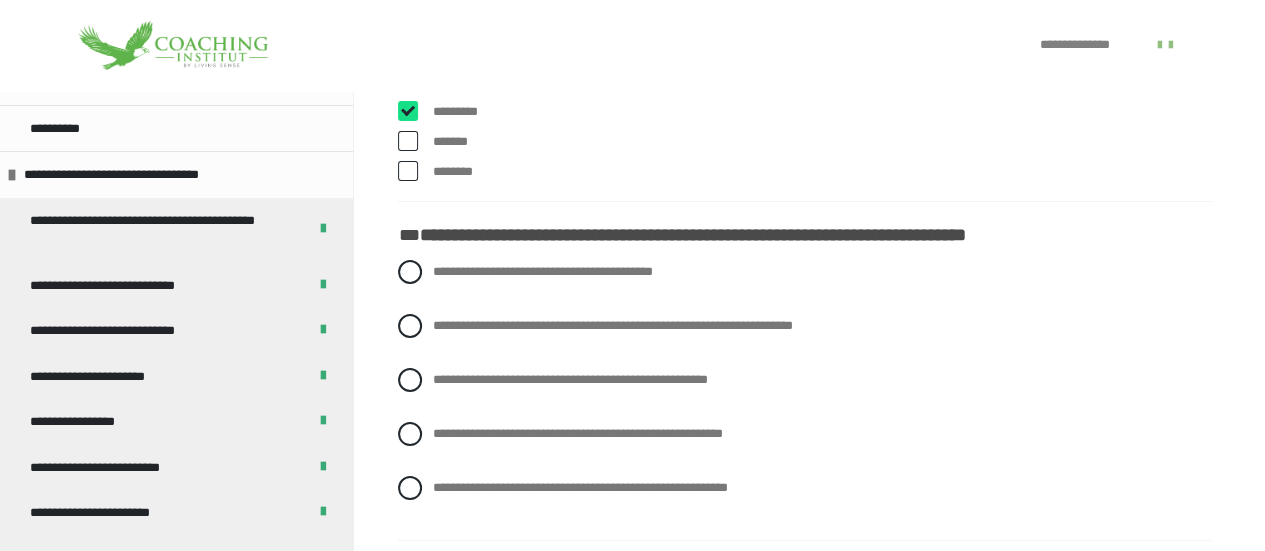 checkbox on "****" 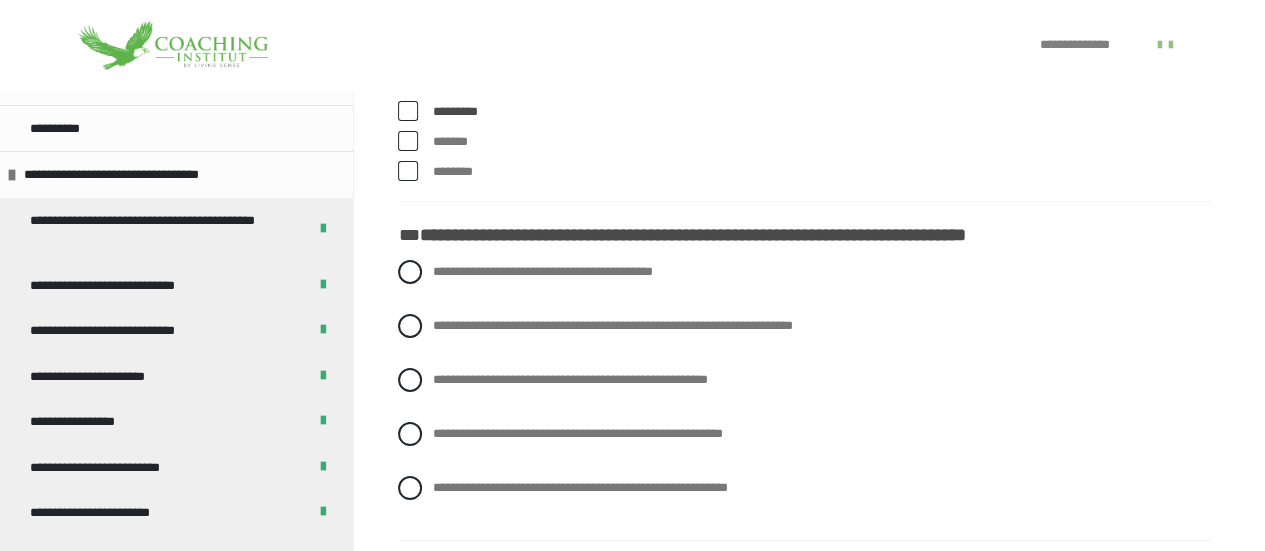 click at bounding box center [408, 141] 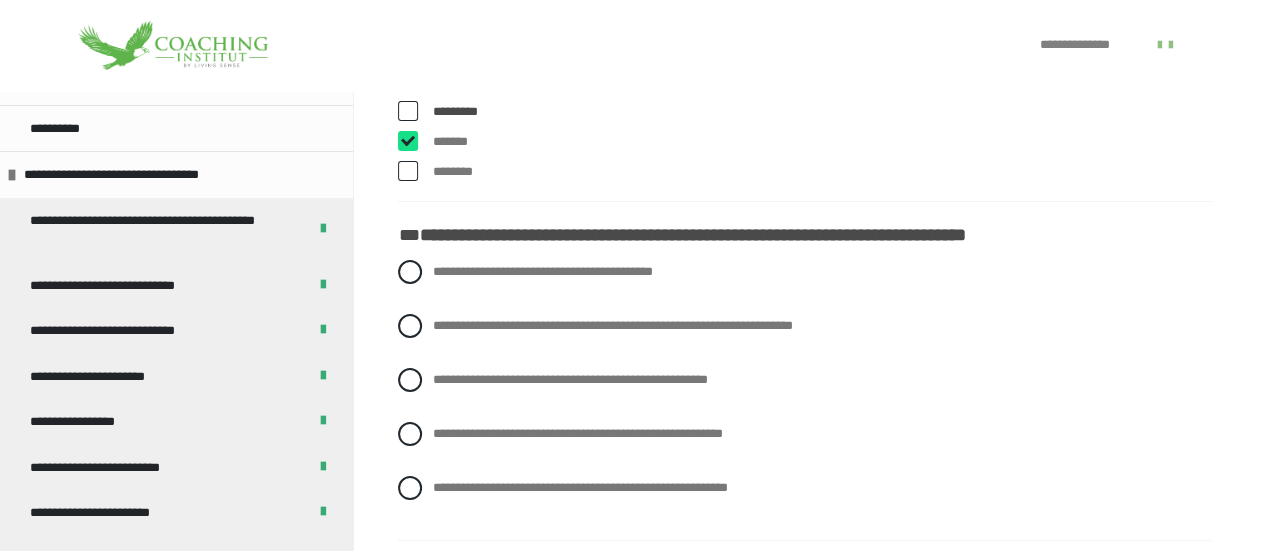 checkbox on "****" 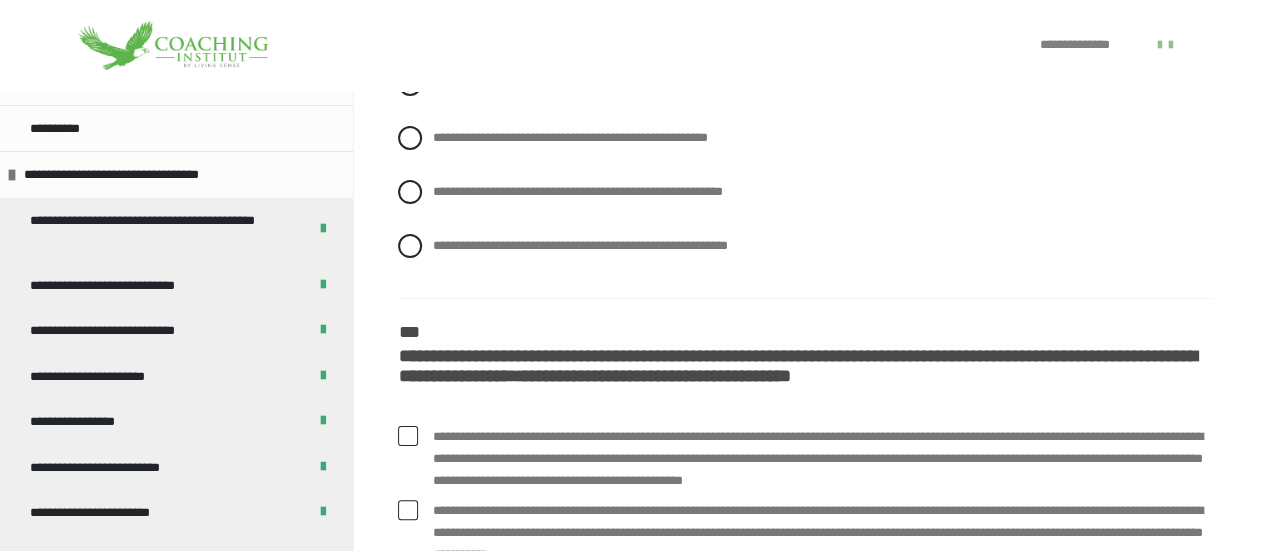 scroll, scrollTop: 3811, scrollLeft: 0, axis: vertical 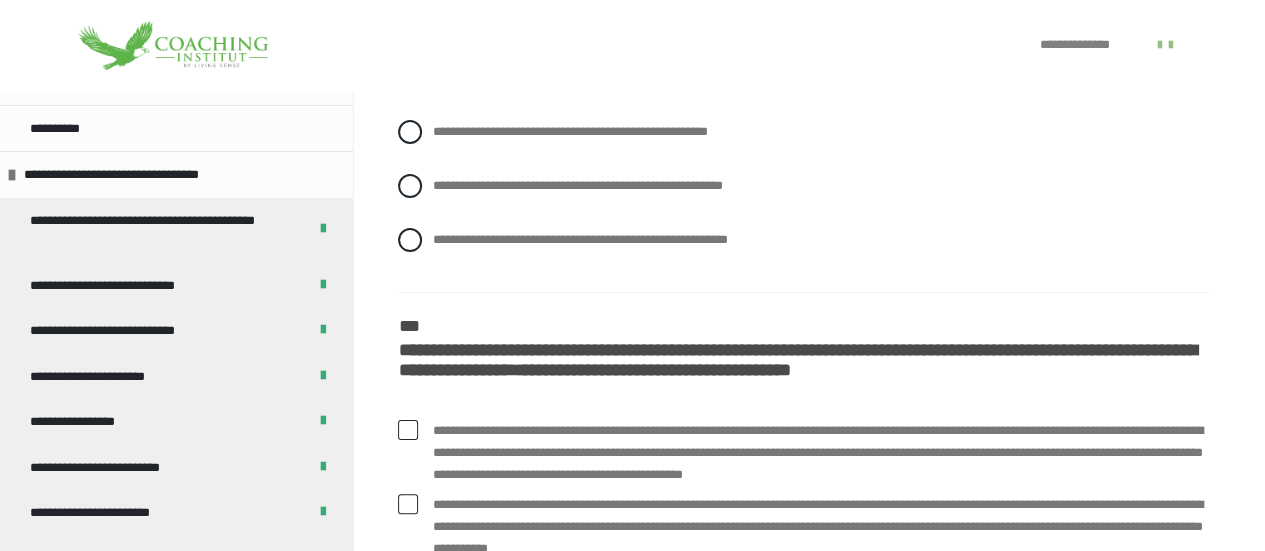 click at bounding box center (410, 78) 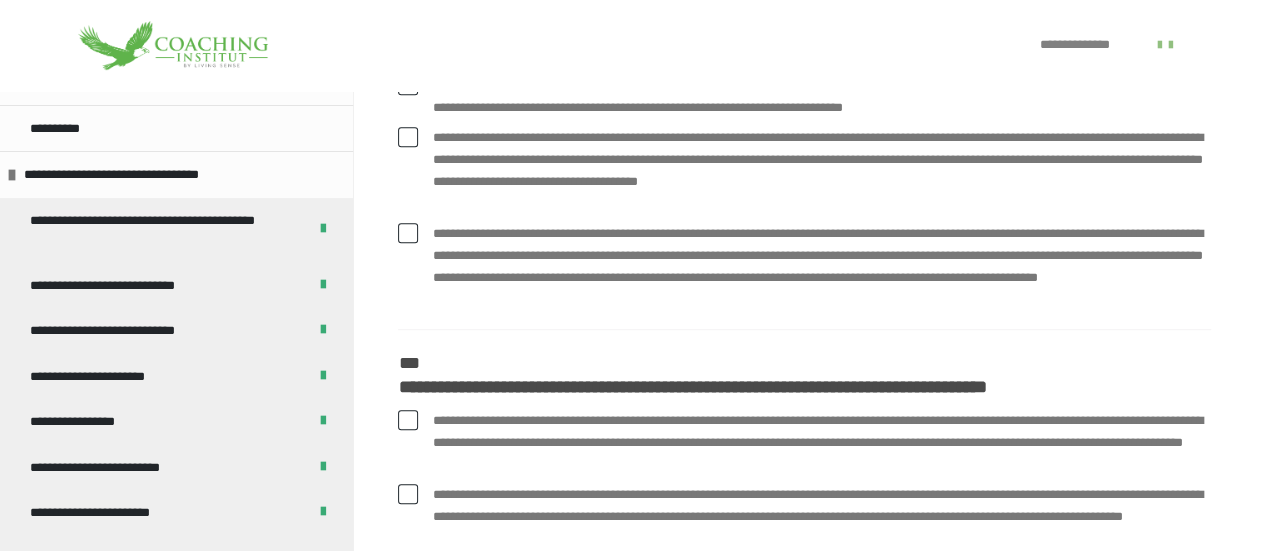 scroll, scrollTop: 4319, scrollLeft: 0, axis: vertical 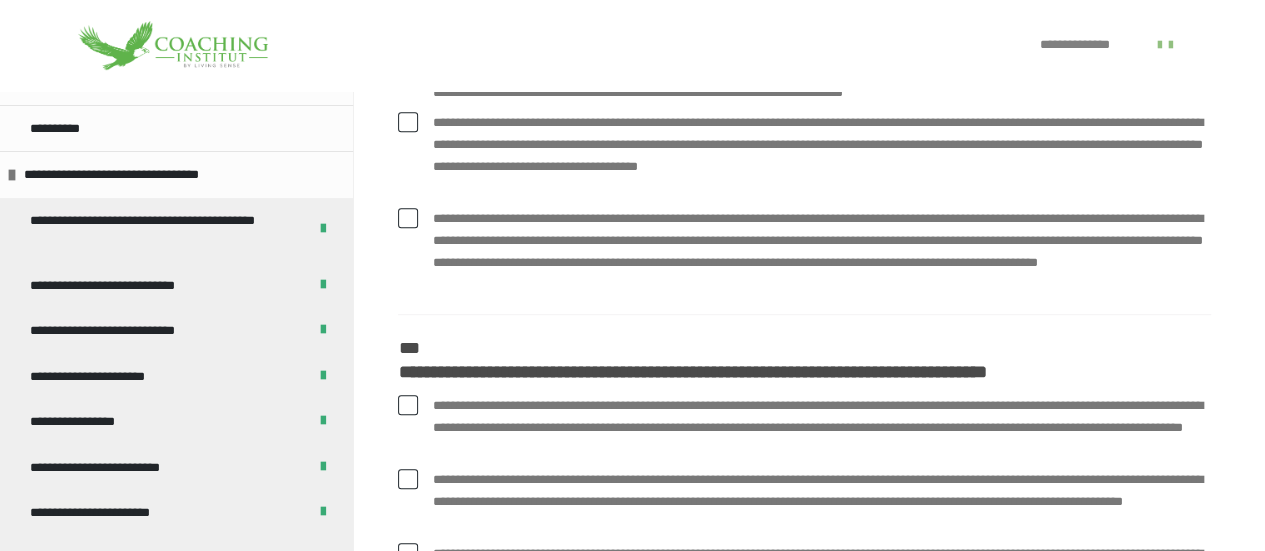 click at bounding box center [408, 70] 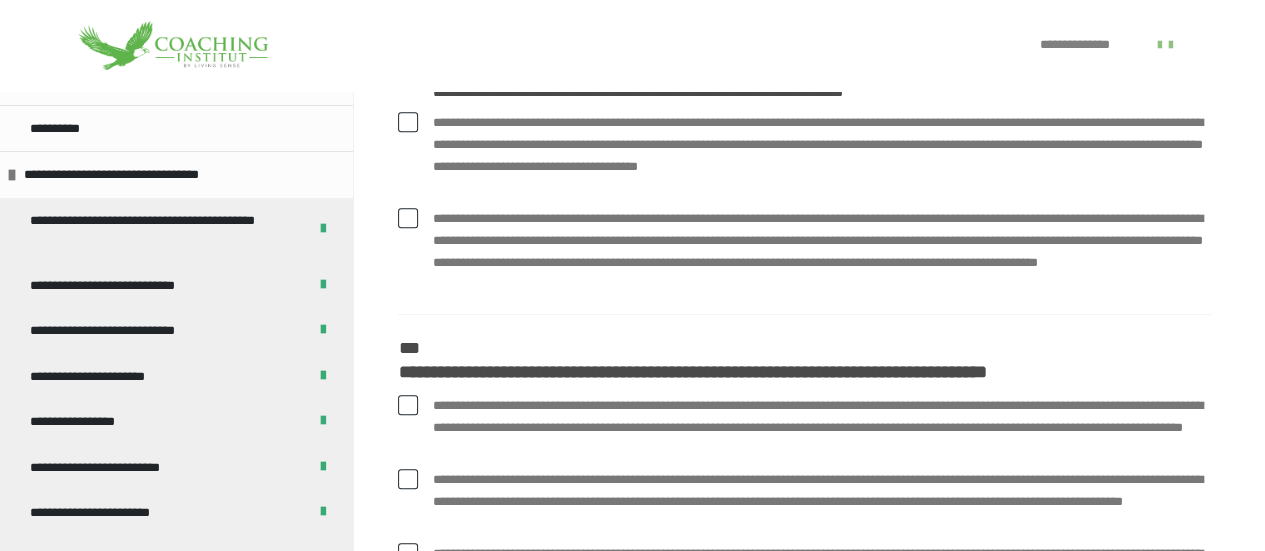 click at bounding box center (408, 122) 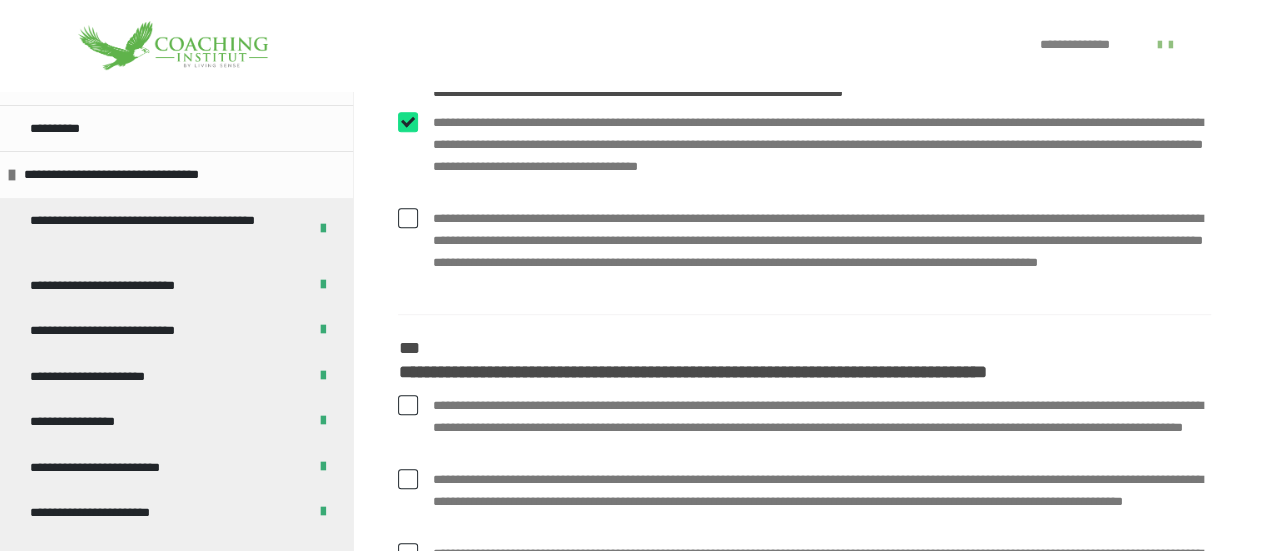 checkbox on "****" 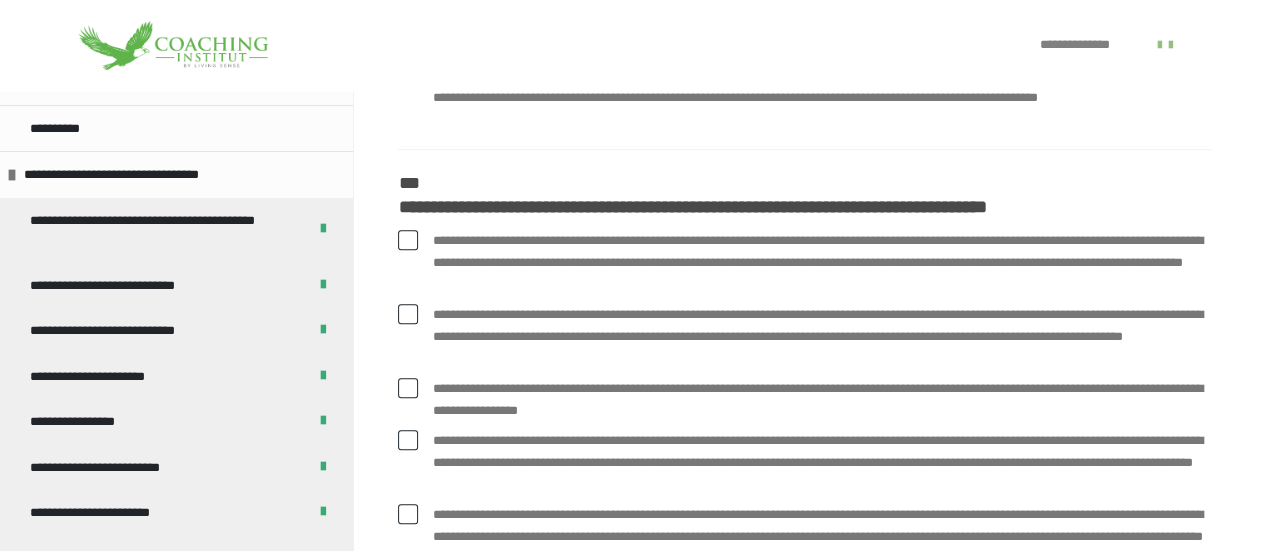 scroll, scrollTop: 4485, scrollLeft: 0, axis: vertical 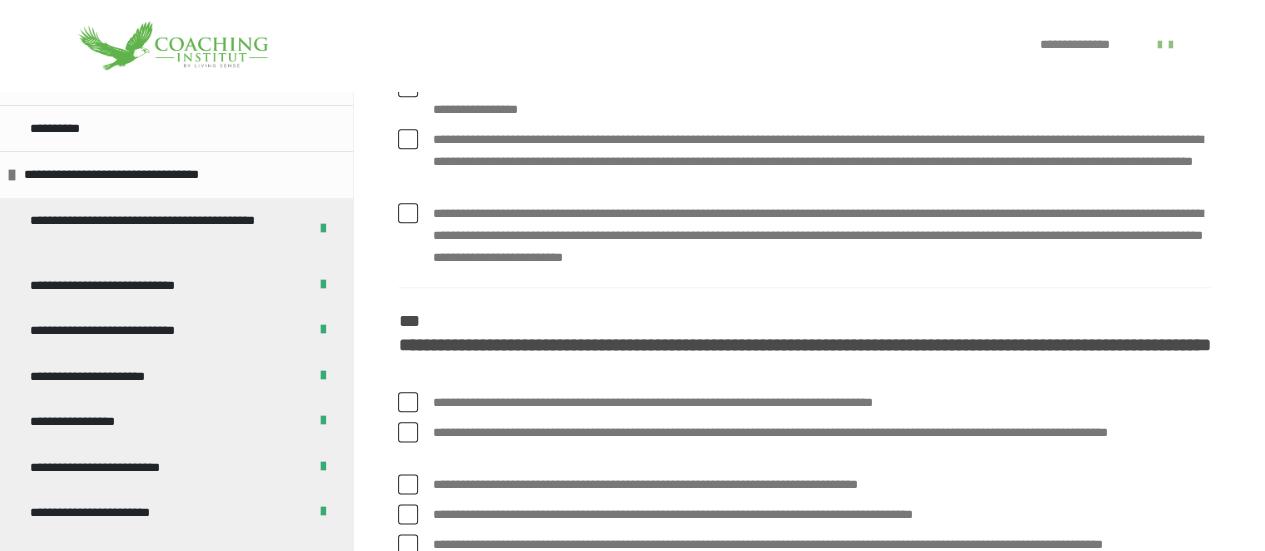 click at bounding box center [408, -61] 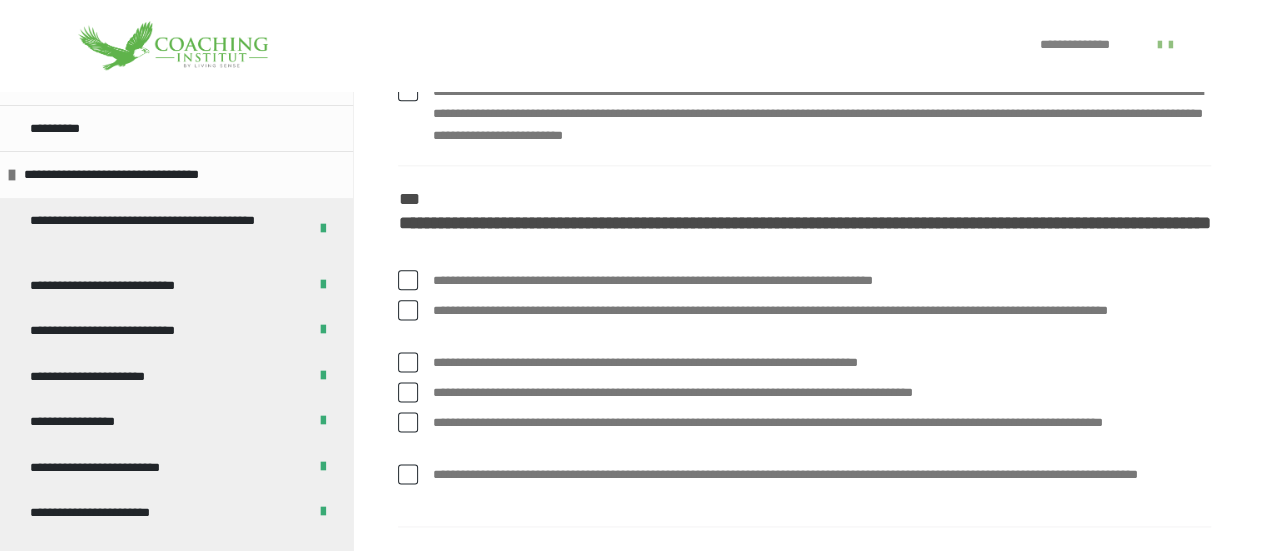 scroll, scrollTop: 4912, scrollLeft: 0, axis: vertical 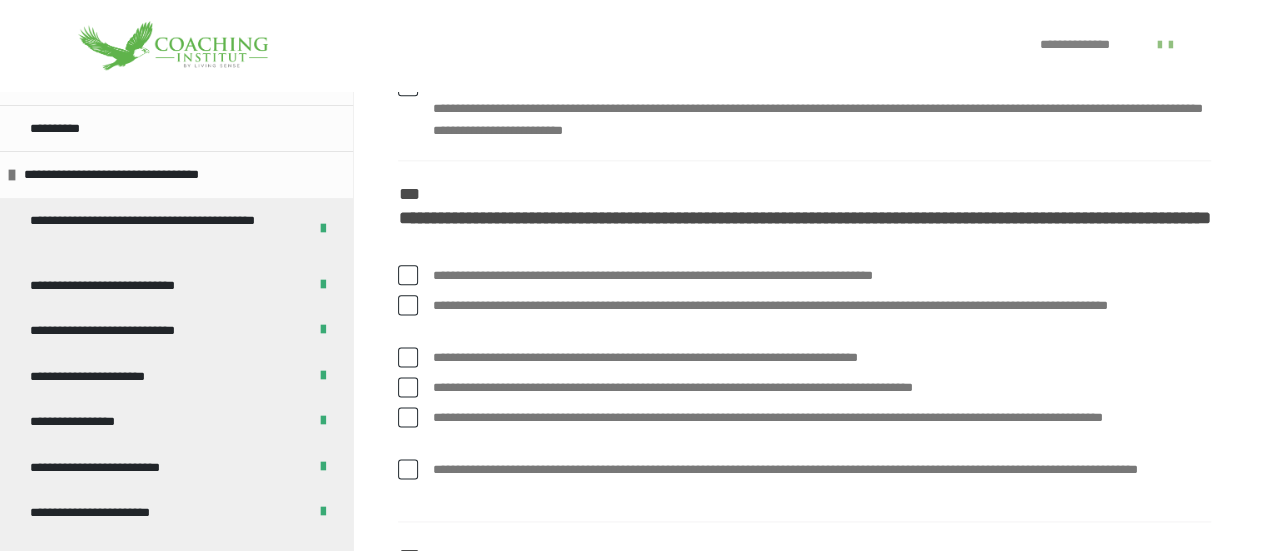 click at bounding box center (408, 86) 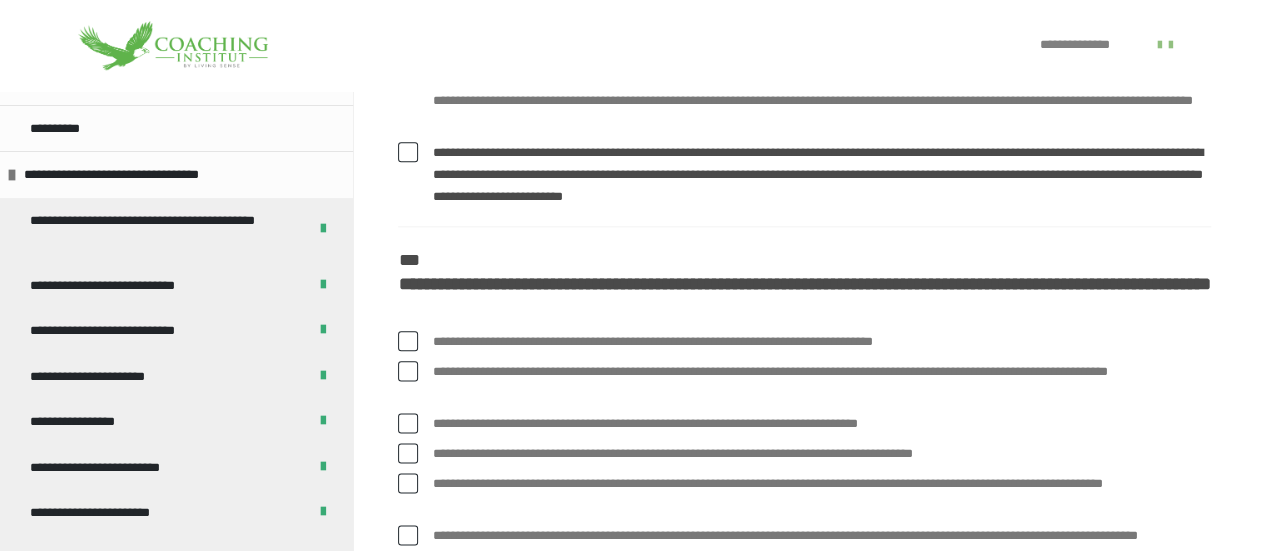 scroll, scrollTop: 4830, scrollLeft: 0, axis: vertical 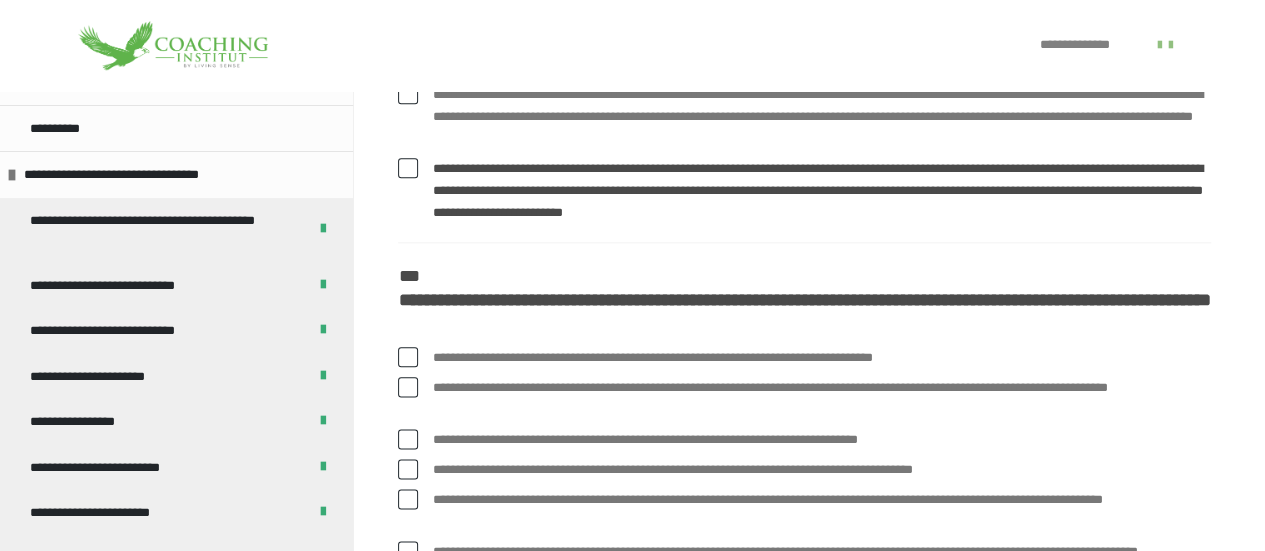 click at bounding box center (408, 168) 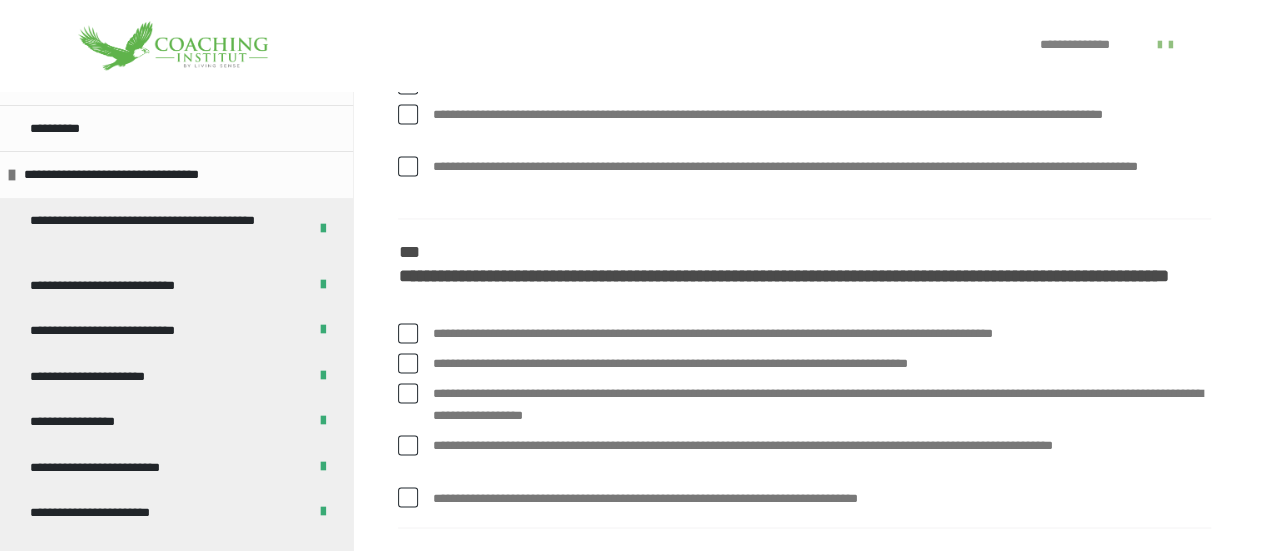 scroll, scrollTop: 5226, scrollLeft: 0, axis: vertical 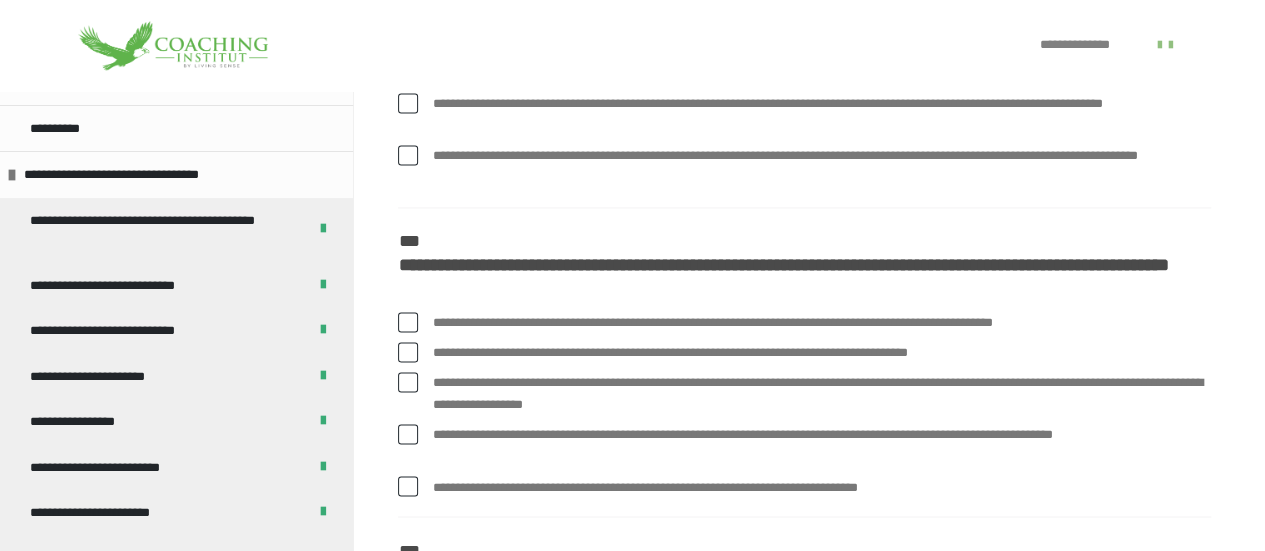 click at bounding box center [408, 43] 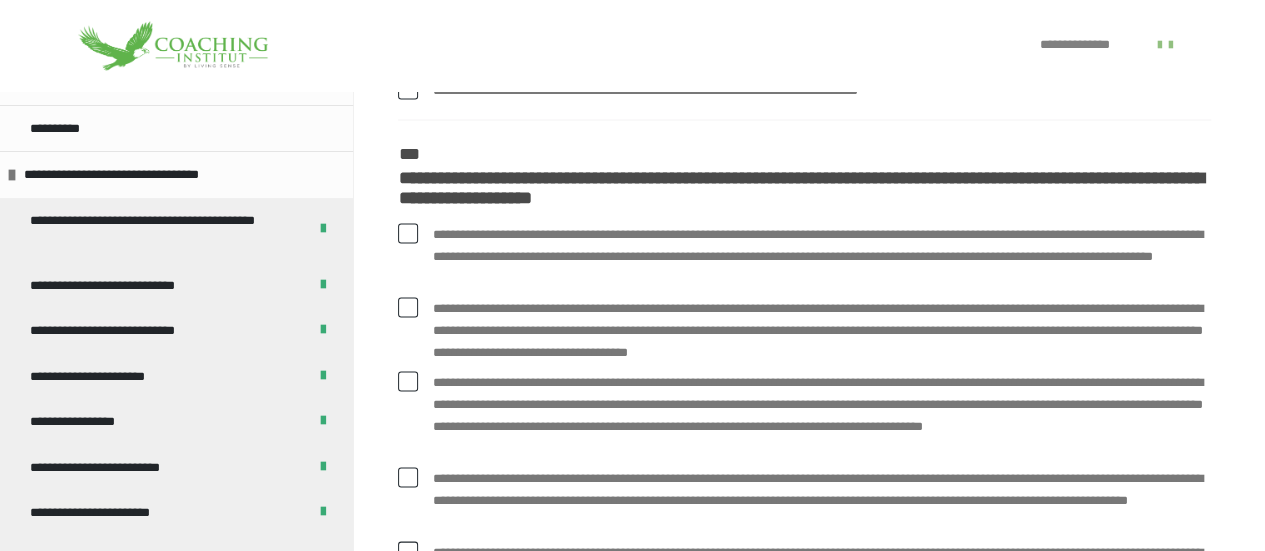 scroll, scrollTop: 5624, scrollLeft: 0, axis: vertical 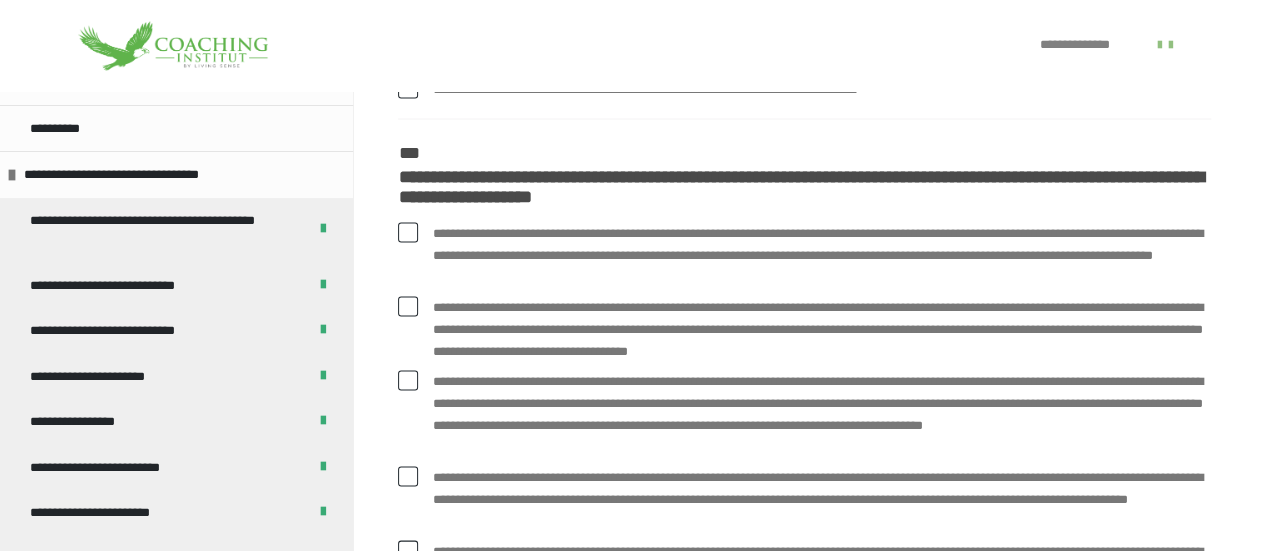 click at bounding box center (408, -76) 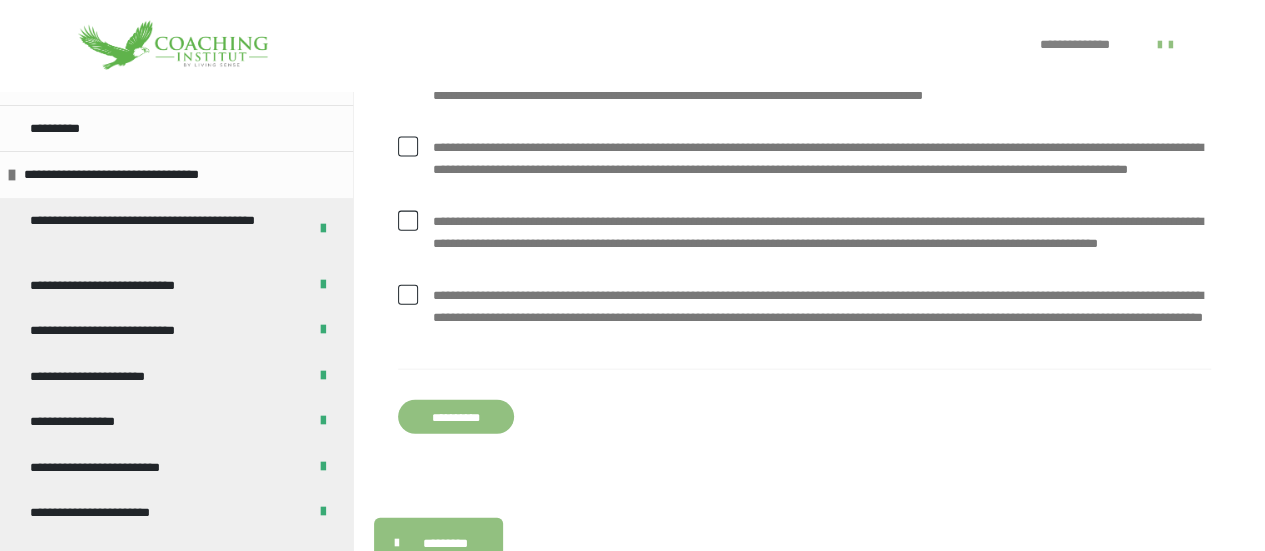scroll, scrollTop: 5960, scrollLeft: 0, axis: vertical 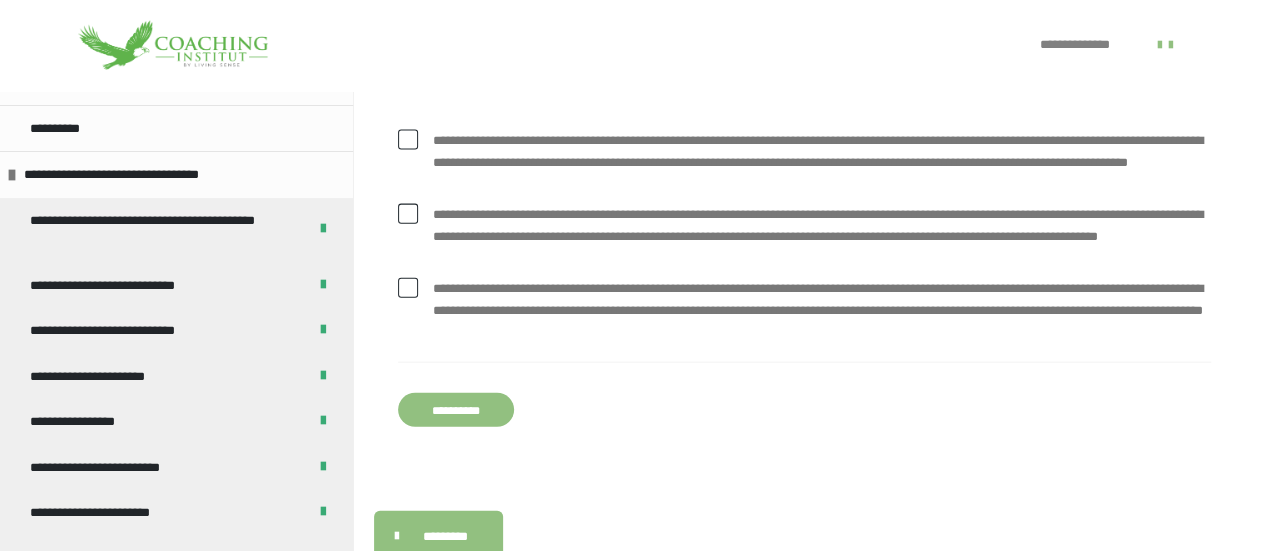 click at bounding box center (408, -30) 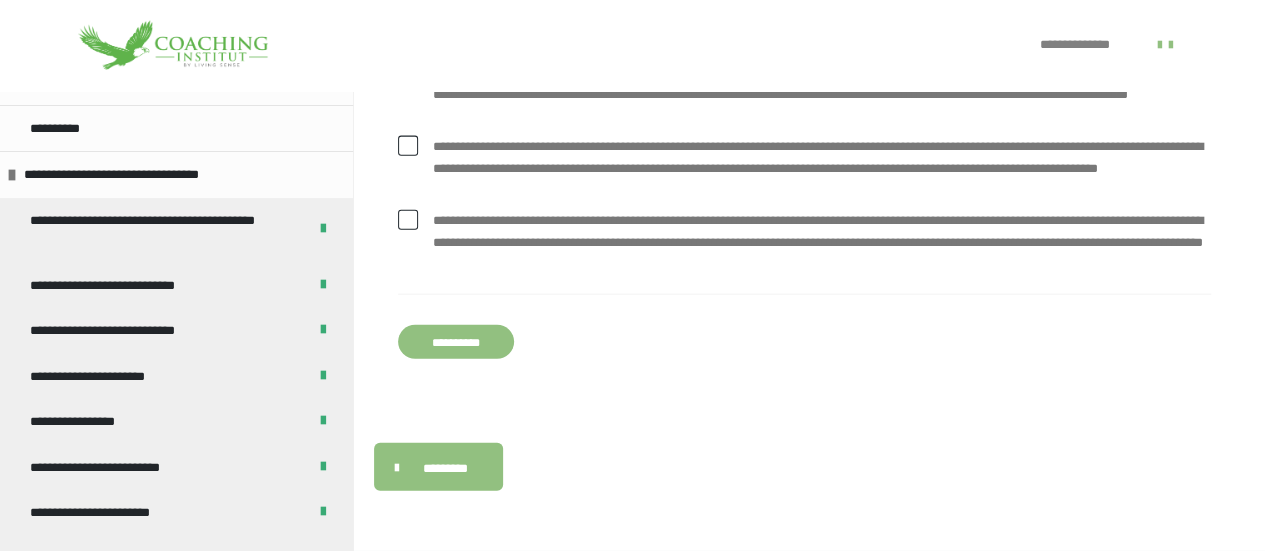 scroll, scrollTop: 6078, scrollLeft: 0, axis: vertical 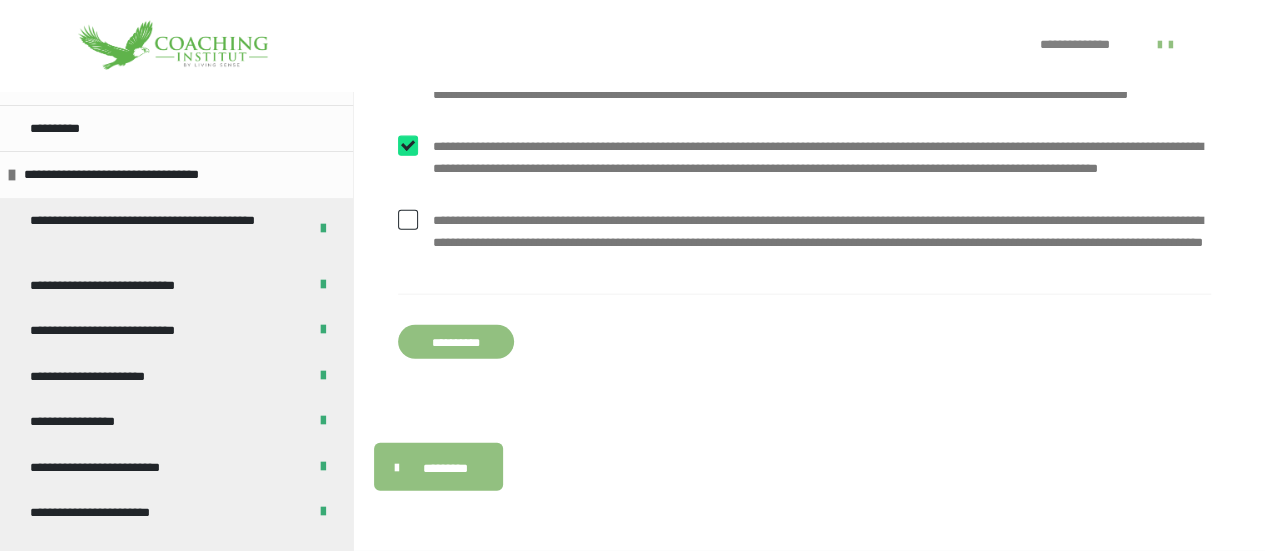 checkbox on "****" 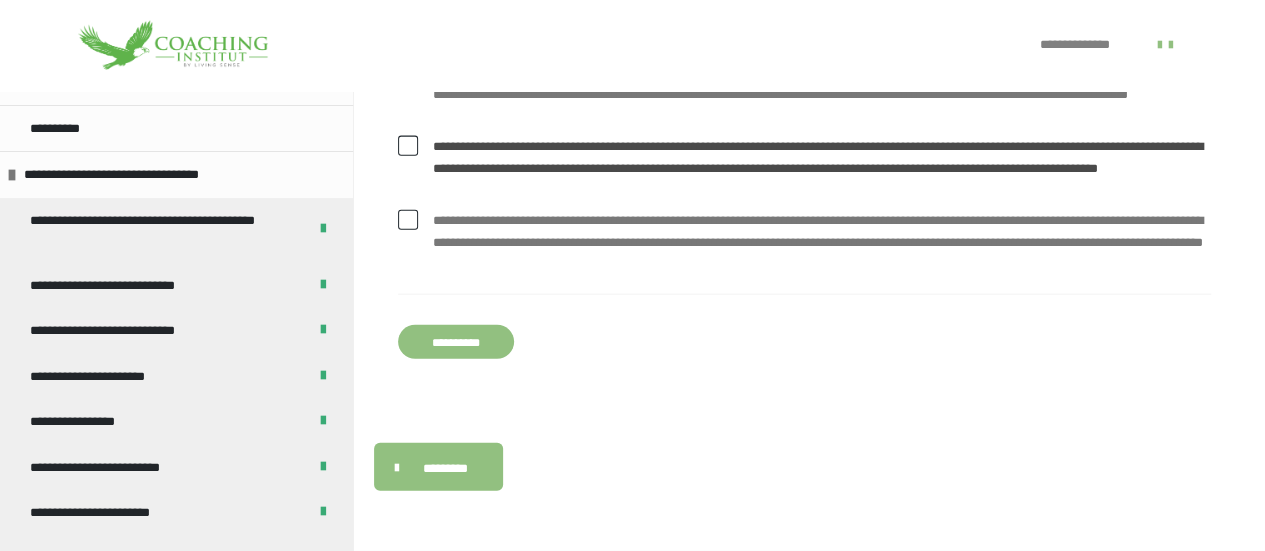 scroll, scrollTop: 6218, scrollLeft: 0, axis: vertical 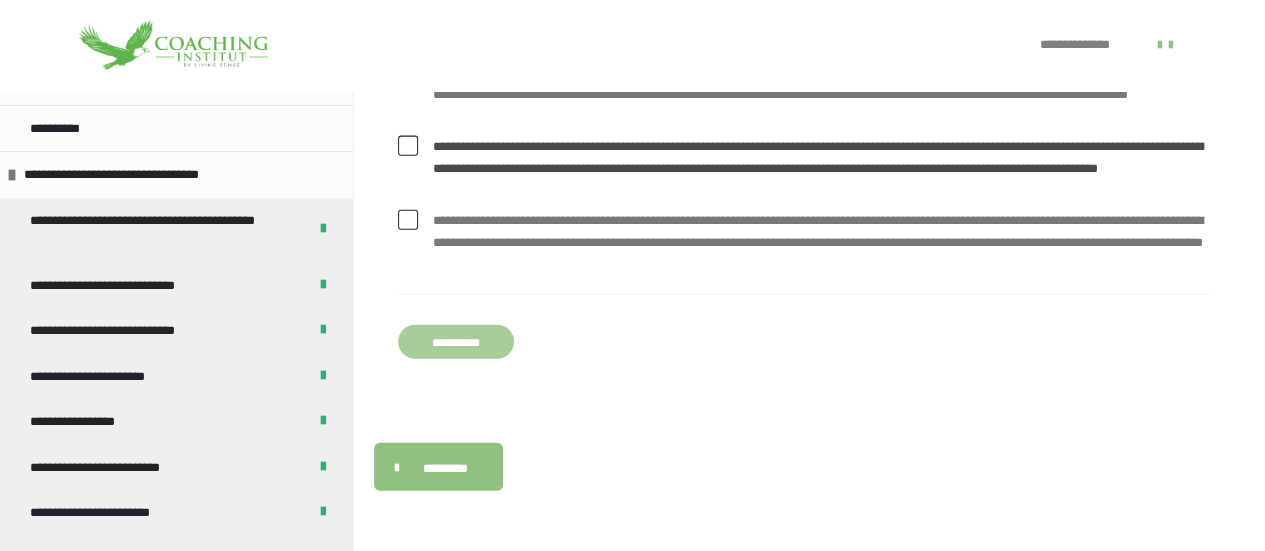 click on "**********" at bounding box center (456, 342) 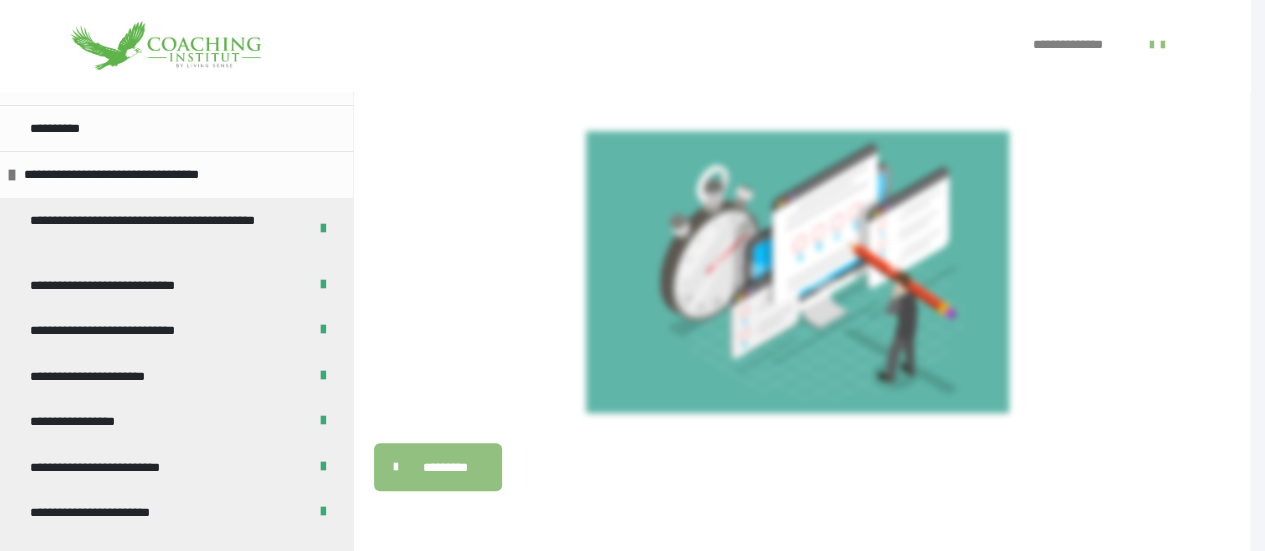 scroll, scrollTop: 434, scrollLeft: 0, axis: vertical 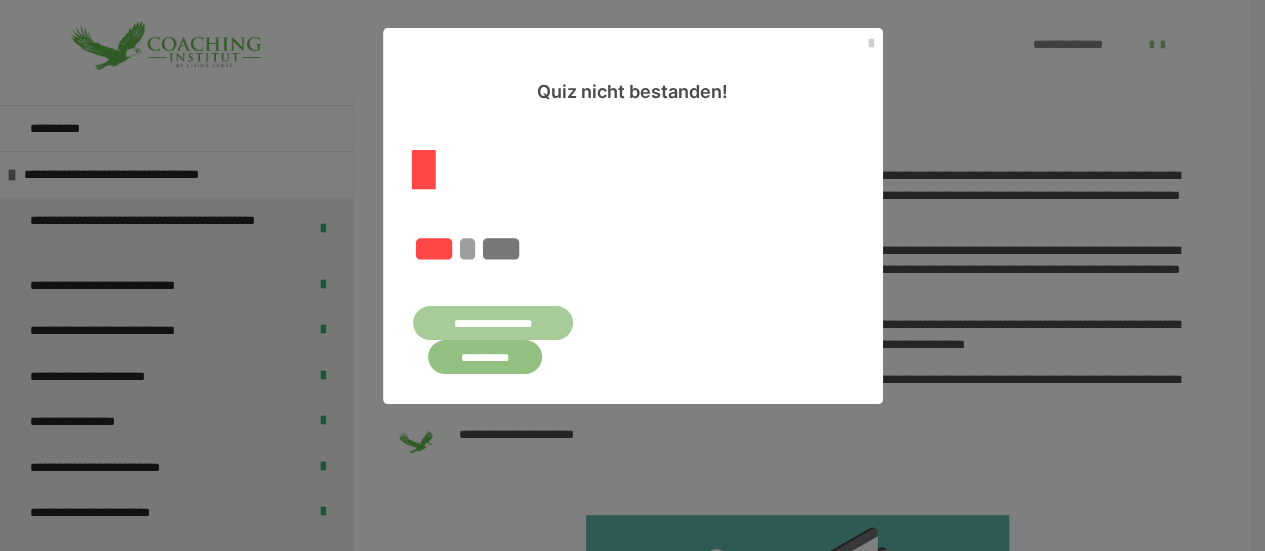 click on "**********" at bounding box center [493, 323] 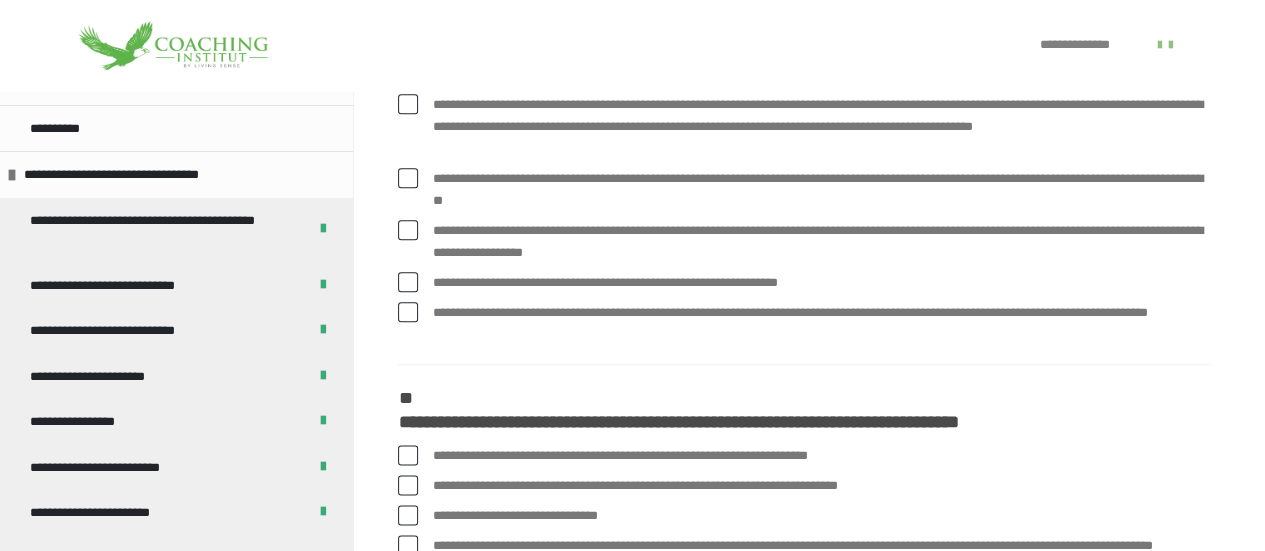 scroll, scrollTop: 1050, scrollLeft: 0, axis: vertical 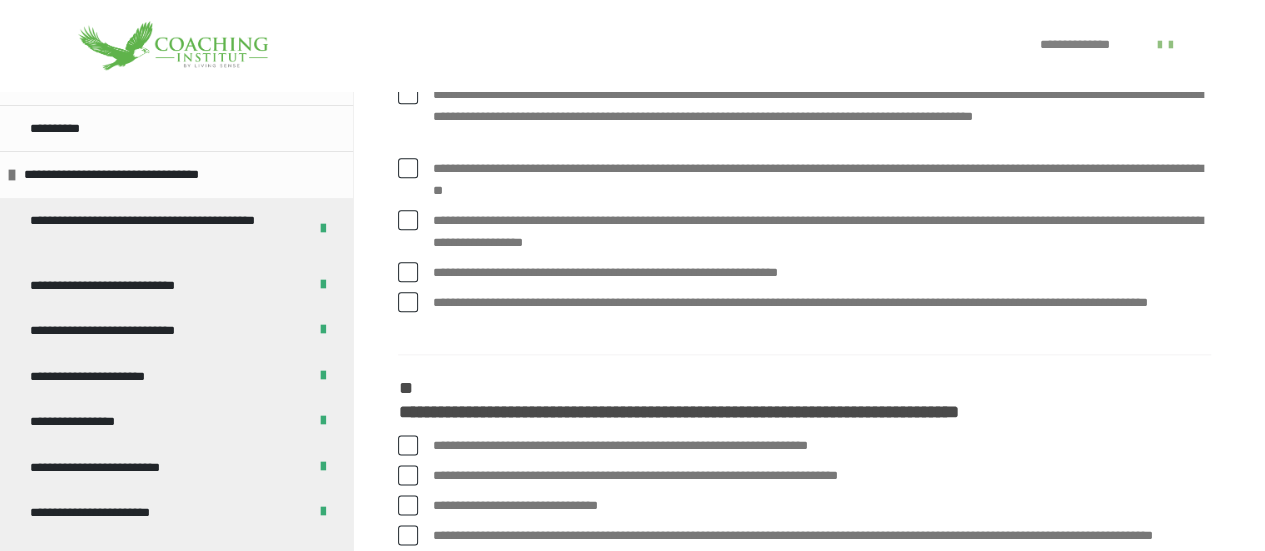 click at bounding box center (408, 94) 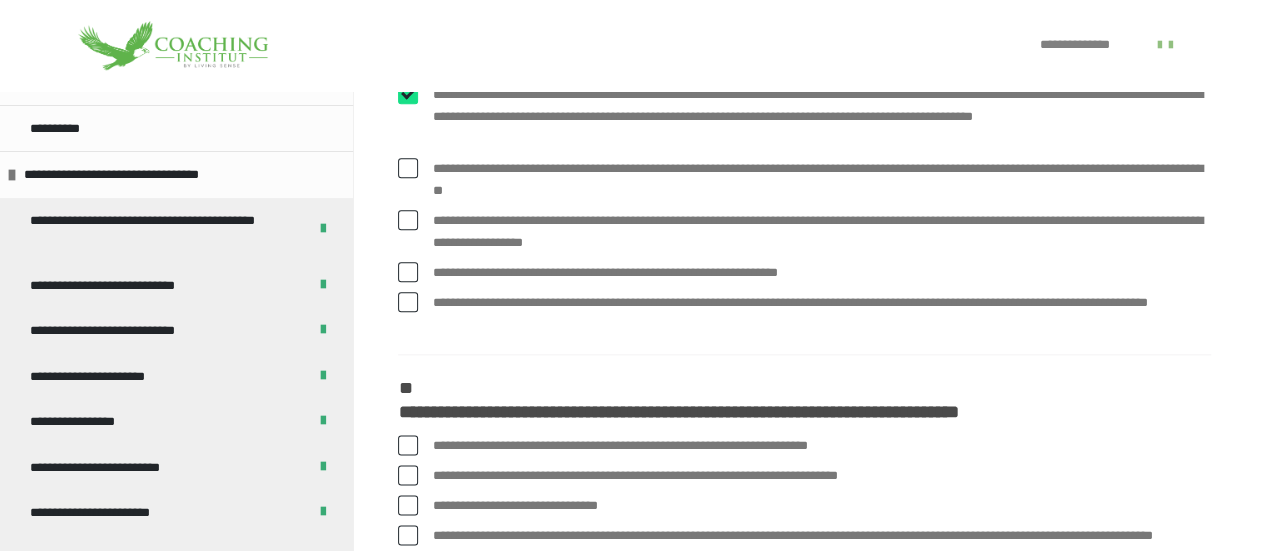 checkbox on "****" 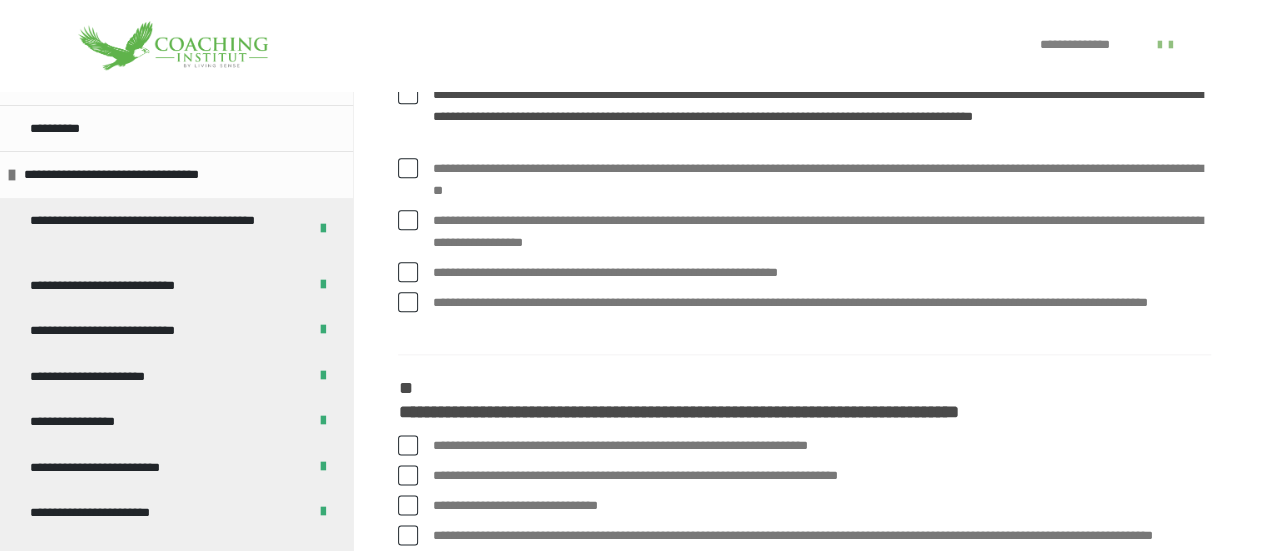 click at bounding box center (408, 168) 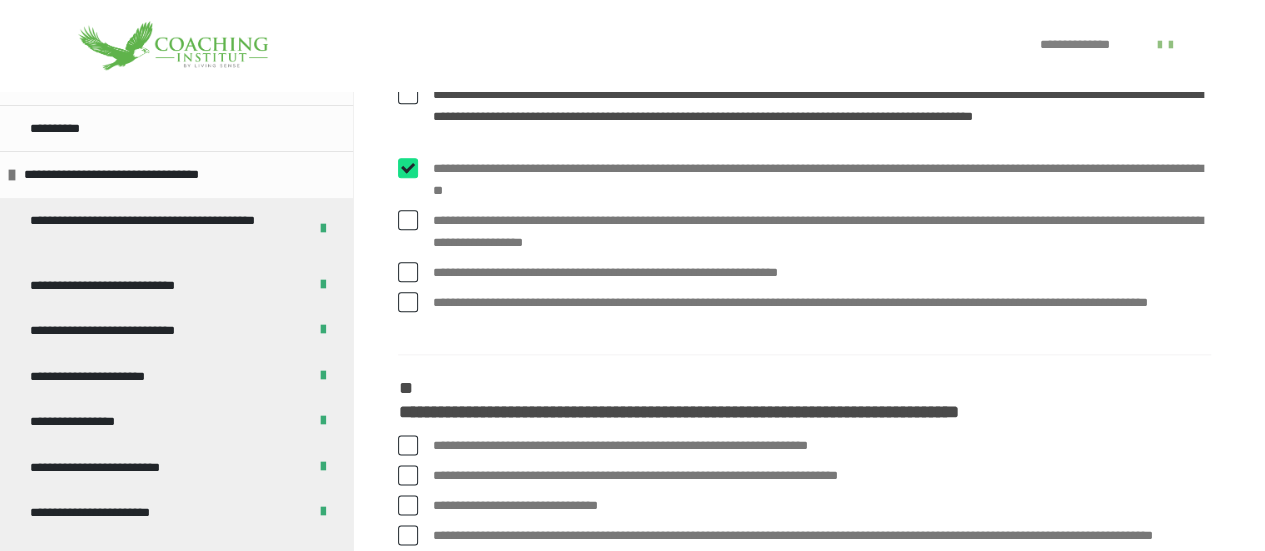 checkbox on "****" 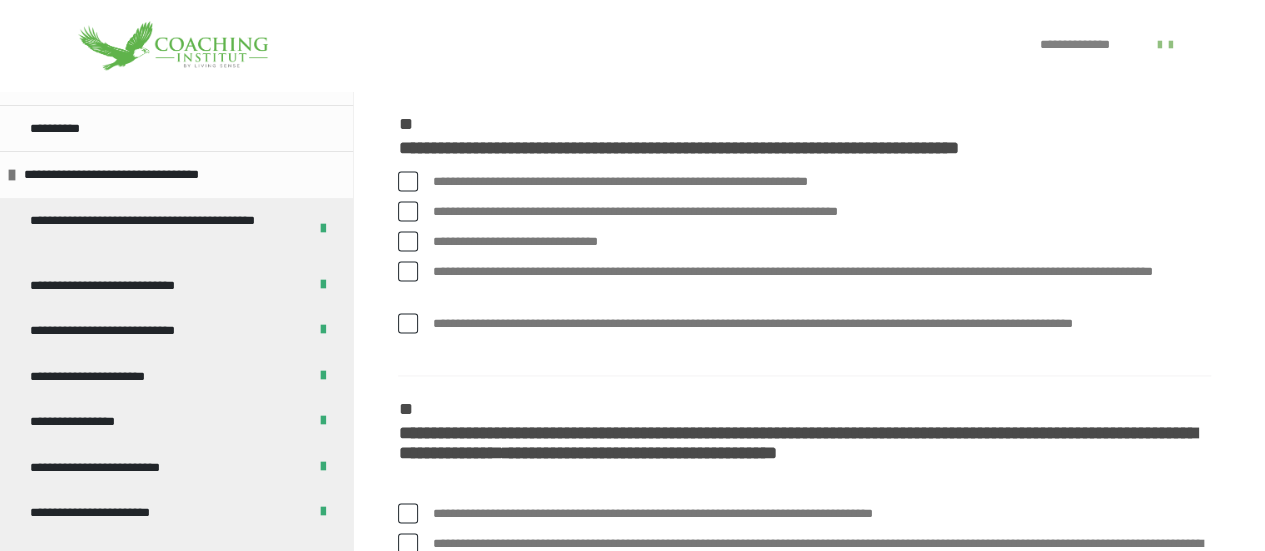scroll, scrollTop: 1316, scrollLeft: 0, axis: vertical 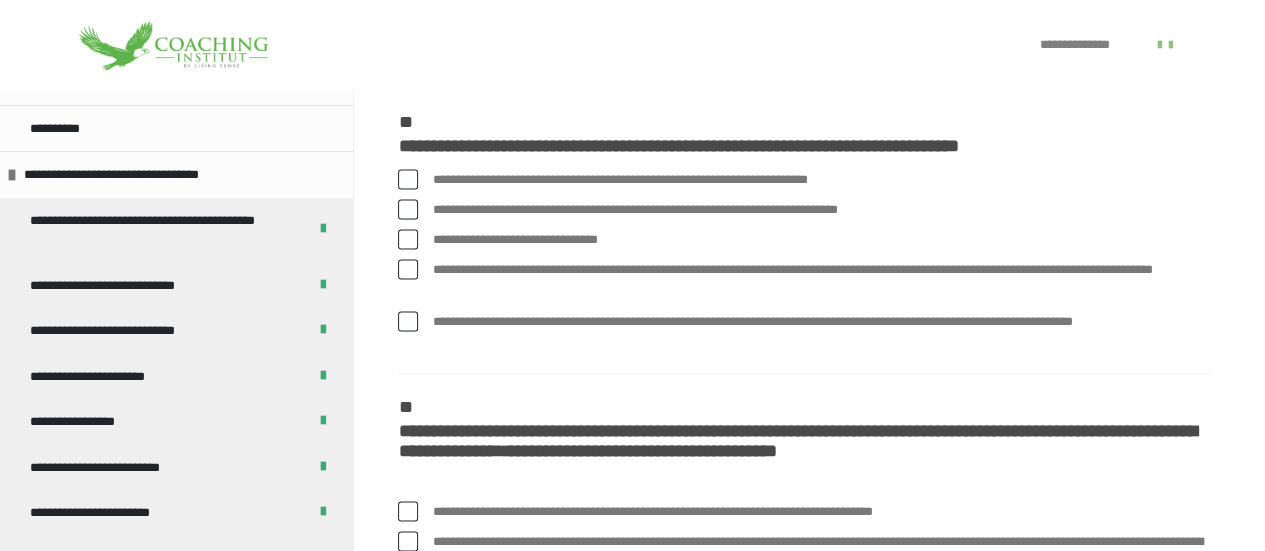 click at bounding box center [408, 179] 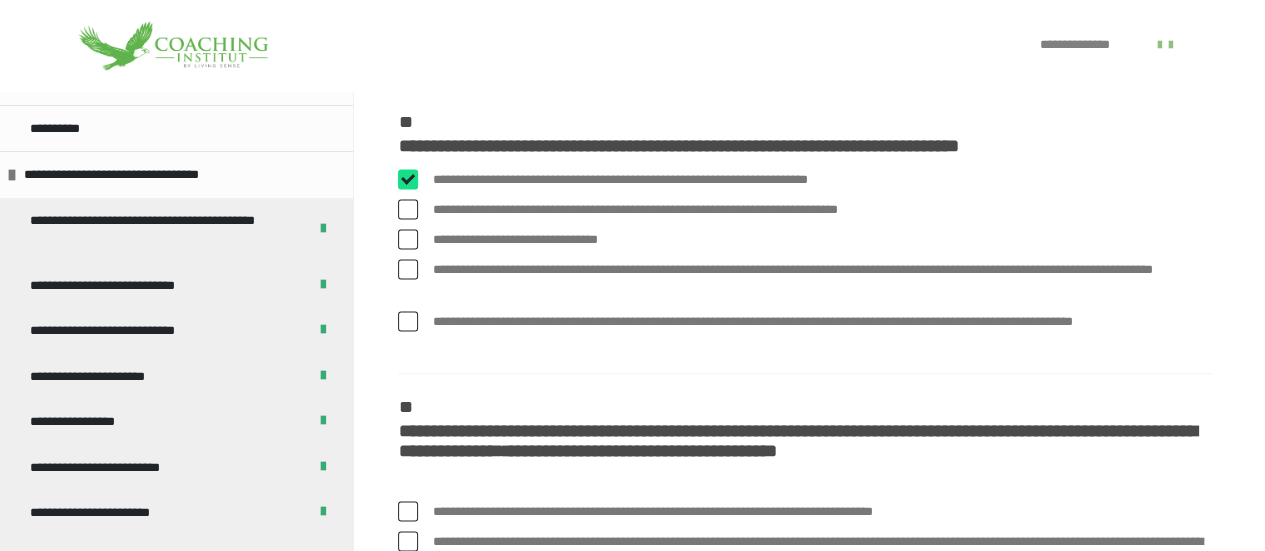 checkbox on "****" 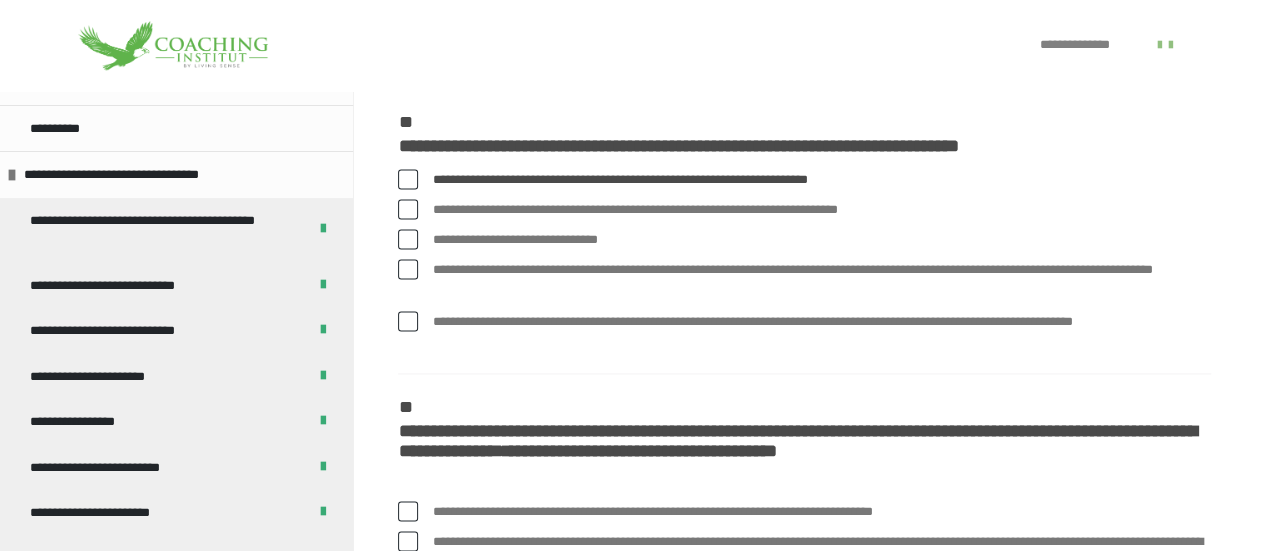 click at bounding box center [408, 269] 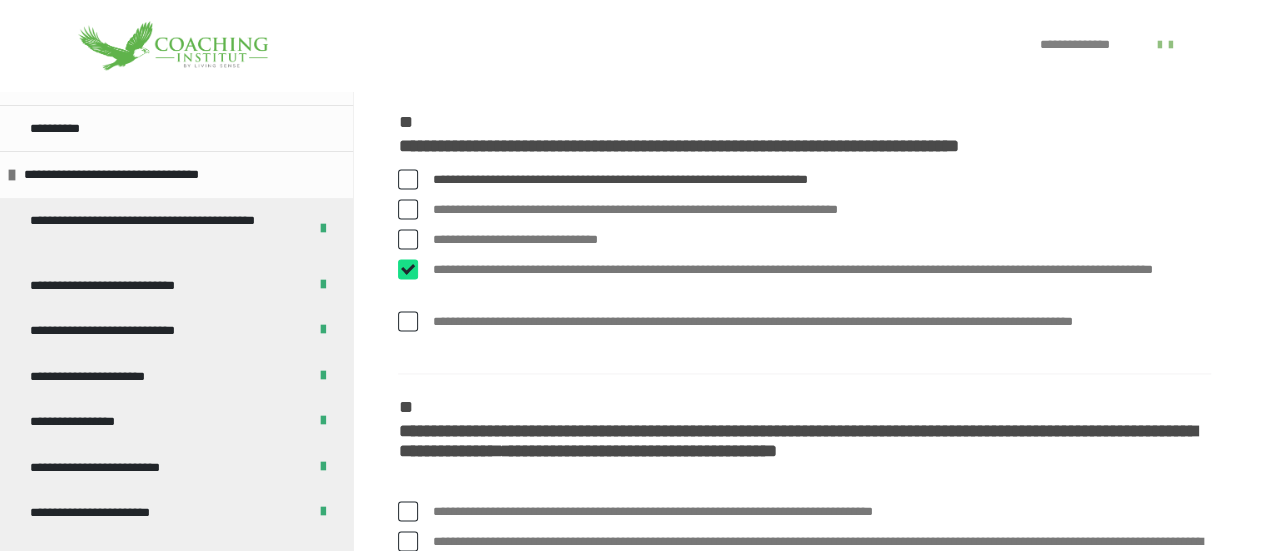 checkbox on "****" 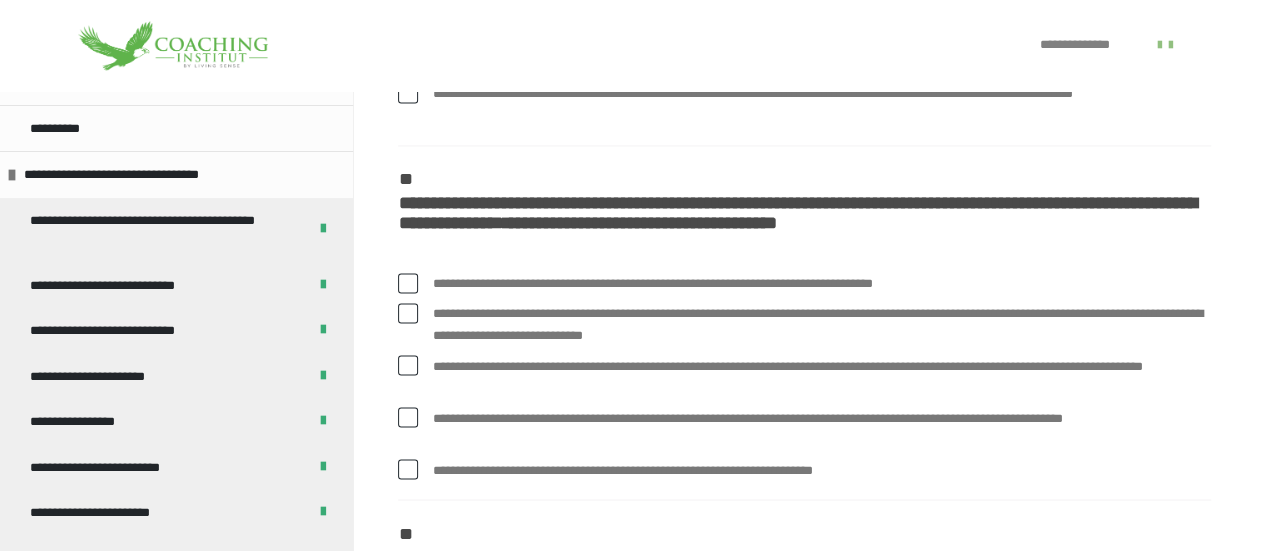scroll, scrollTop: 1546, scrollLeft: 0, axis: vertical 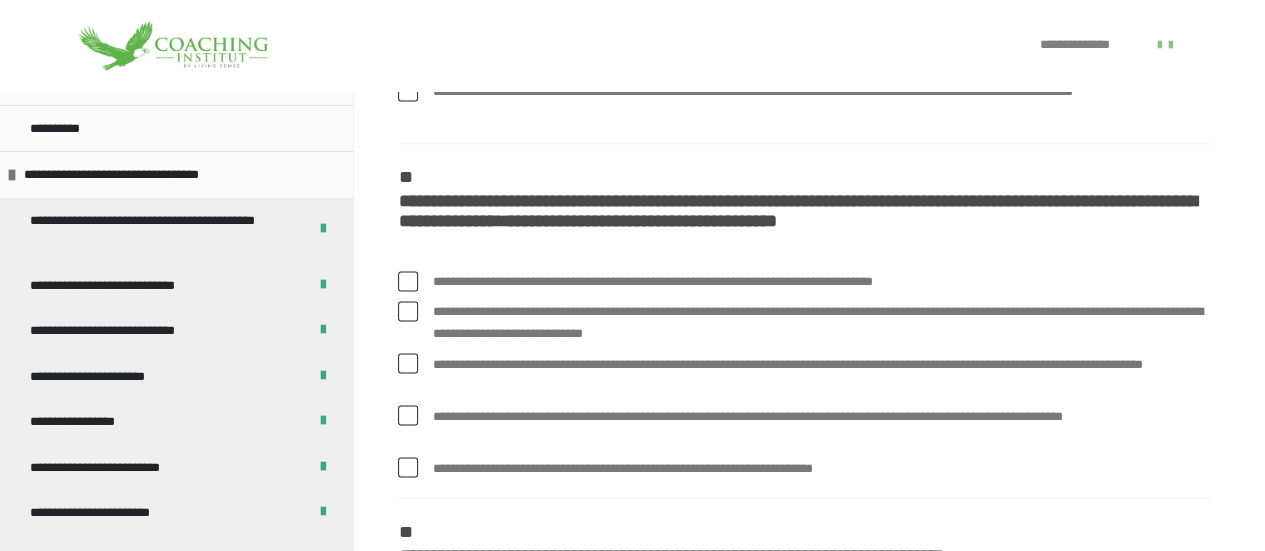 click at bounding box center [408, 281] 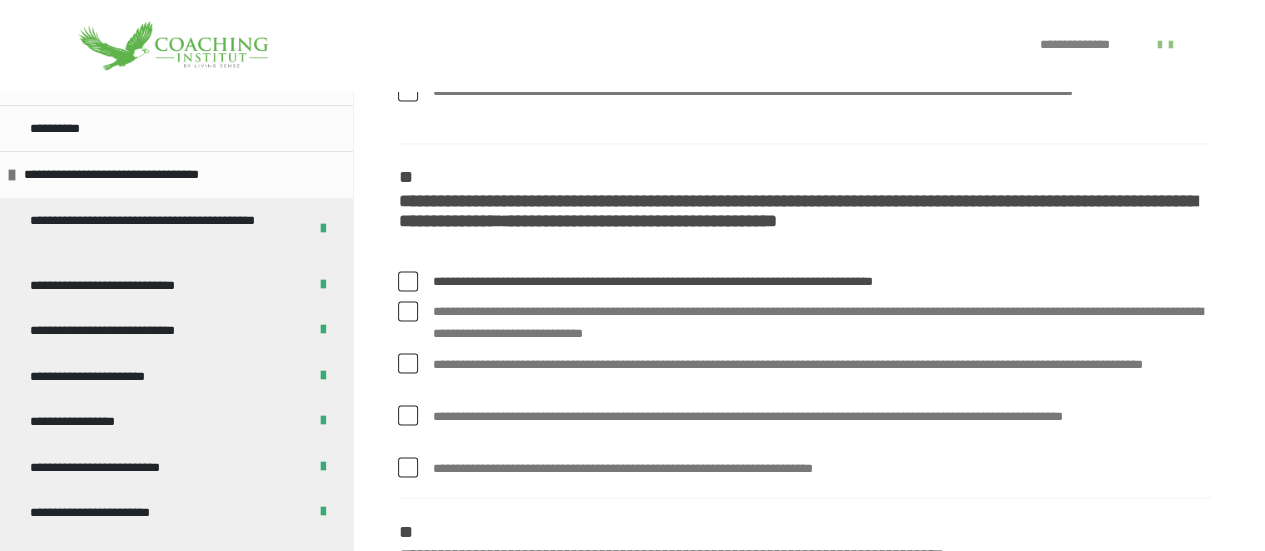 click at bounding box center [408, 281] 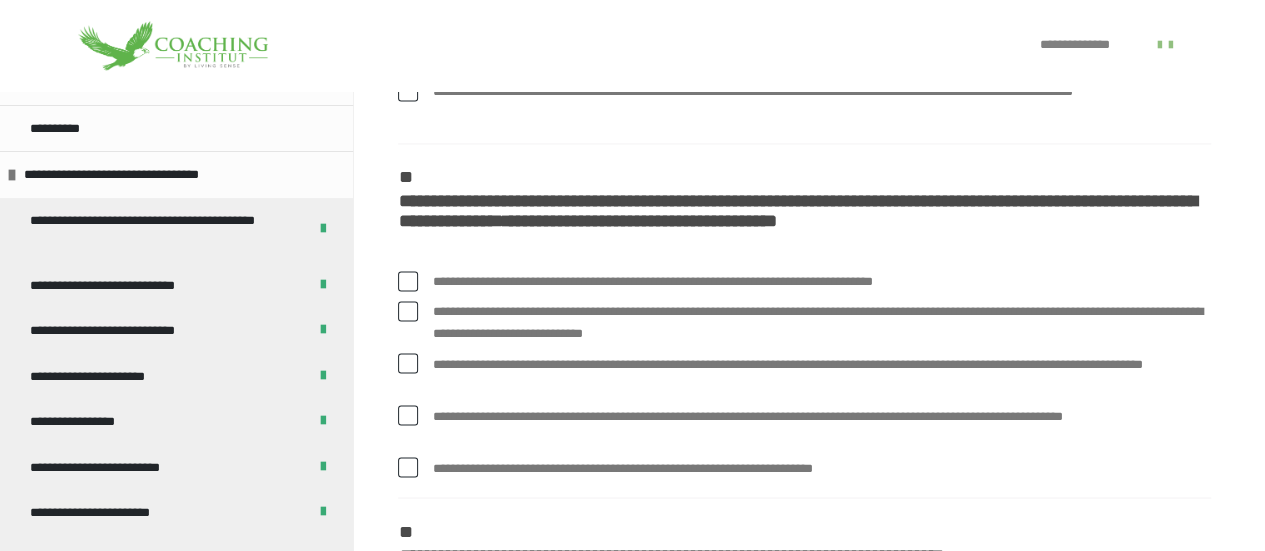click at bounding box center (408, 281) 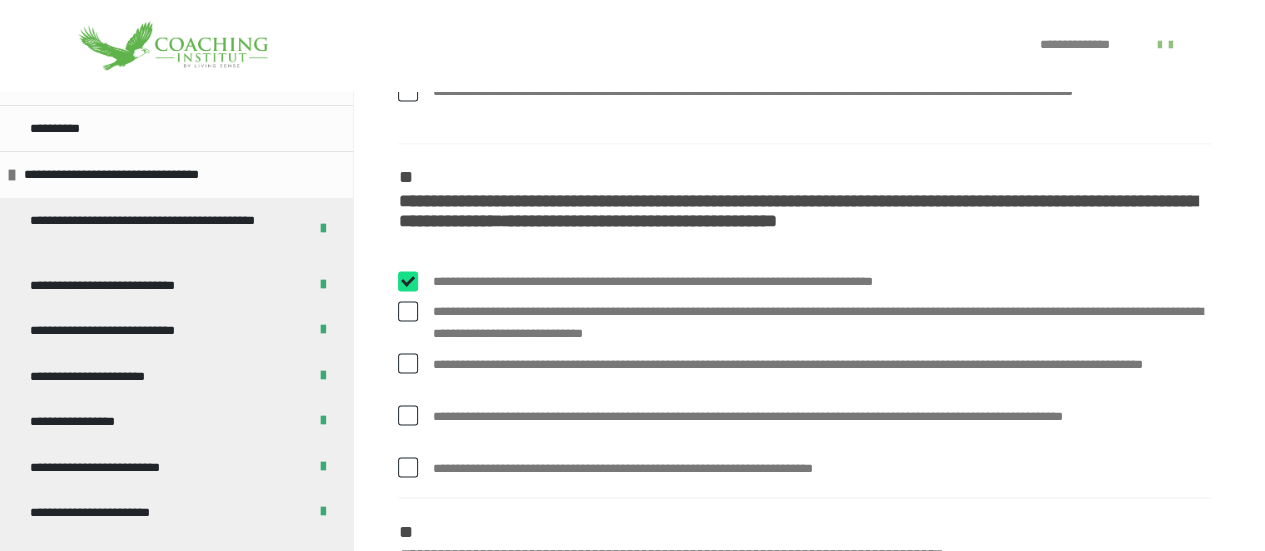 checkbox on "****" 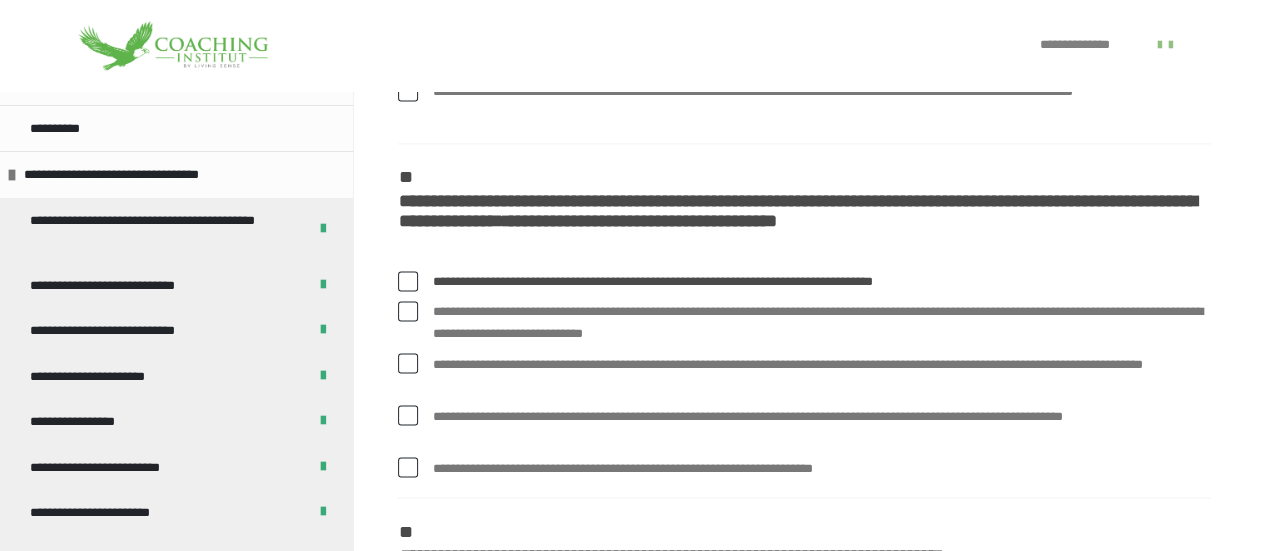 click at bounding box center (408, 311) 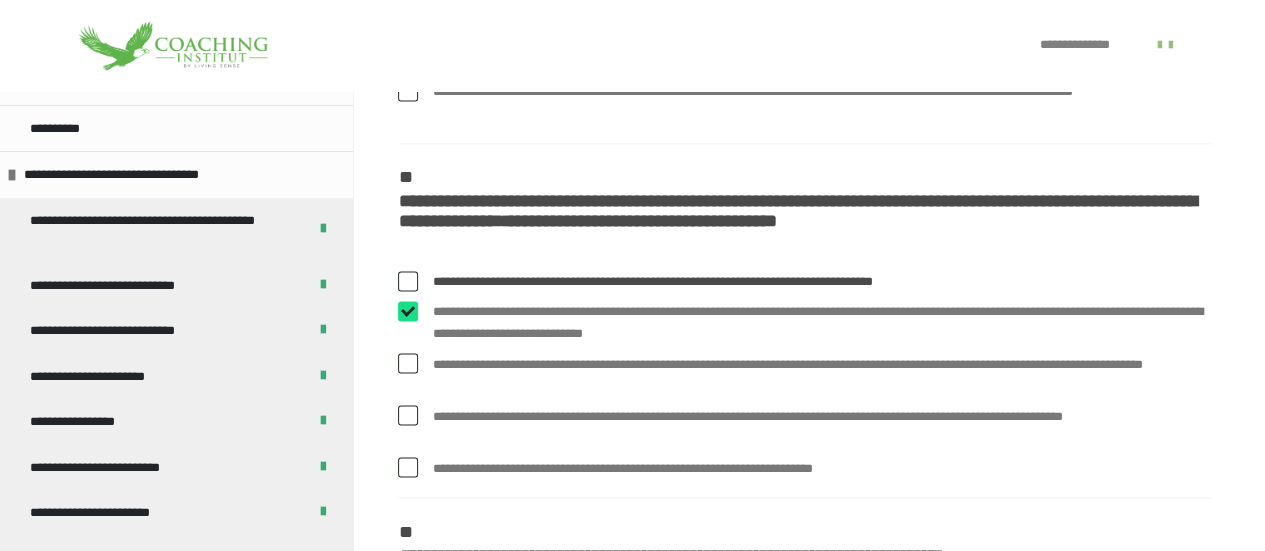 checkbox on "****" 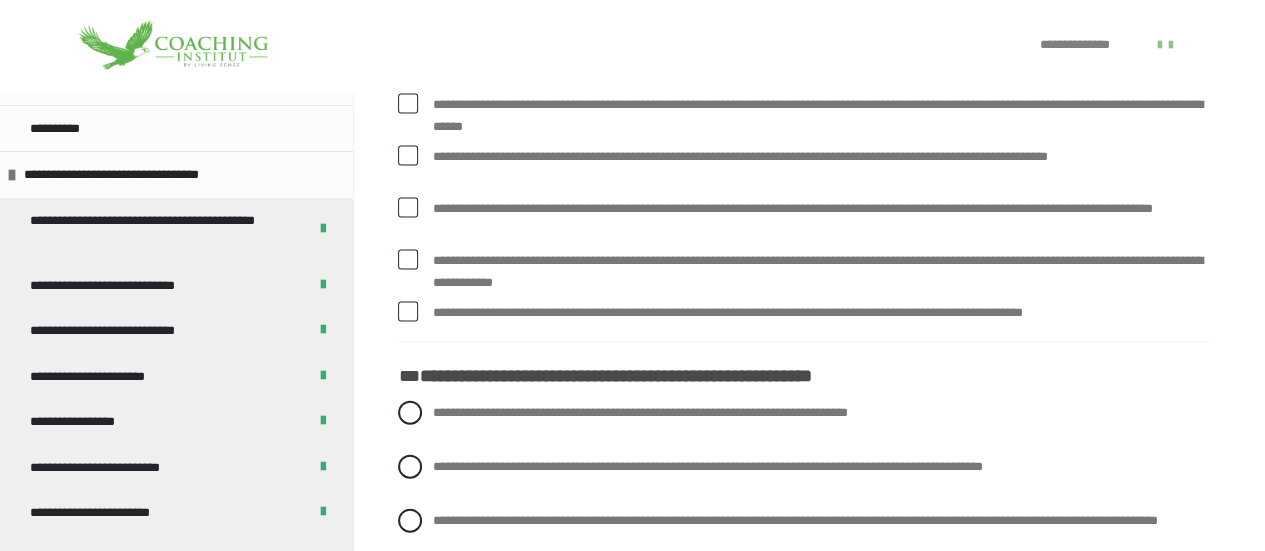 scroll, scrollTop: 2030, scrollLeft: 0, axis: vertical 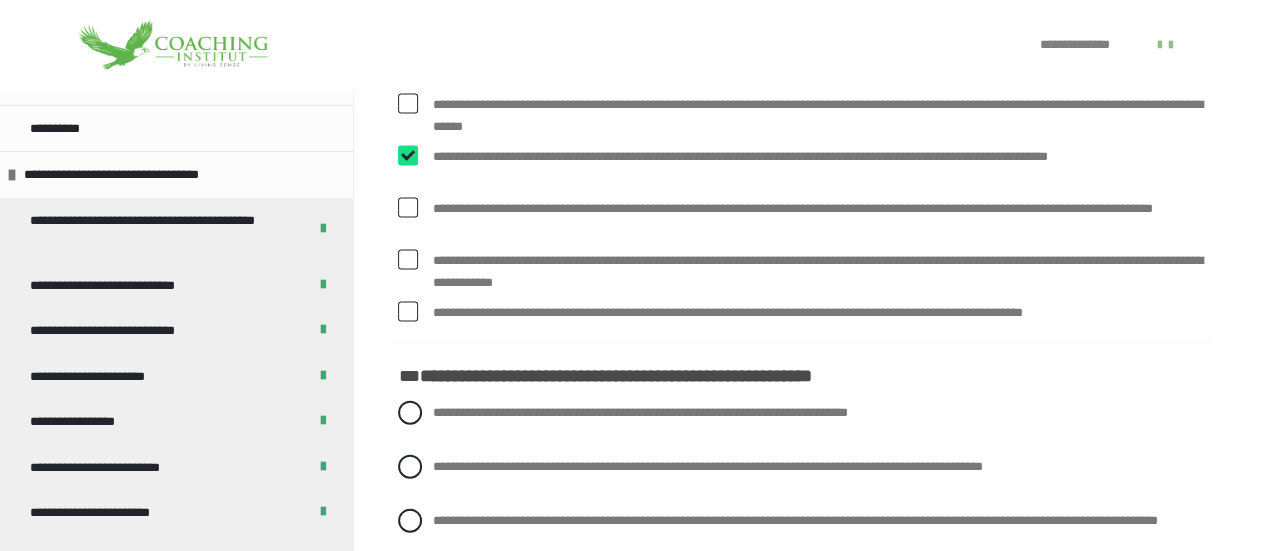 checkbox on "****" 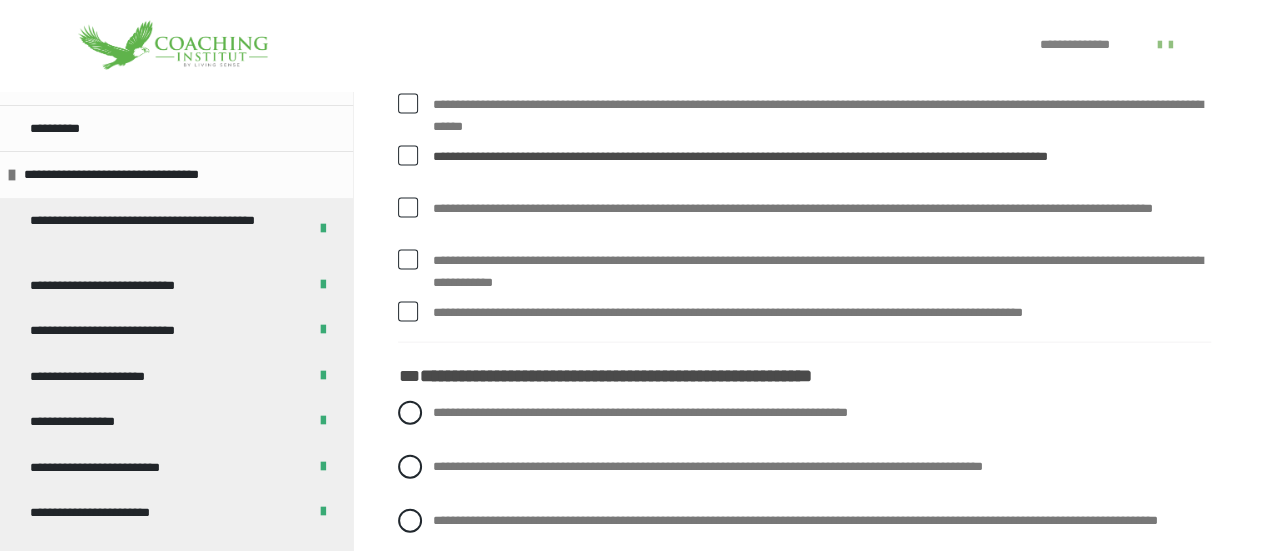 click at bounding box center [408, 208] 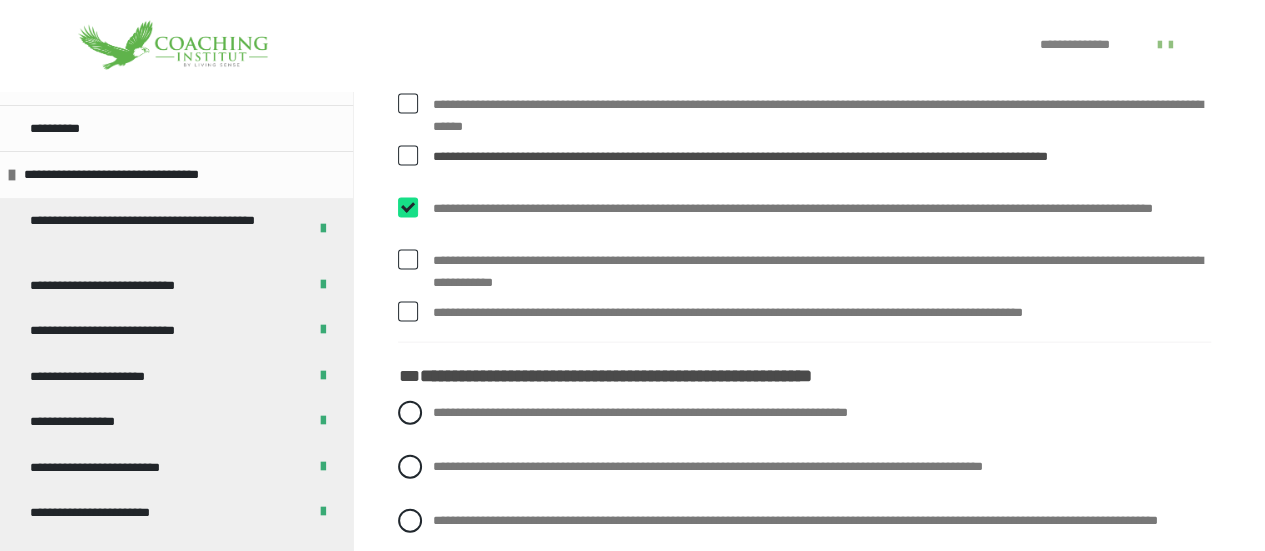 checkbox on "****" 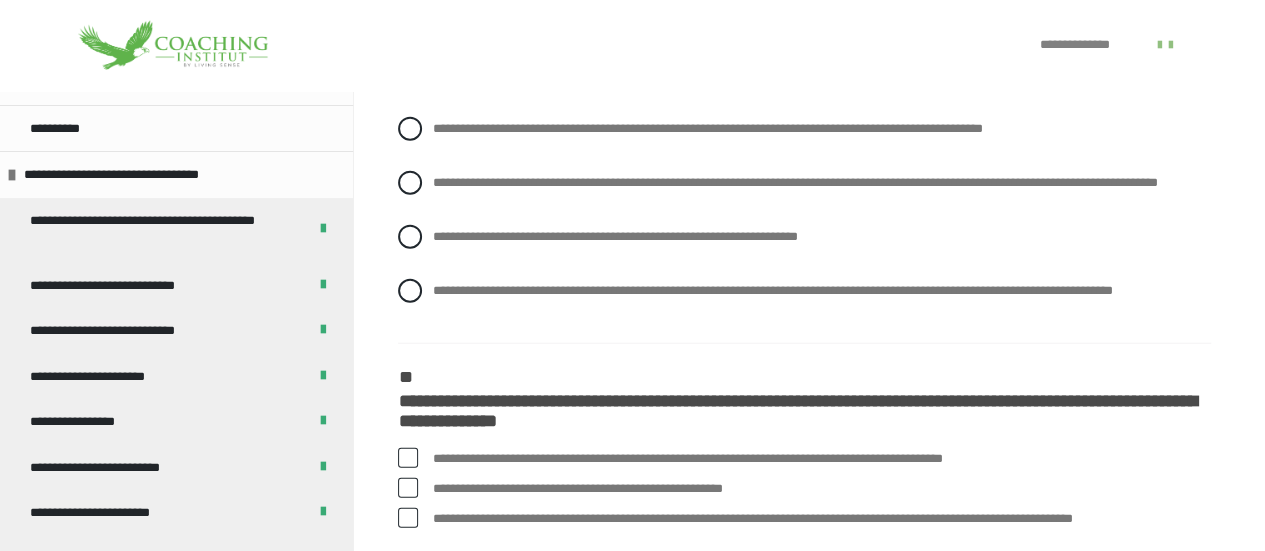scroll, scrollTop: 2374, scrollLeft: 0, axis: vertical 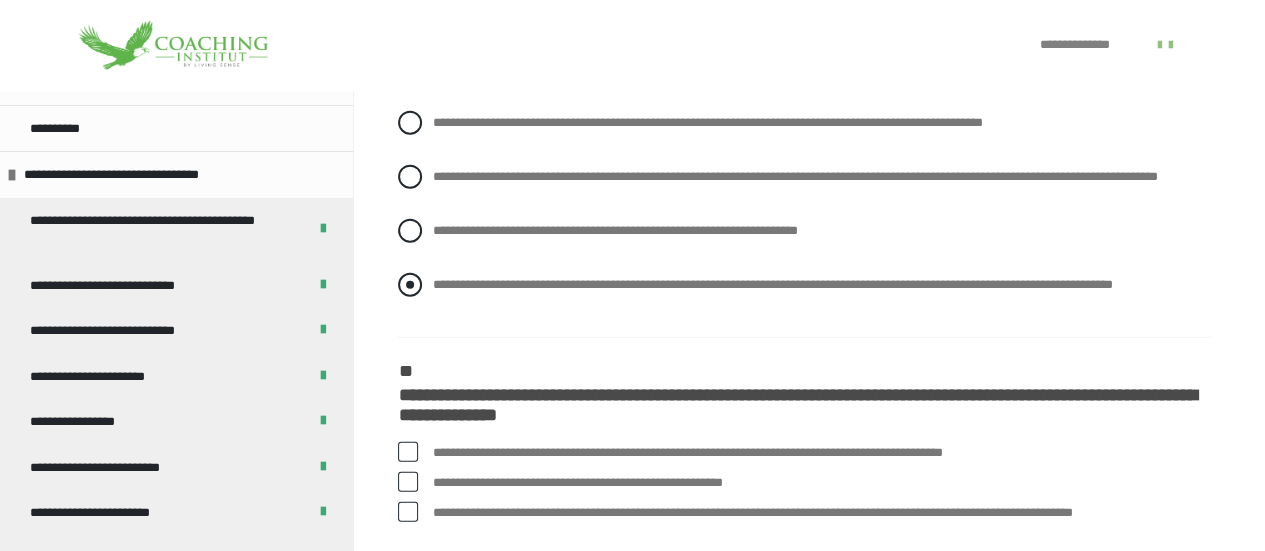 click at bounding box center (410, 285) 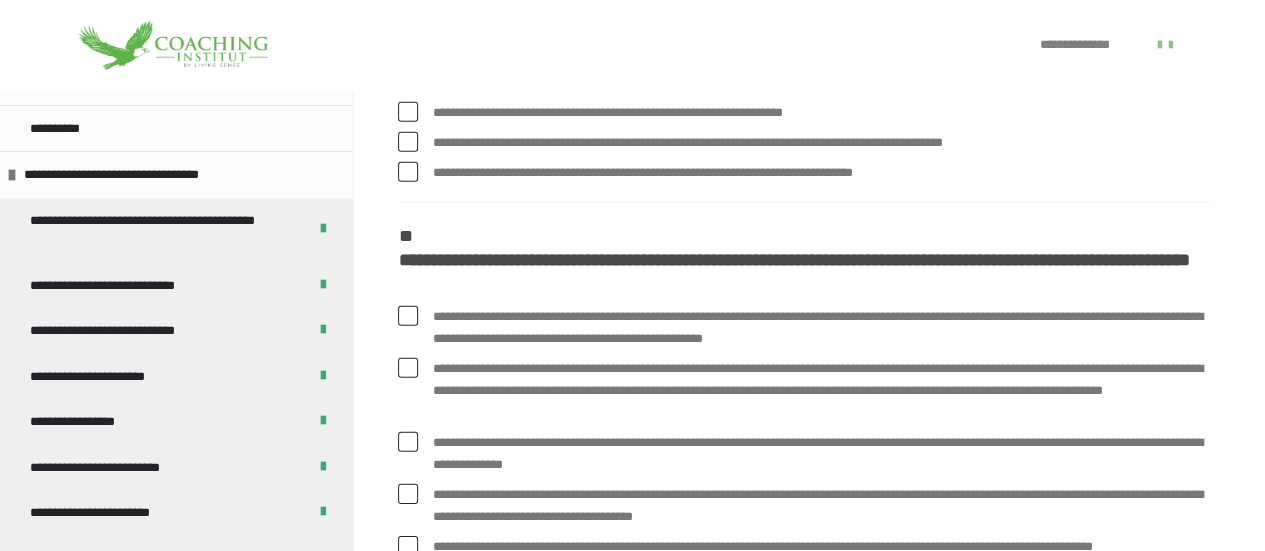 scroll, scrollTop: 2828, scrollLeft: 0, axis: vertical 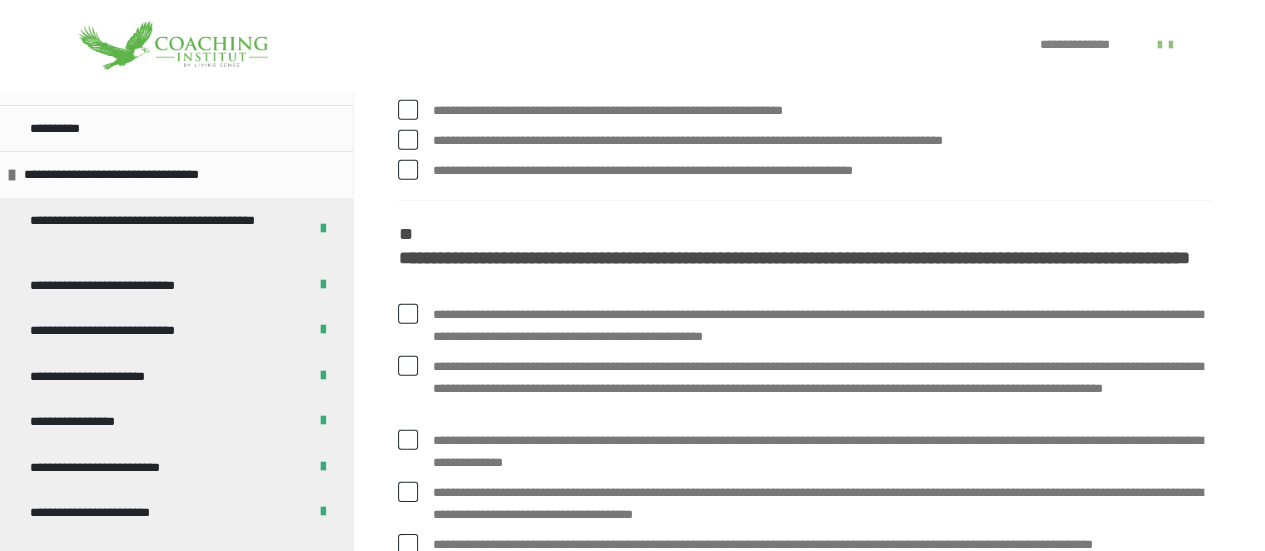 click at bounding box center [408, -2] 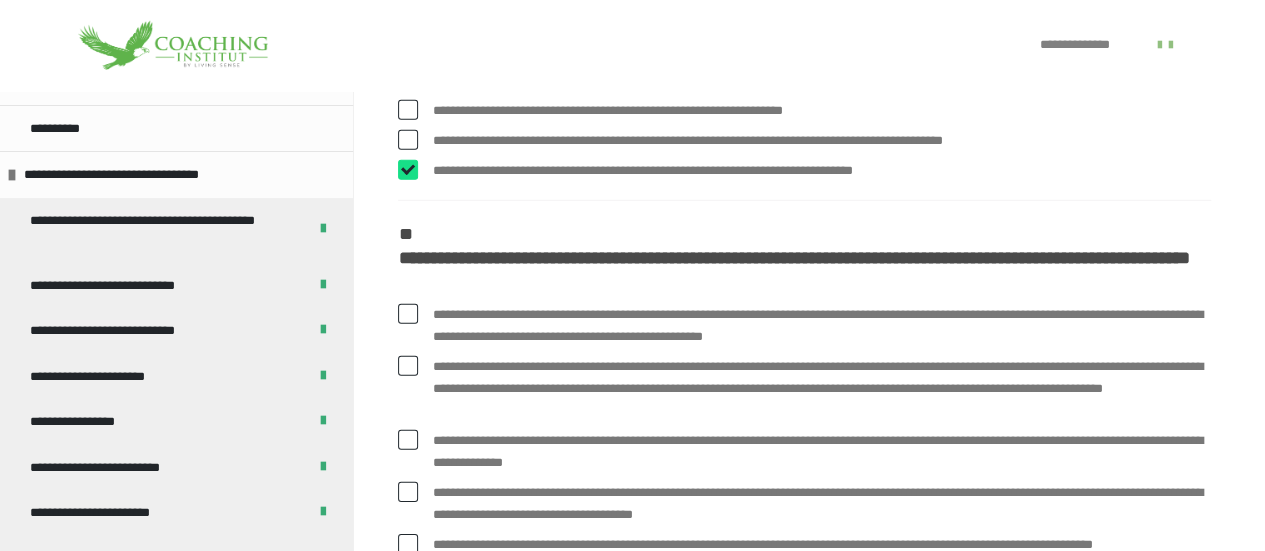 checkbox on "****" 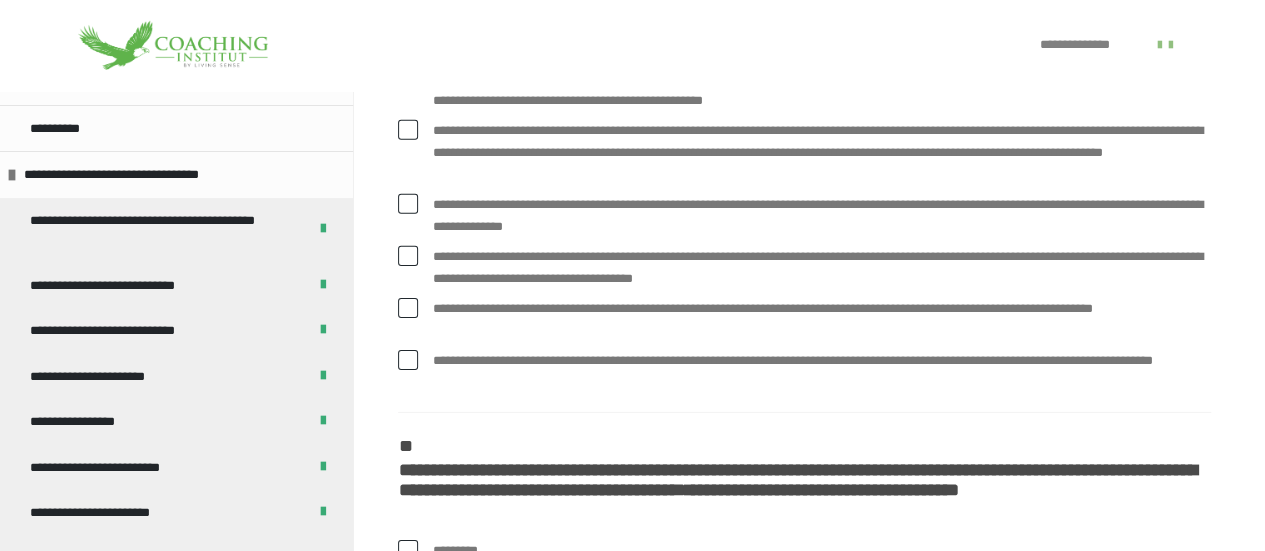 scroll, scrollTop: 3066, scrollLeft: 0, axis: vertical 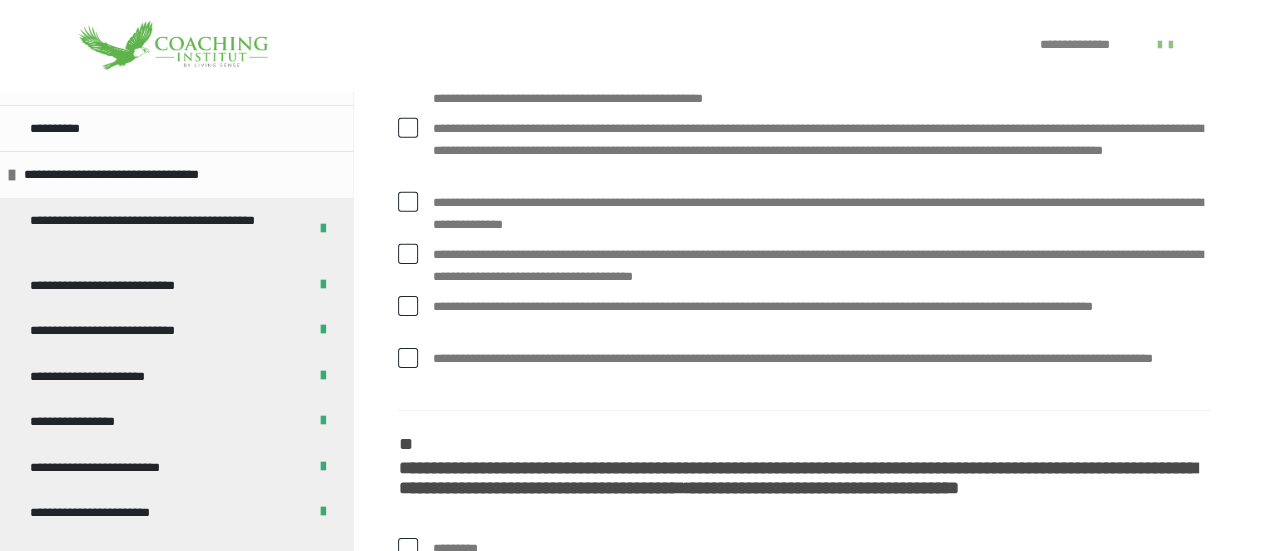 click at bounding box center (408, 76) 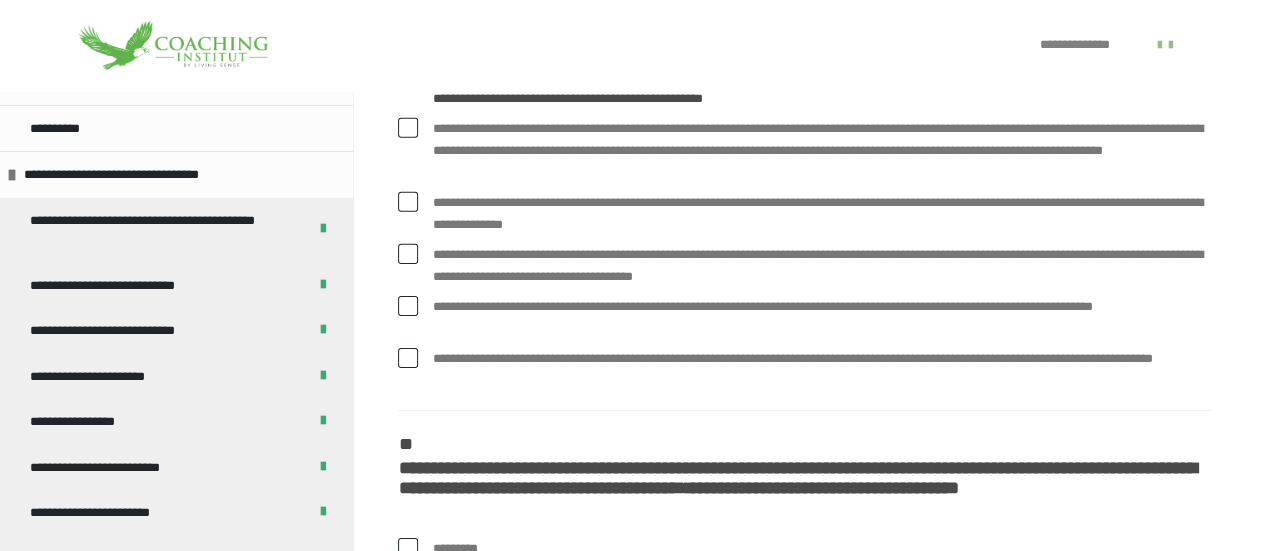 click at bounding box center (408, 128) 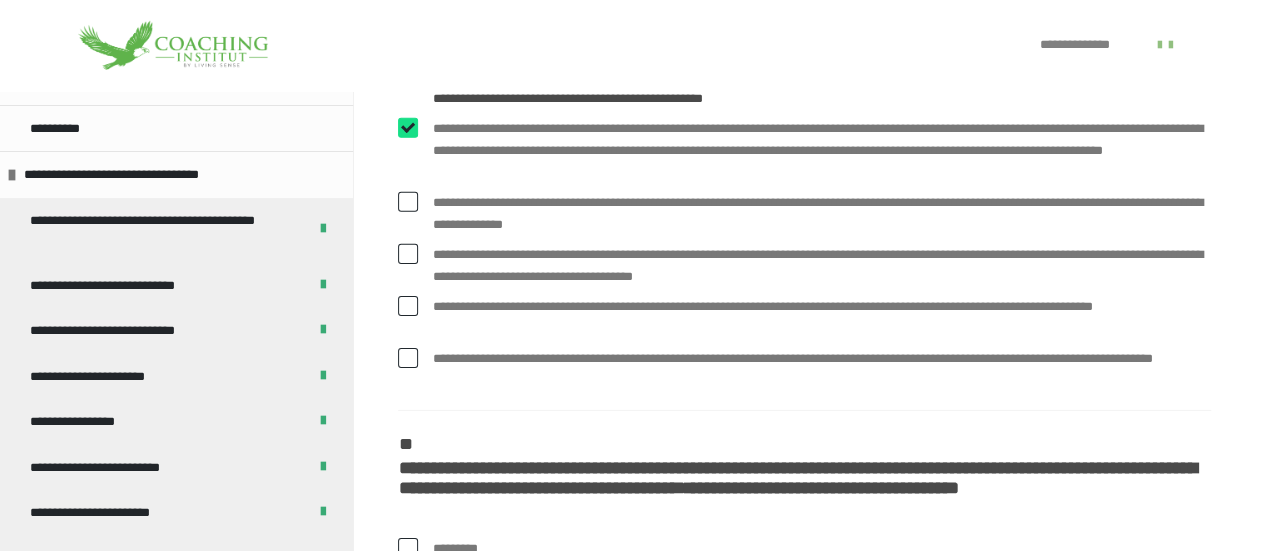 checkbox on "****" 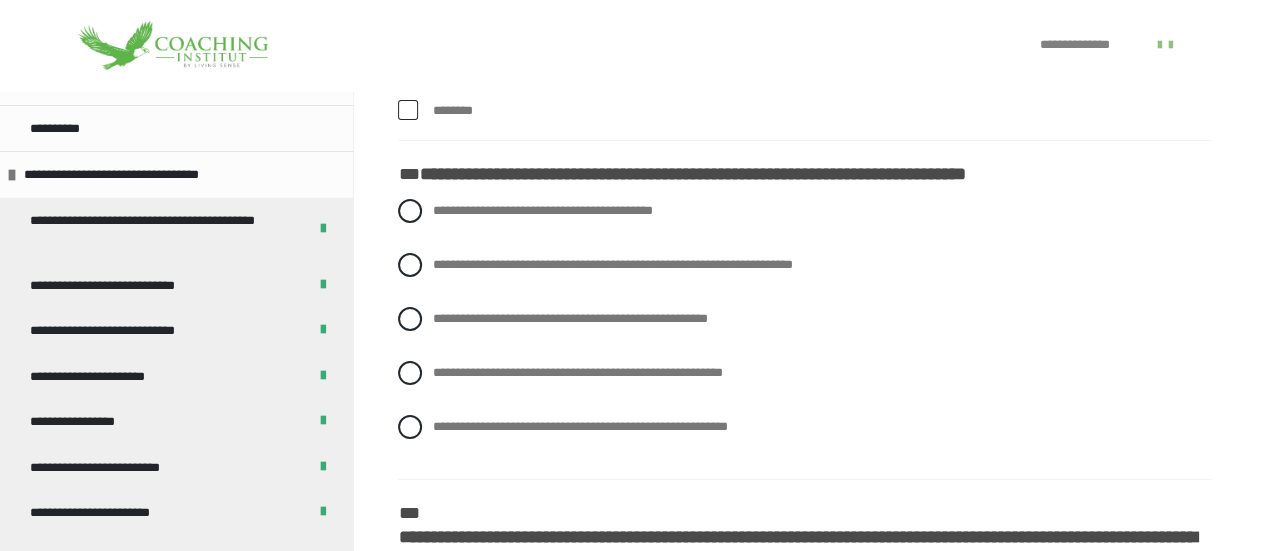scroll, scrollTop: 3622, scrollLeft: 0, axis: vertical 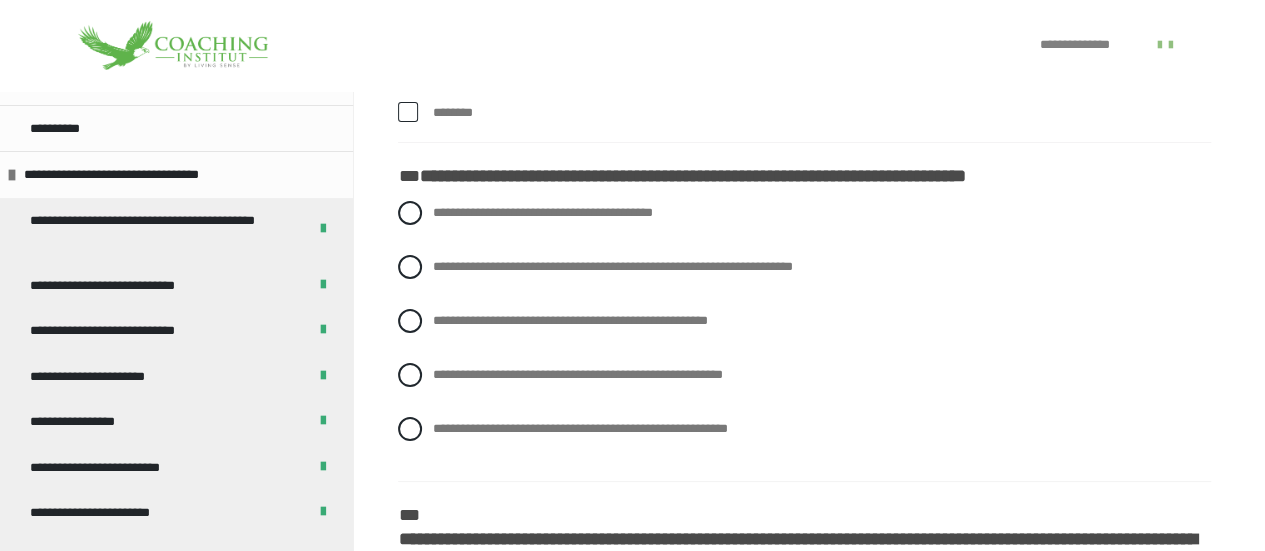 click at bounding box center (408, 52) 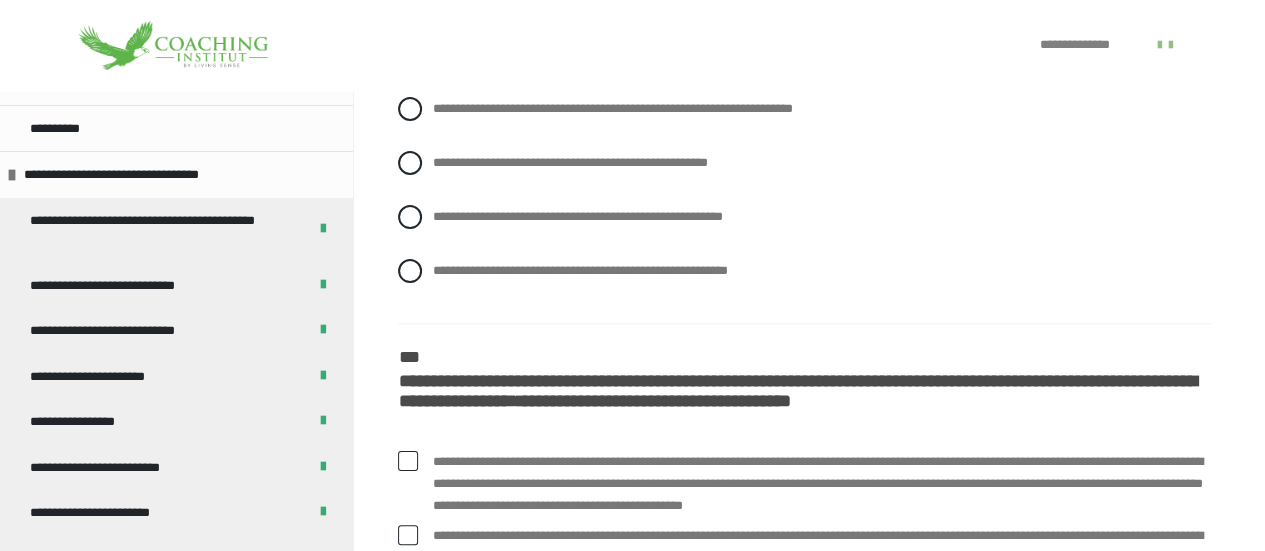 scroll, scrollTop: 3782, scrollLeft: 0, axis: vertical 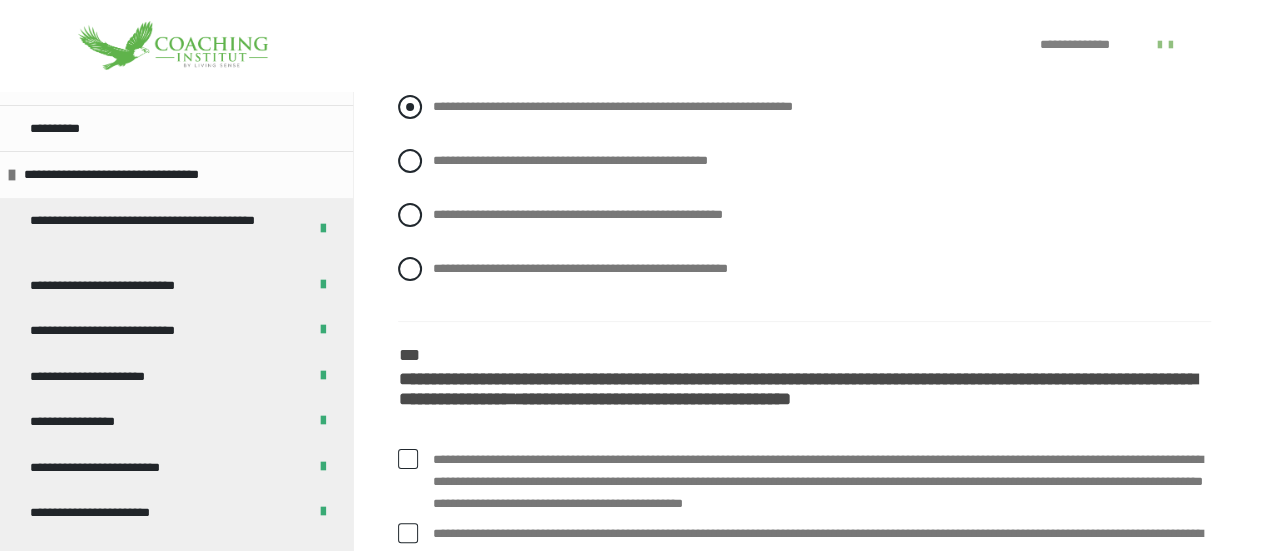 click at bounding box center (410, 107) 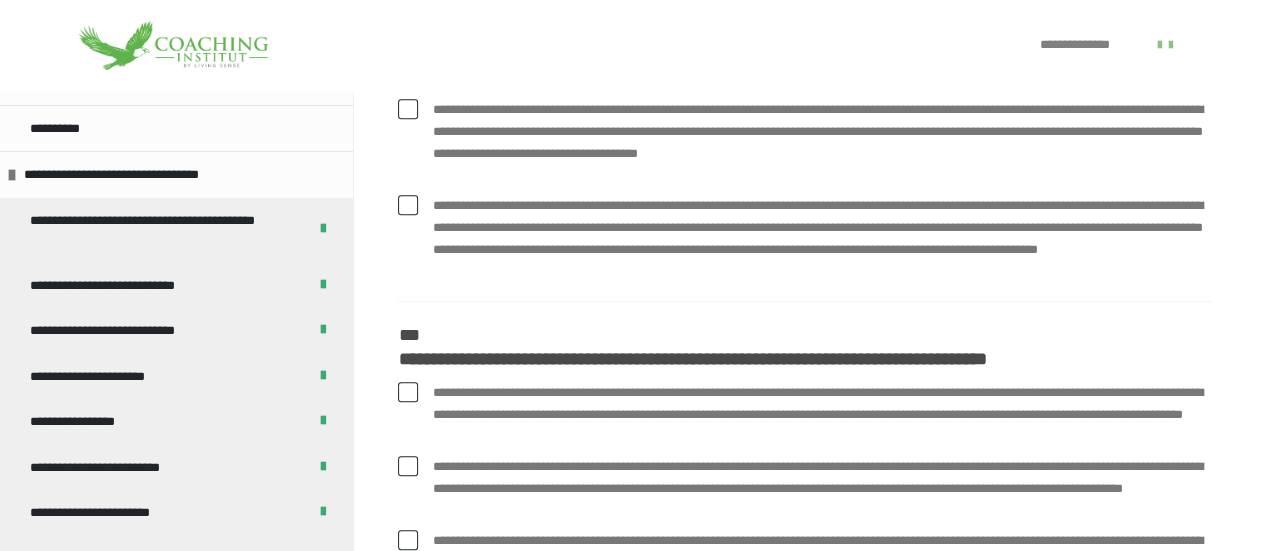 scroll, scrollTop: 4332, scrollLeft: 0, axis: vertical 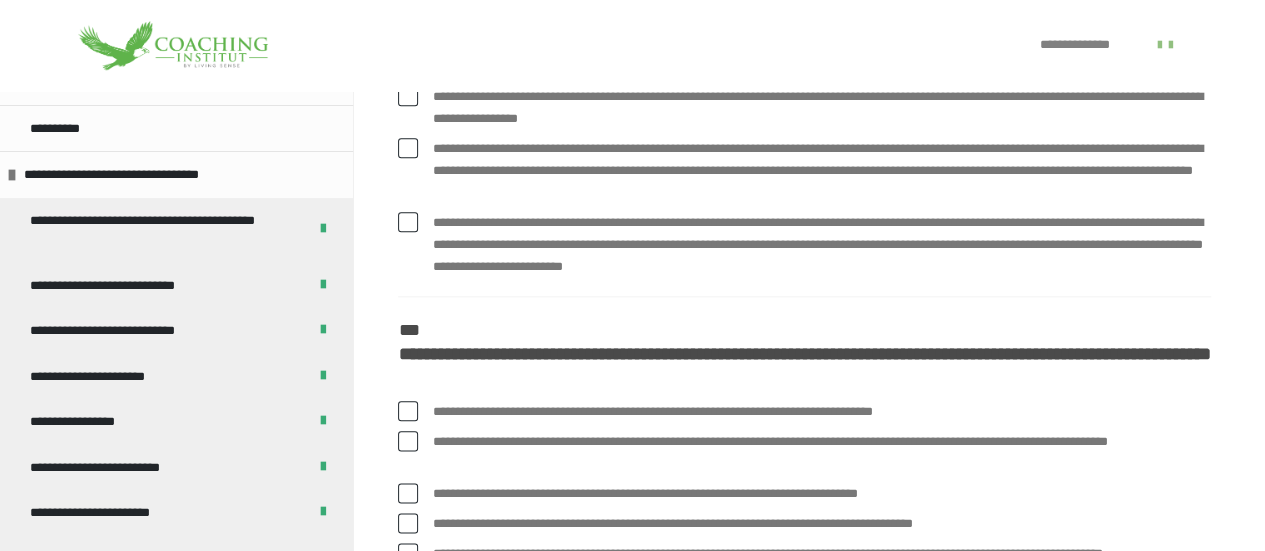 click at bounding box center (408, -52) 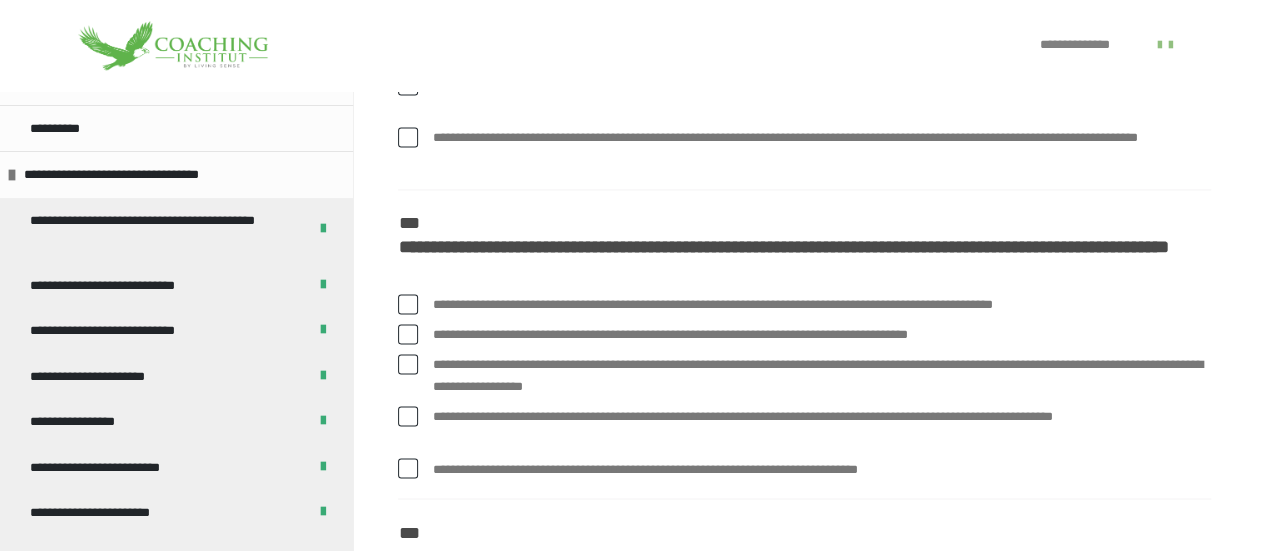 scroll, scrollTop: 5252, scrollLeft: 0, axis: vertical 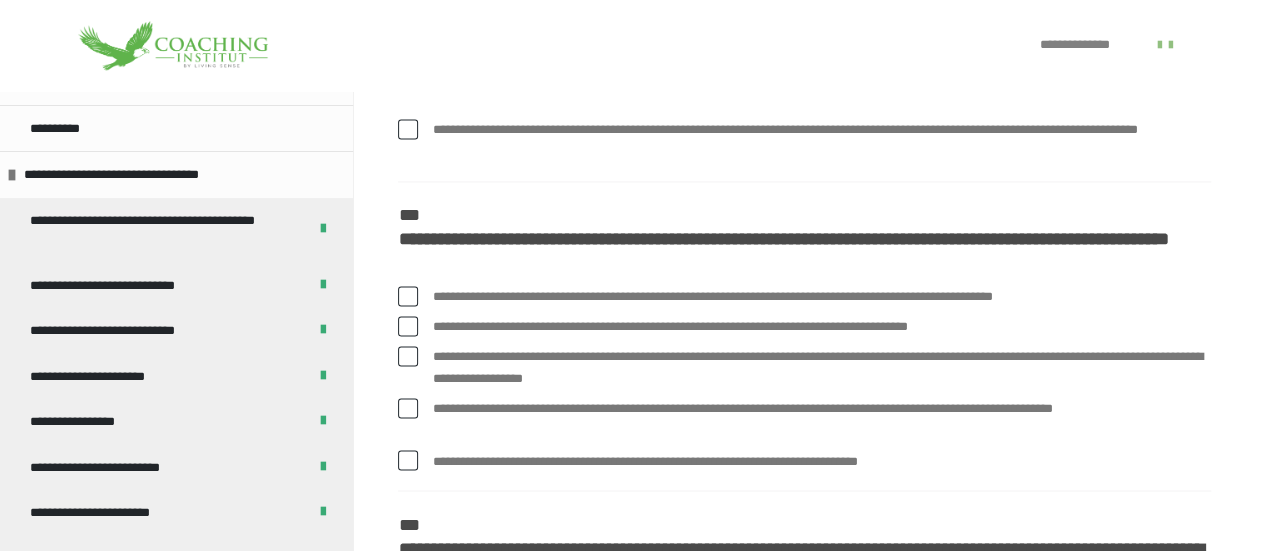 click at bounding box center (408, -65) 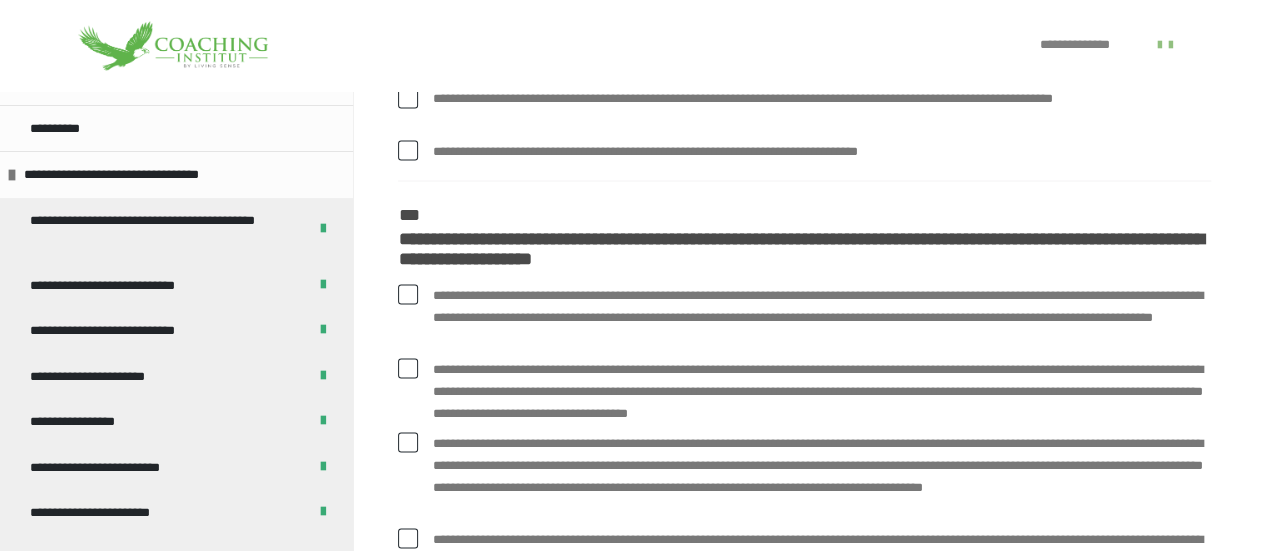 scroll, scrollTop: 5564, scrollLeft: 0, axis: vertical 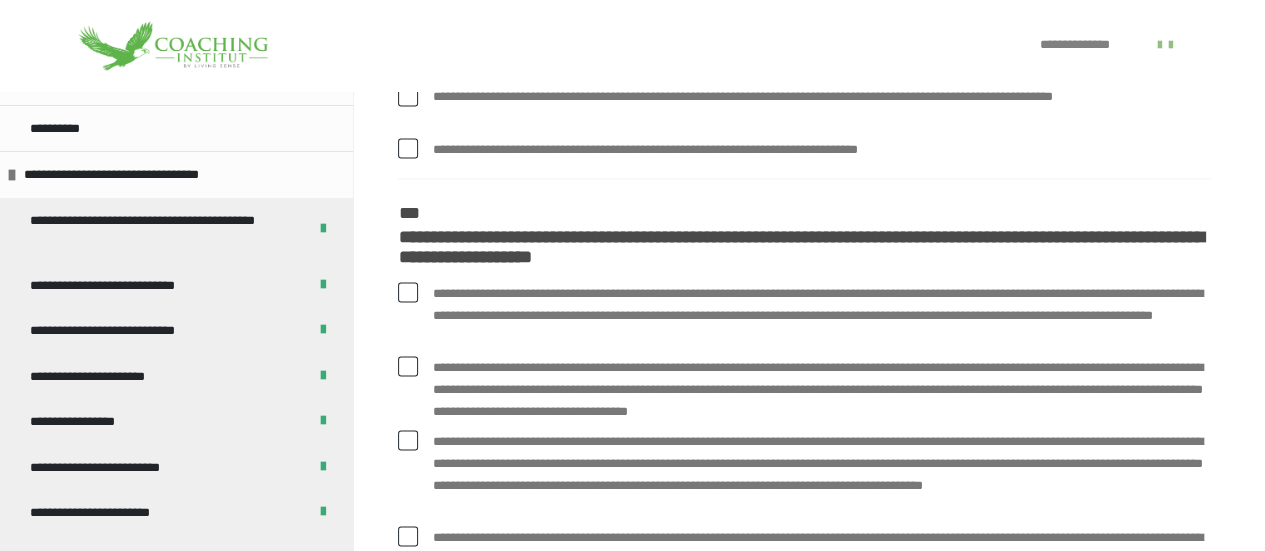 click at bounding box center (408, -16) 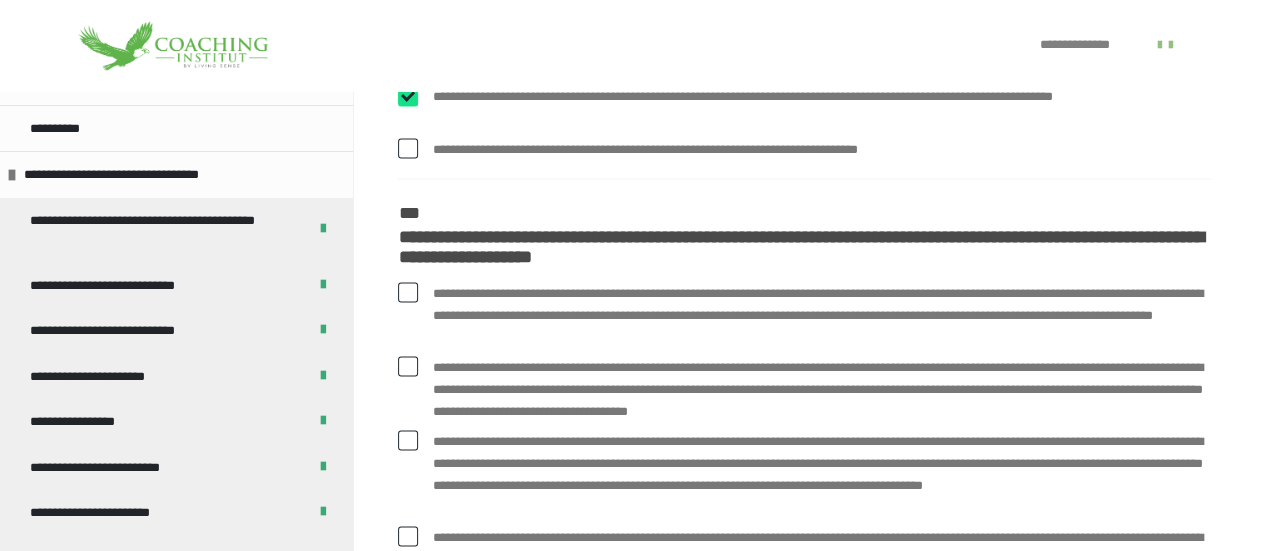 checkbox on "****" 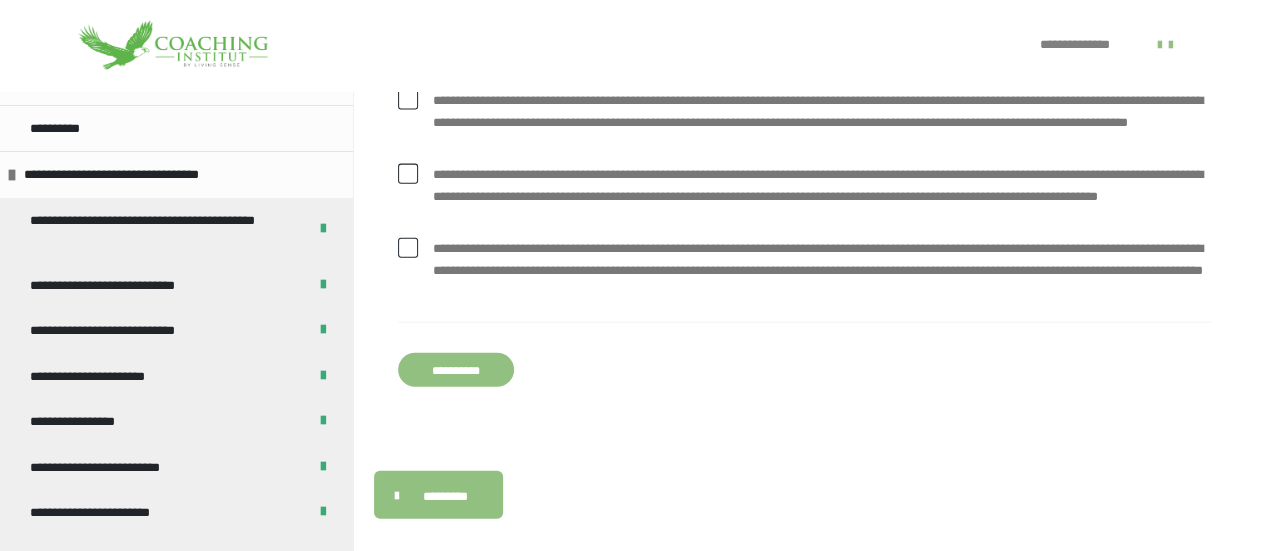 scroll, scrollTop: 6000, scrollLeft: 0, axis: vertical 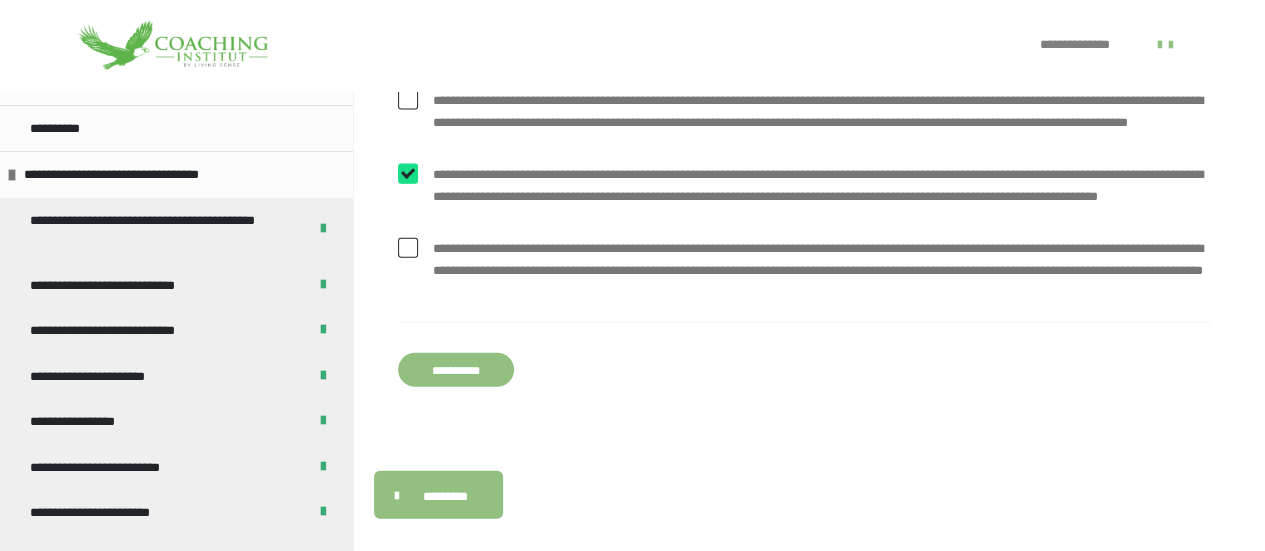 checkbox on "****" 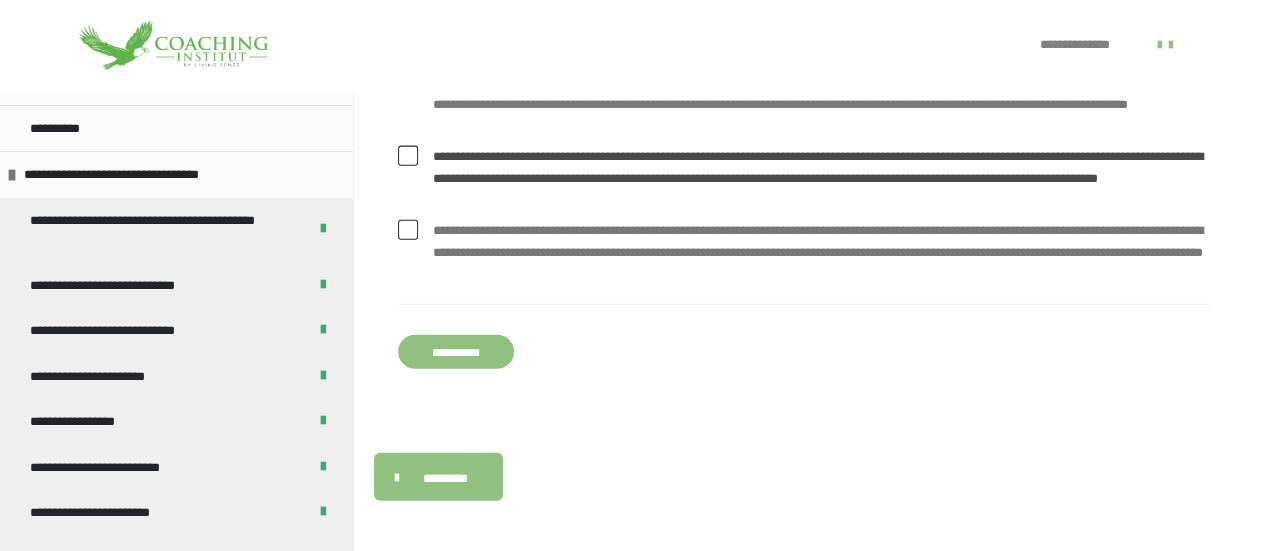 scroll, scrollTop: 6024, scrollLeft: 0, axis: vertical 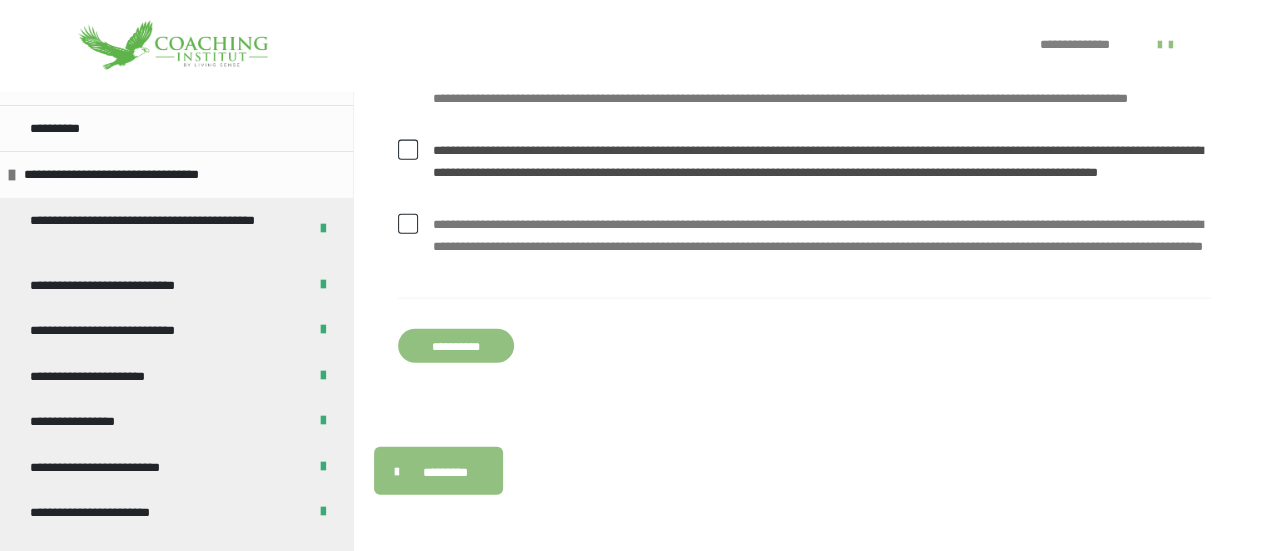 click at bounding box center (408, -94) 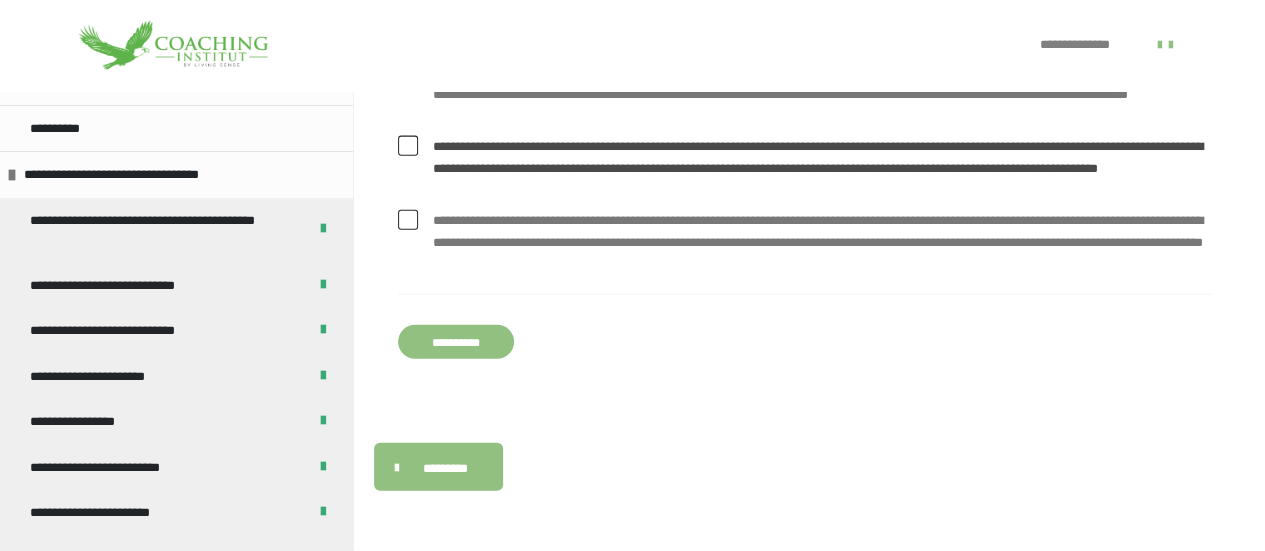 scroll, scrollTop: 6260, scrollLeft: 0, axis: vertical 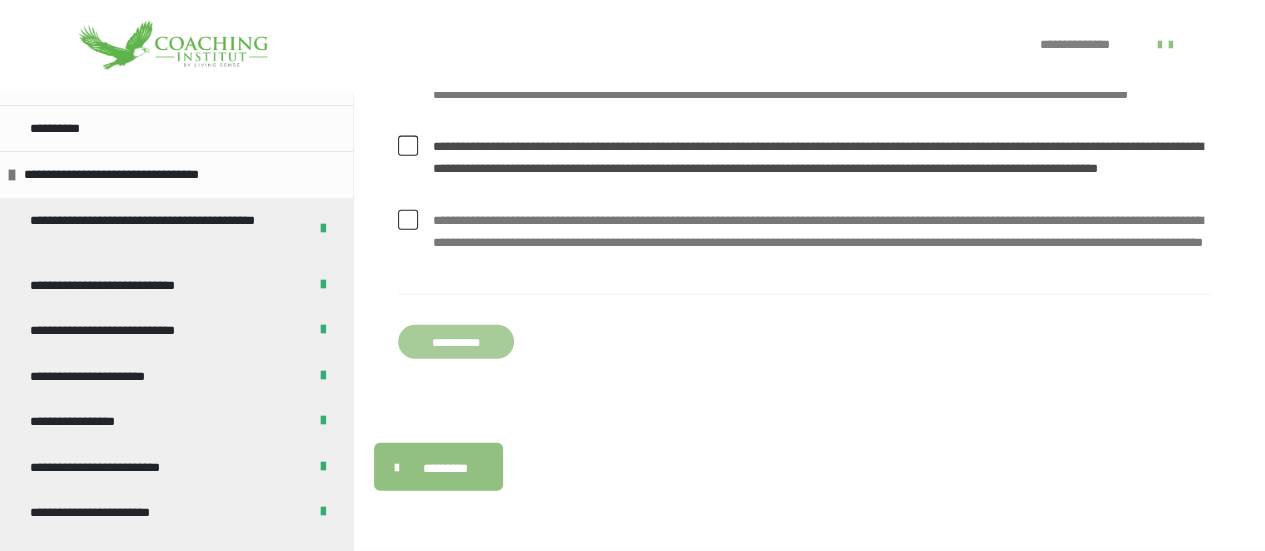 click on "**********" at bounding box center (456, 342) 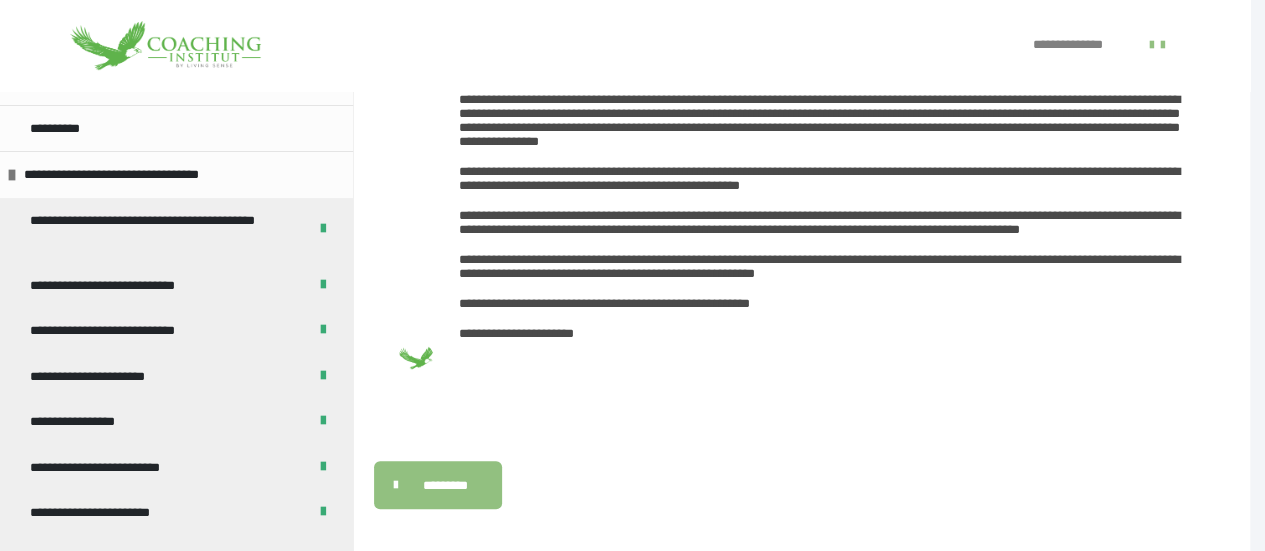 scroll, scrollTop: 928, scrollLeft: 0, axis: vertical 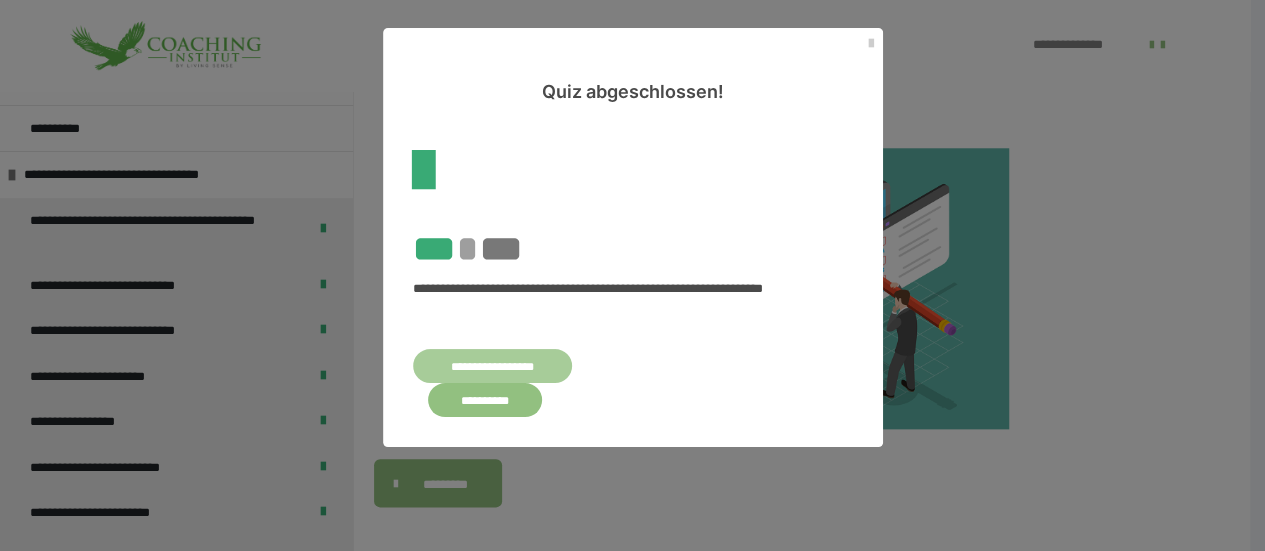 click on "**********" at bounding box center [493, 366] 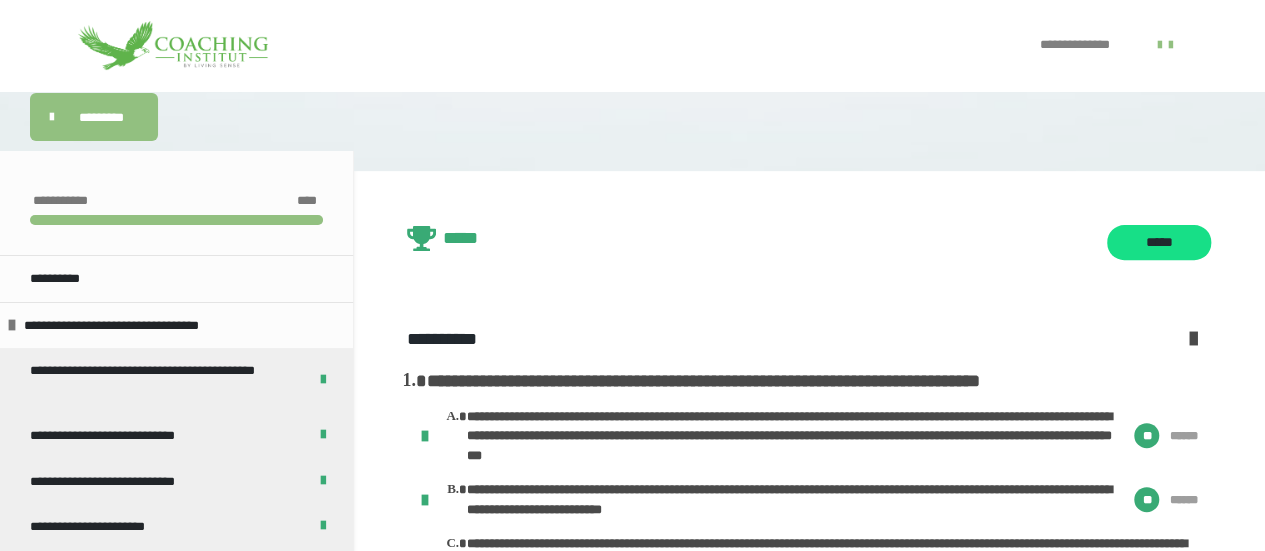 scroll, scrollTop: 243, scrollLeft: 0, axis: vertical 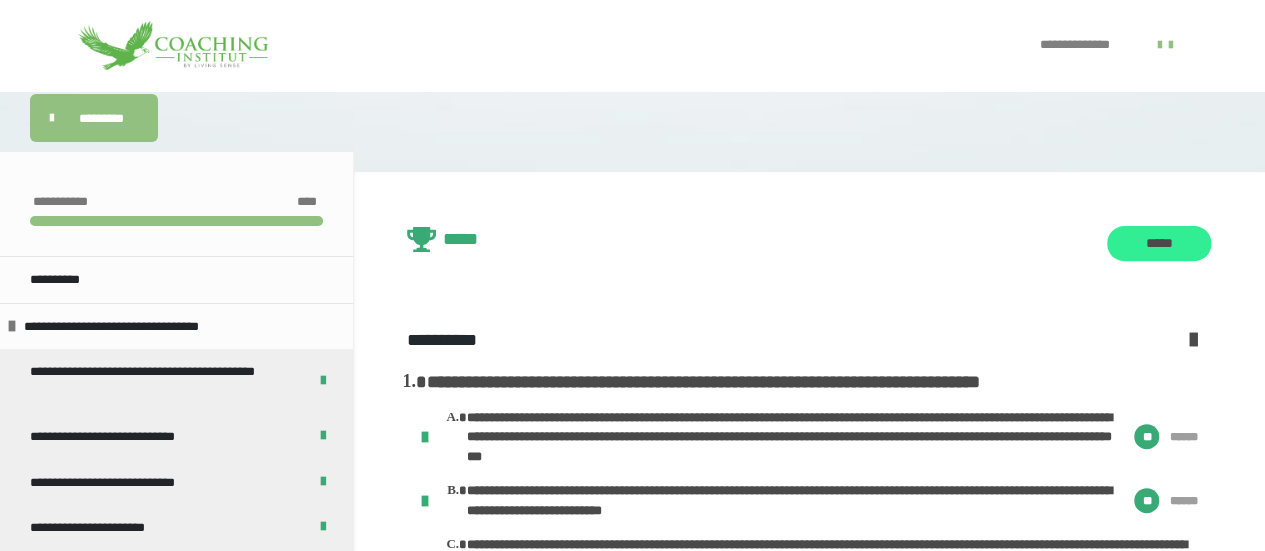 click on "*****" at bounding box center (1159, 244) 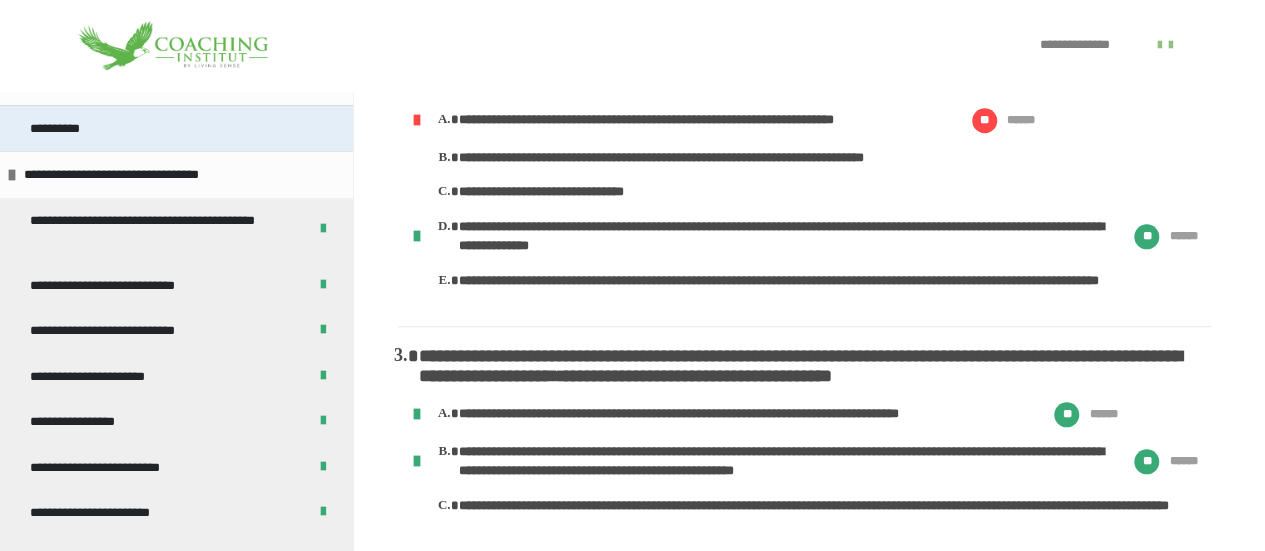 scroll, scrollTop: 912, scrollLeft: 0, axis: vertical 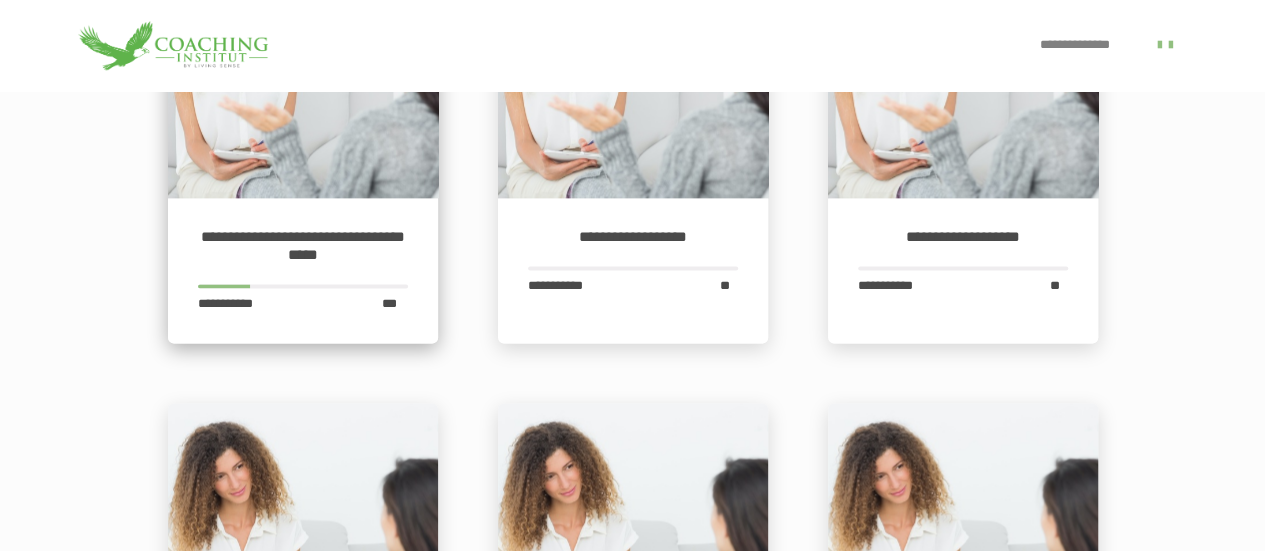 click at bounding box center [303, 63] 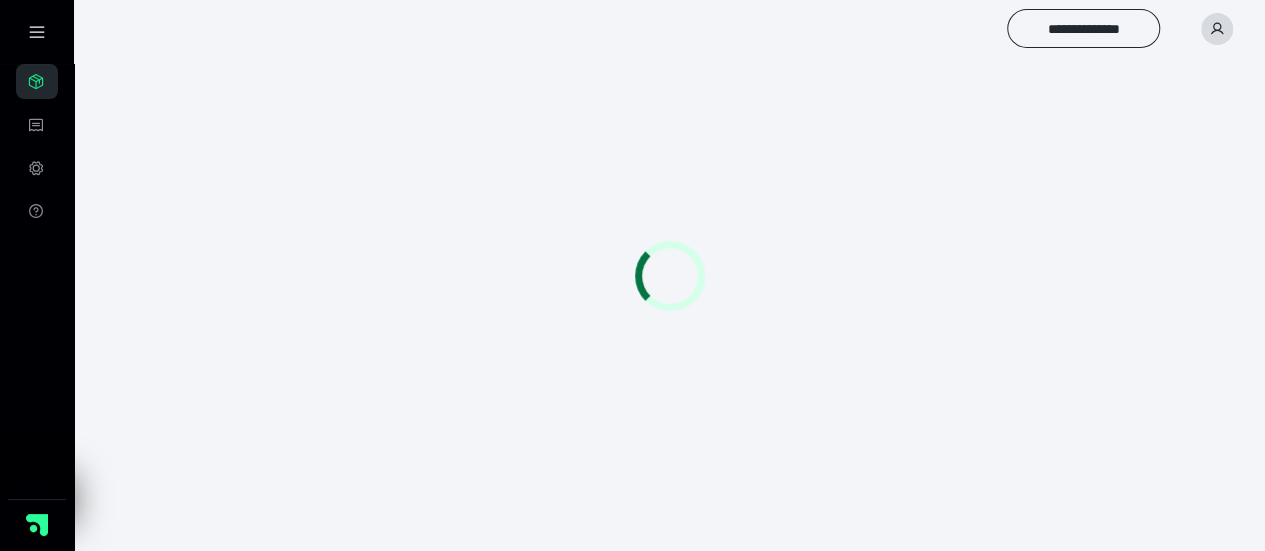 scroll, scrollTop: 0, scrollLeft: 0, axis: both 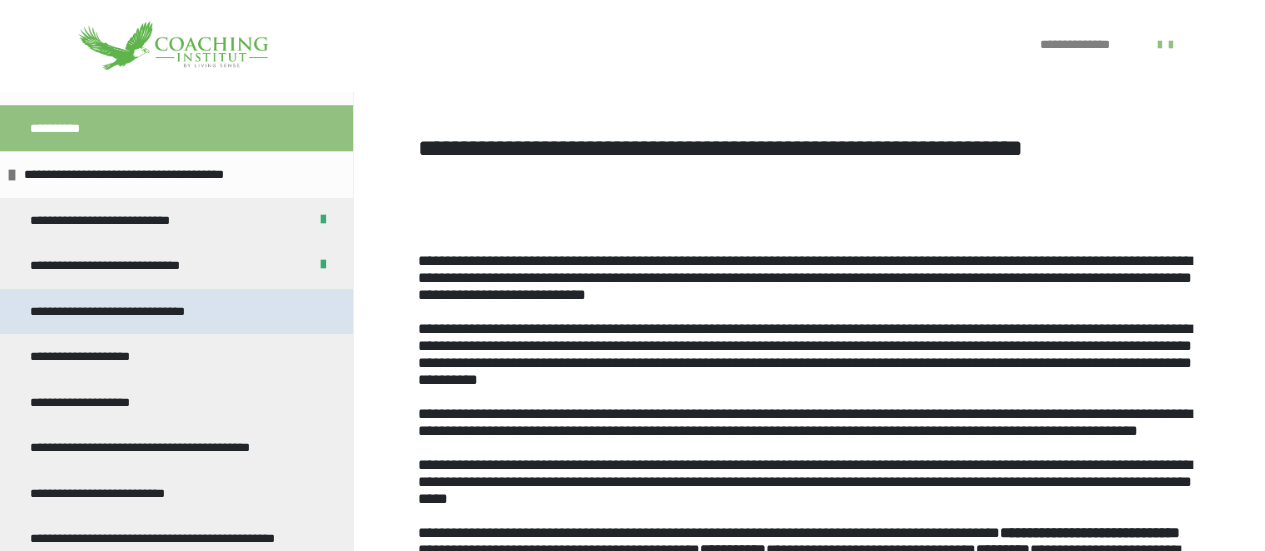 click on "**********" at bounding box center [176, 312] 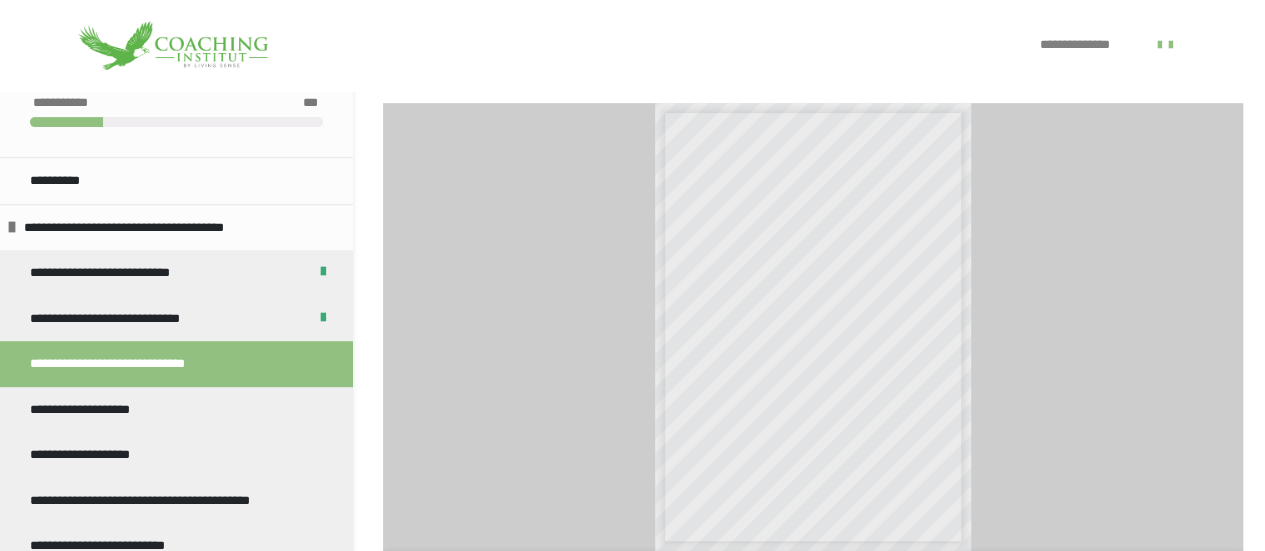 scroll, scrollTop: 343, scrollLeft: 0, axis: vertical 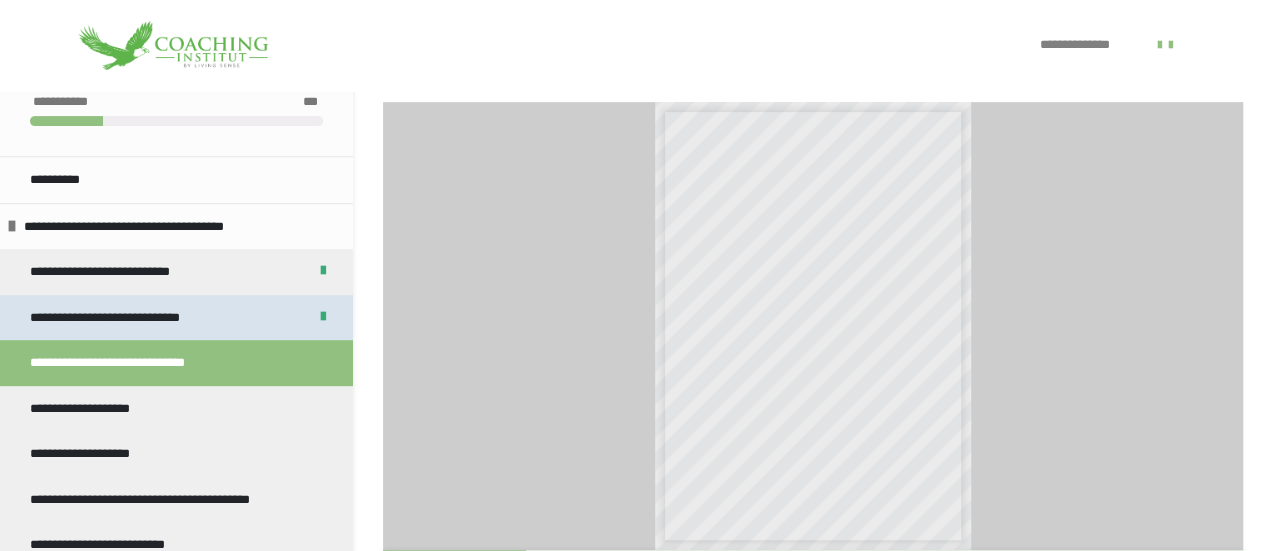 click on "**********" at bounding box center [124, 318] 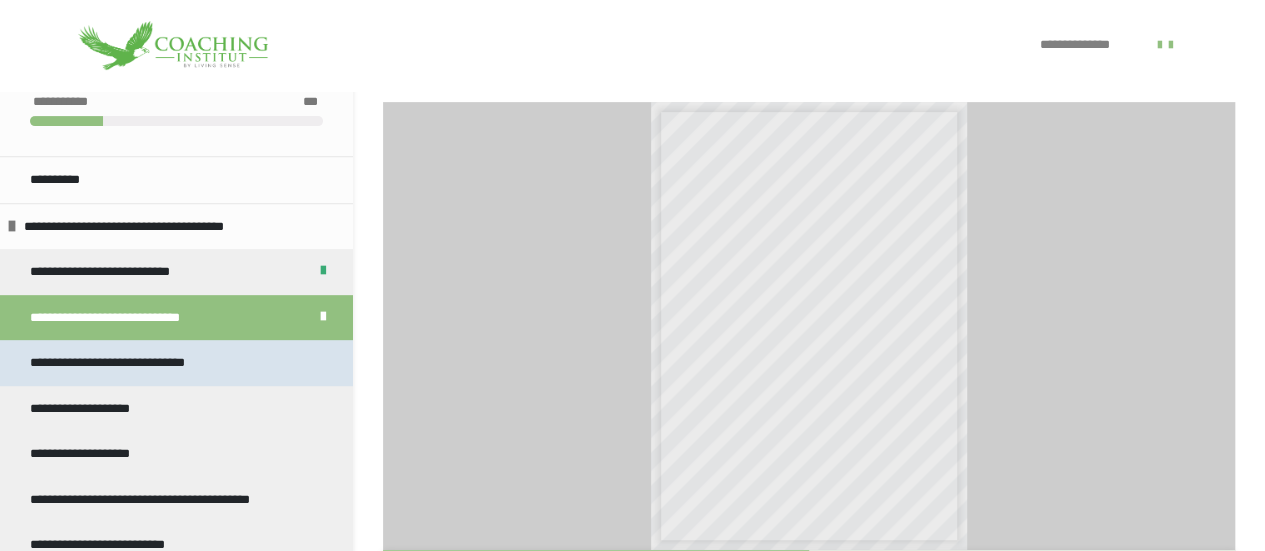 click on "**********" at bounding box center [115, 363] 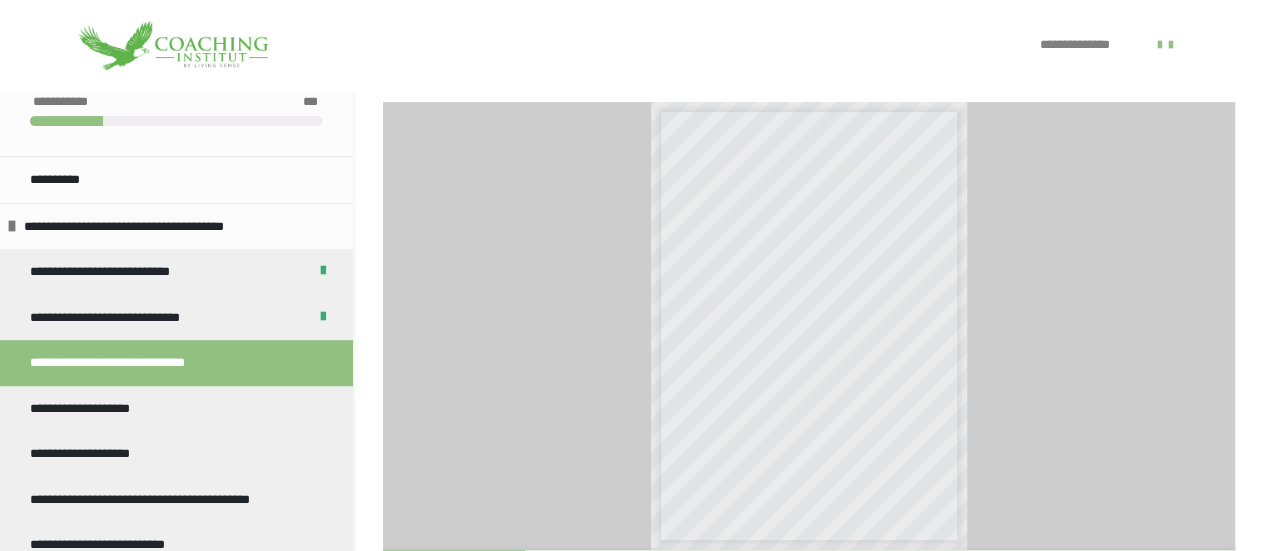 scroll, scrollTop: 531, scrollLeft: 0, axis: vertical 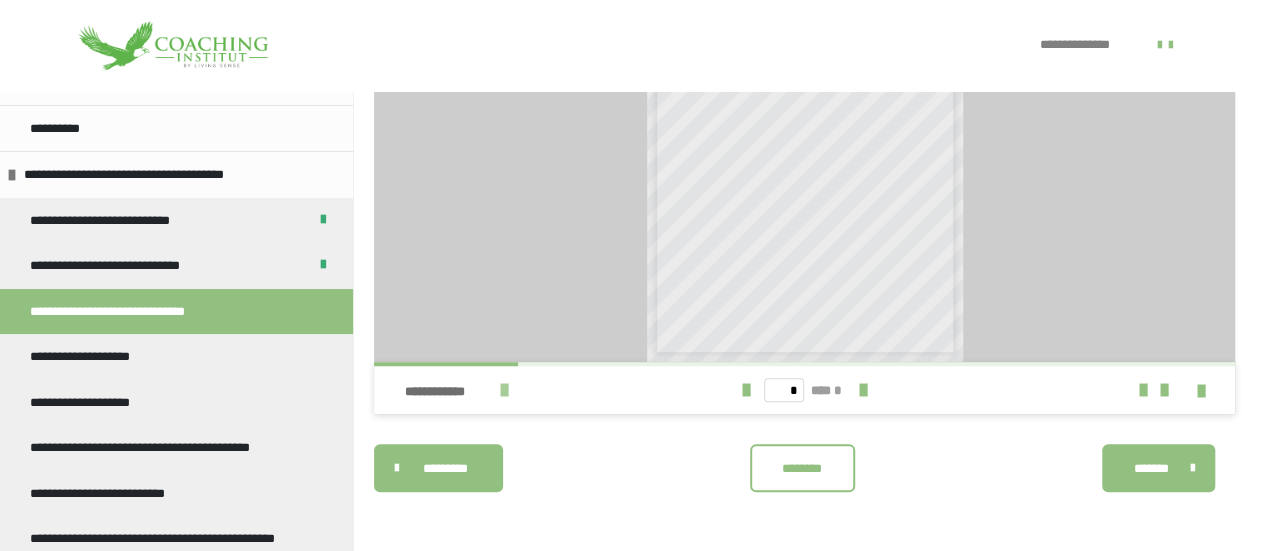 click at bounding box center [504, 390] 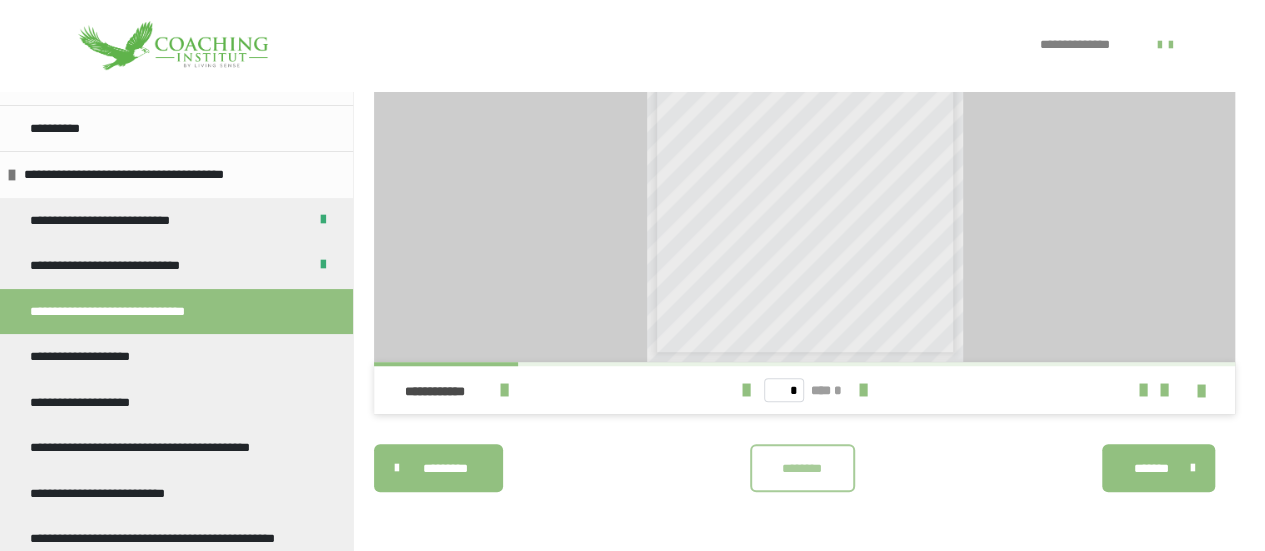 click on "********" at bounding box center (802, 468) 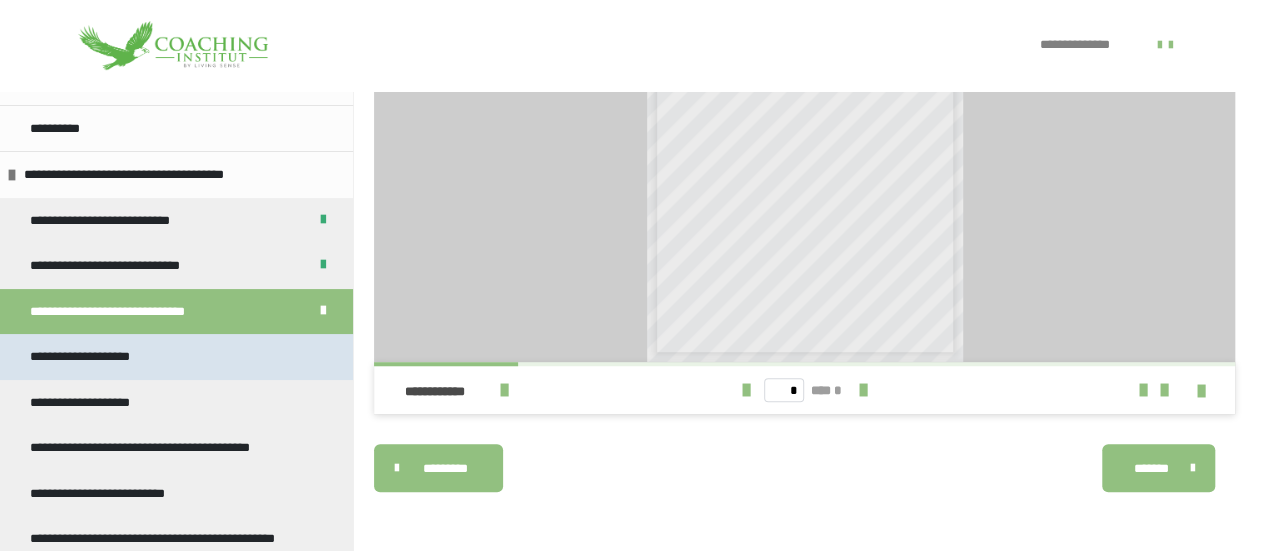click on "**********" at bounding box center [91, 357] 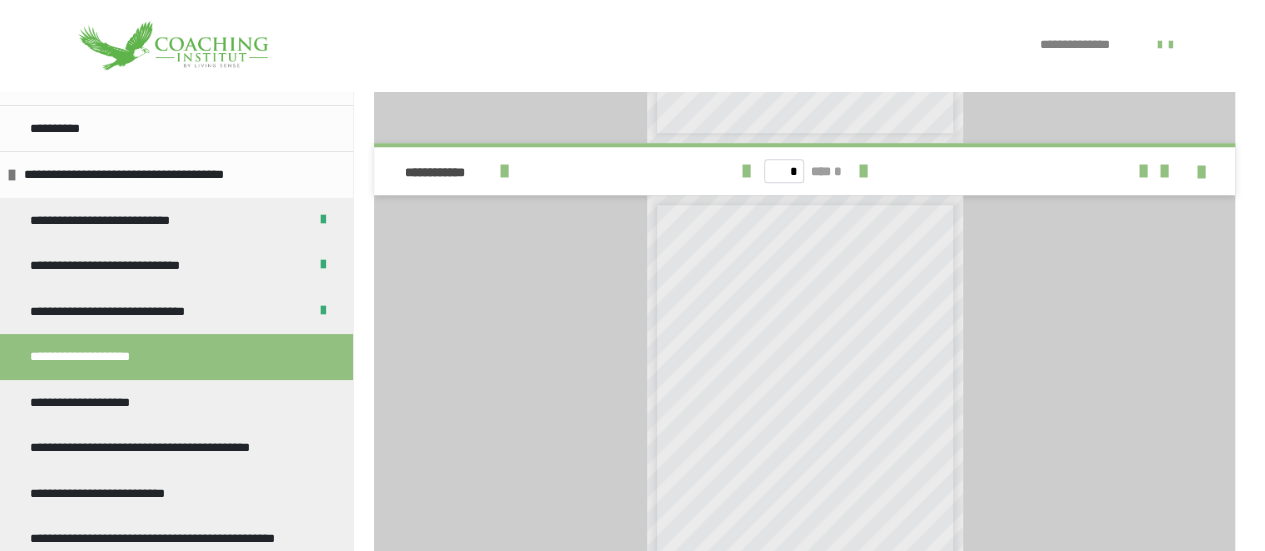 scroll, scrollTop: 730, scrollLeft: 0, axis: vertical 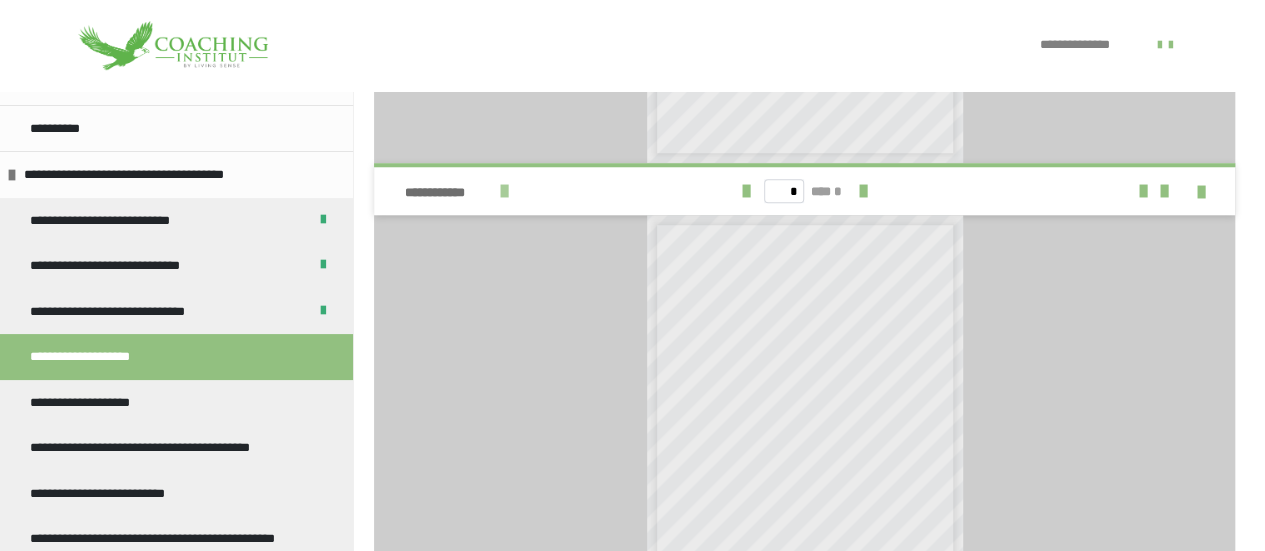 click at bounding box center [504, 191] 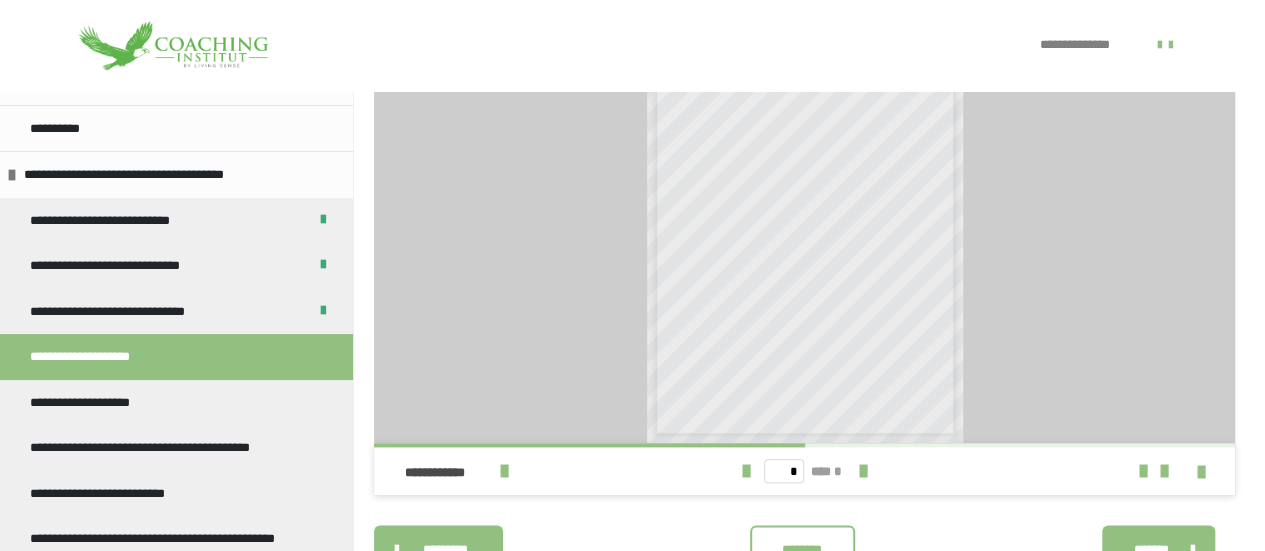 scroll, scrollTop: 1031, scrollLeft: 0, axis: vertical 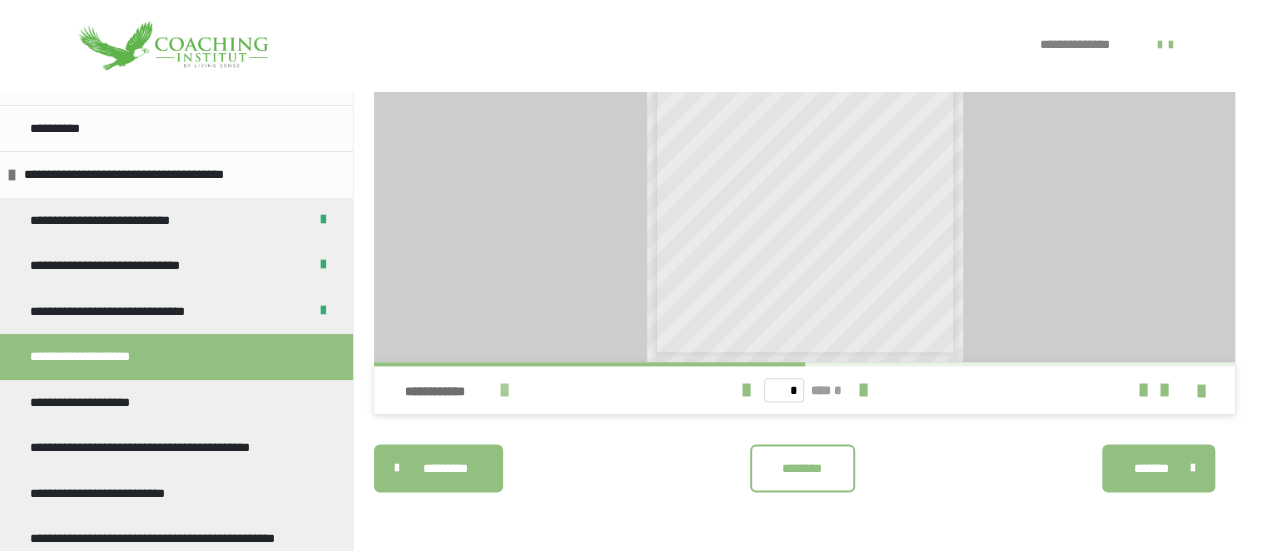 click at bounding box center (504, 390) 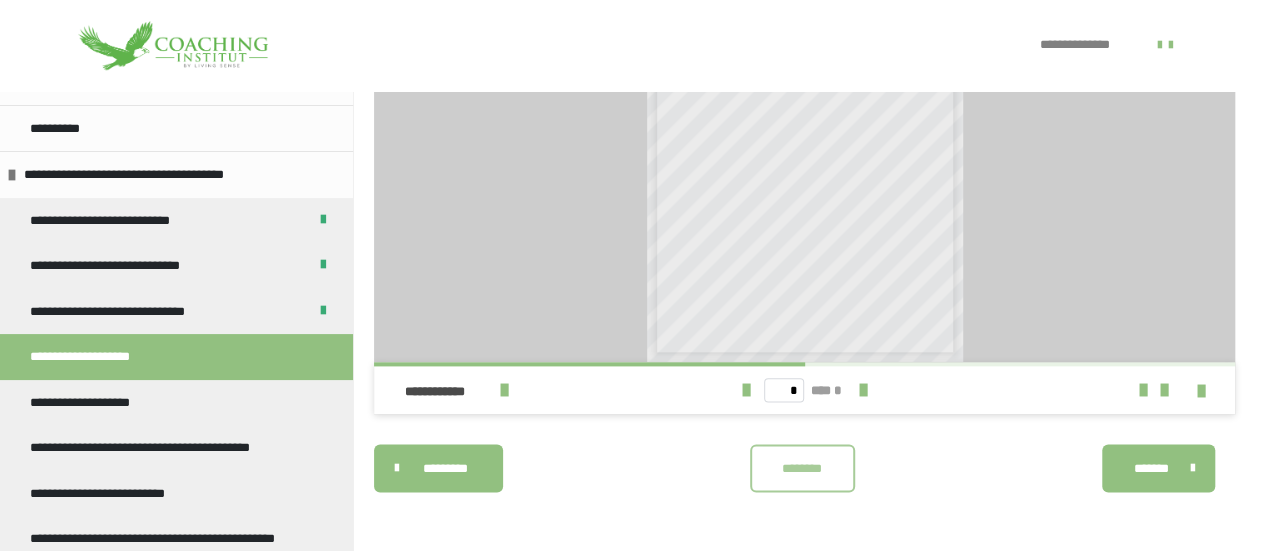click on "********" at bounding box center [802, 468] 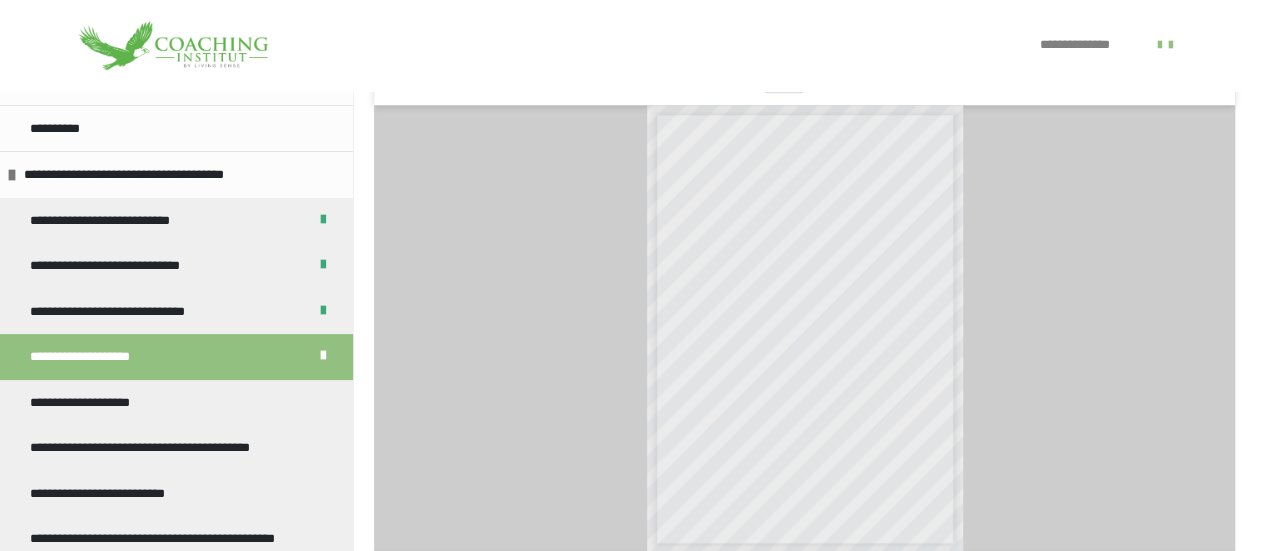 scroll, scrollTop: 841, scrollLeft: 0, axis: vertical 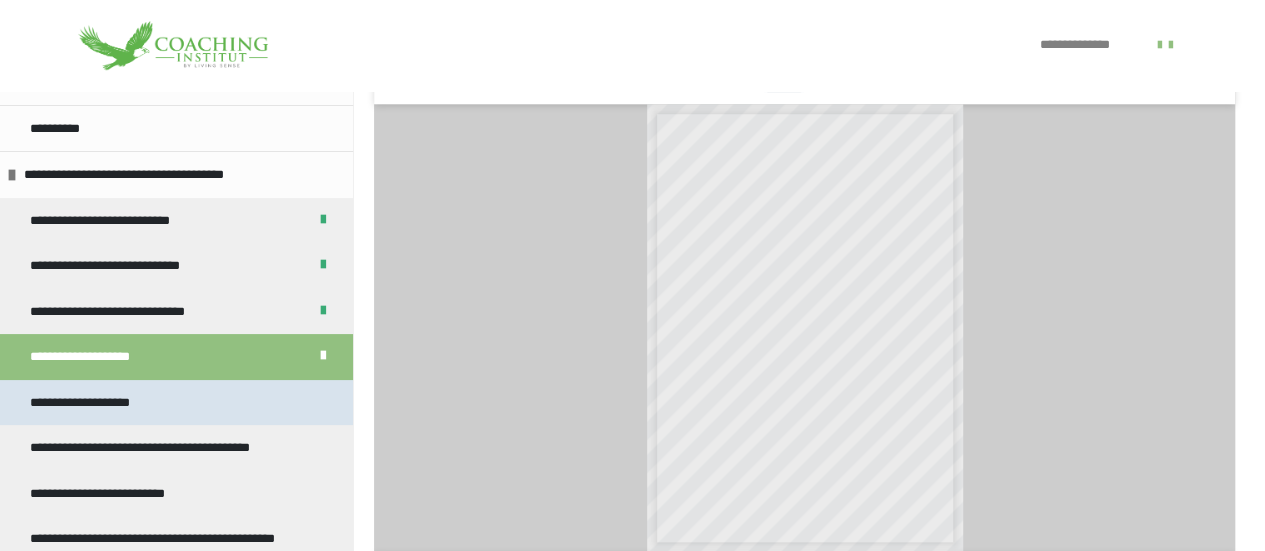 click on "**********" at bounding box center (176, 403) 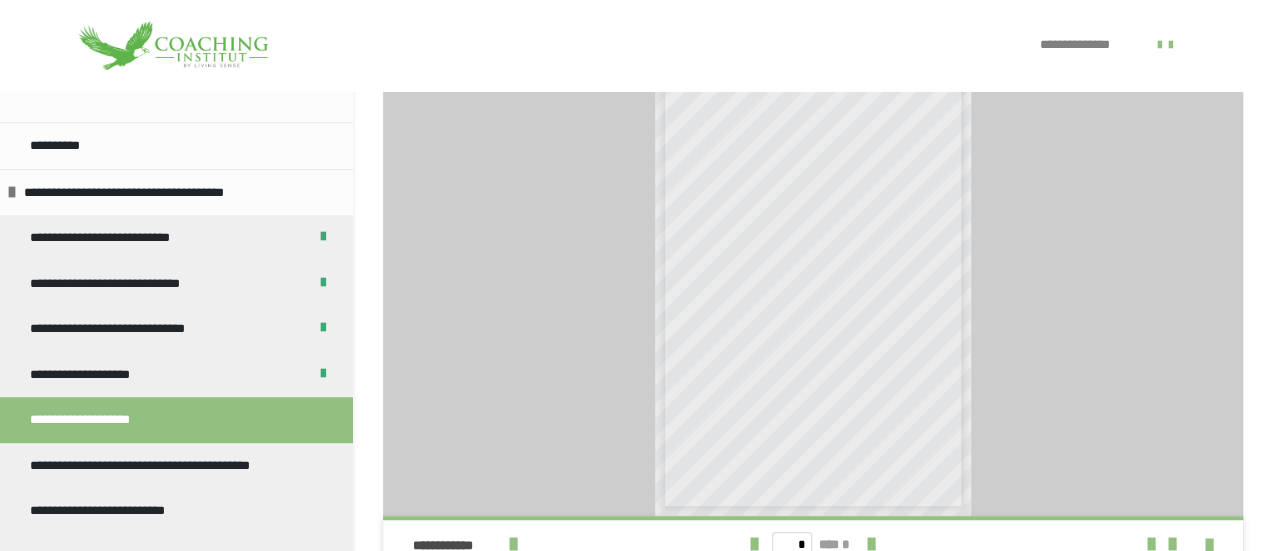 scroll, scrollTop: 531, scrollLeft: 0, axis: vertical 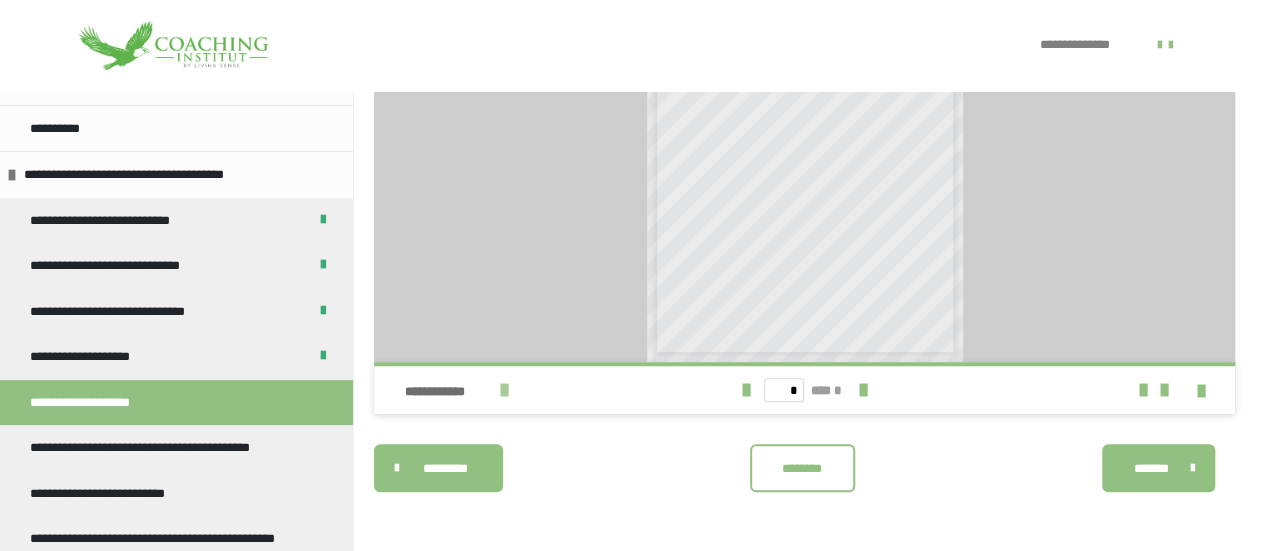 click at bounding box center (504, 390) 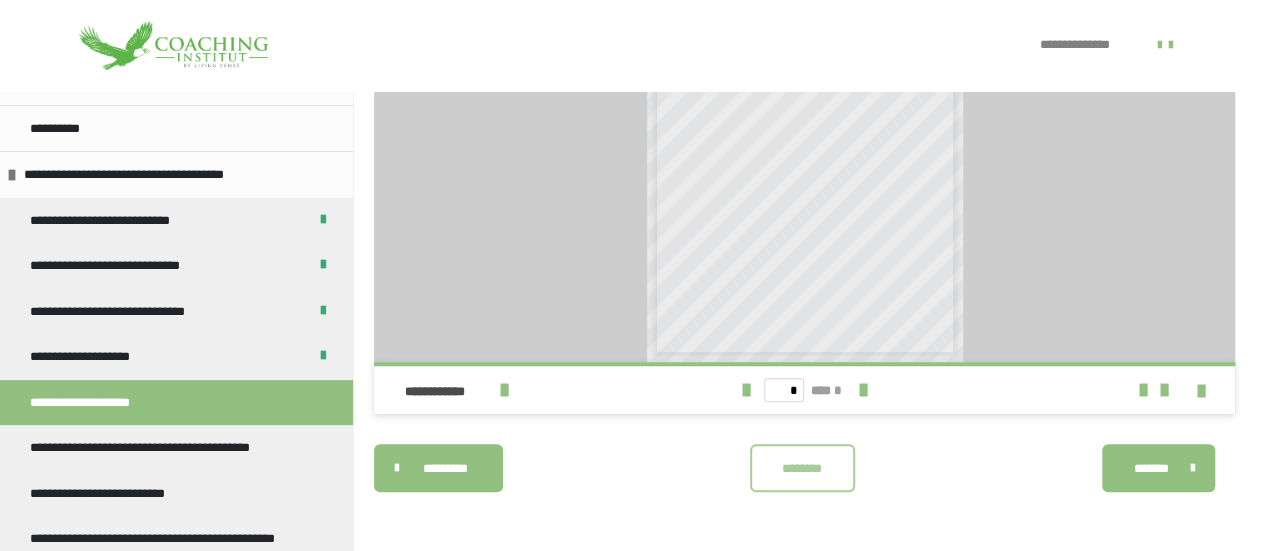 click on "********" at bounding box center [802, 468] 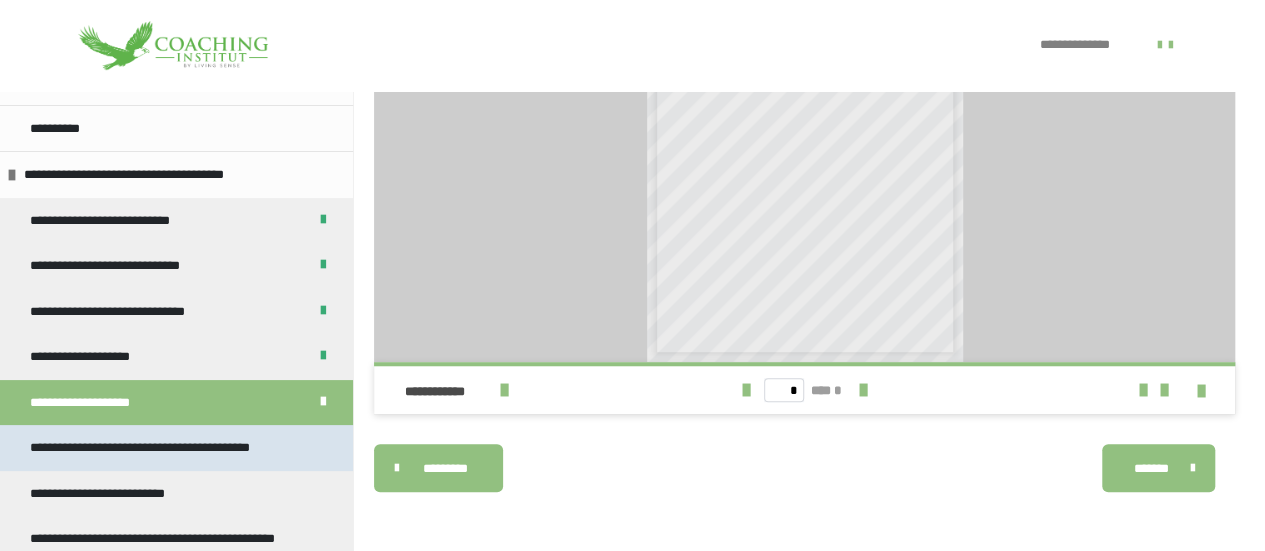 click on "**********" at bounding box center [148, 448] 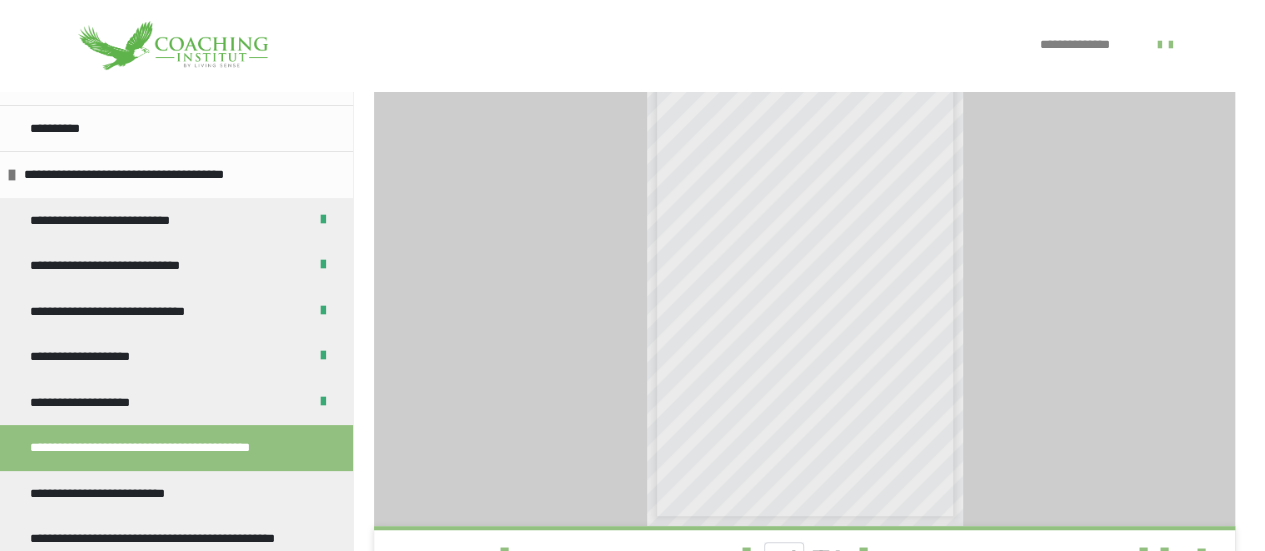 scroll, scrollTop: 531, scrollLeft: 0, axis: vertical 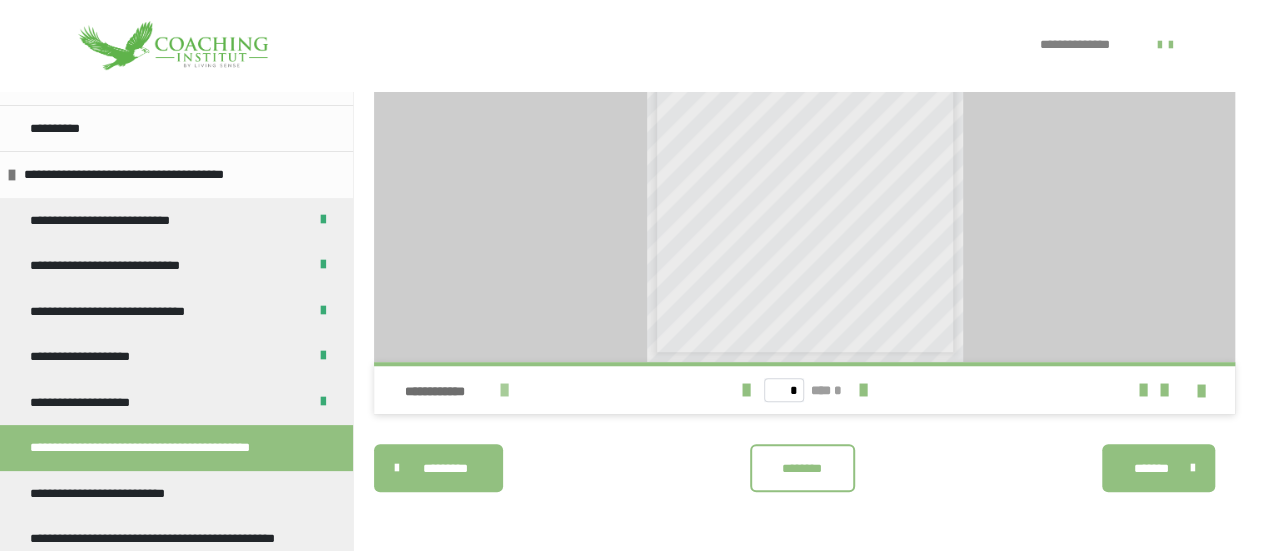 click at bounding box center (504, 390) 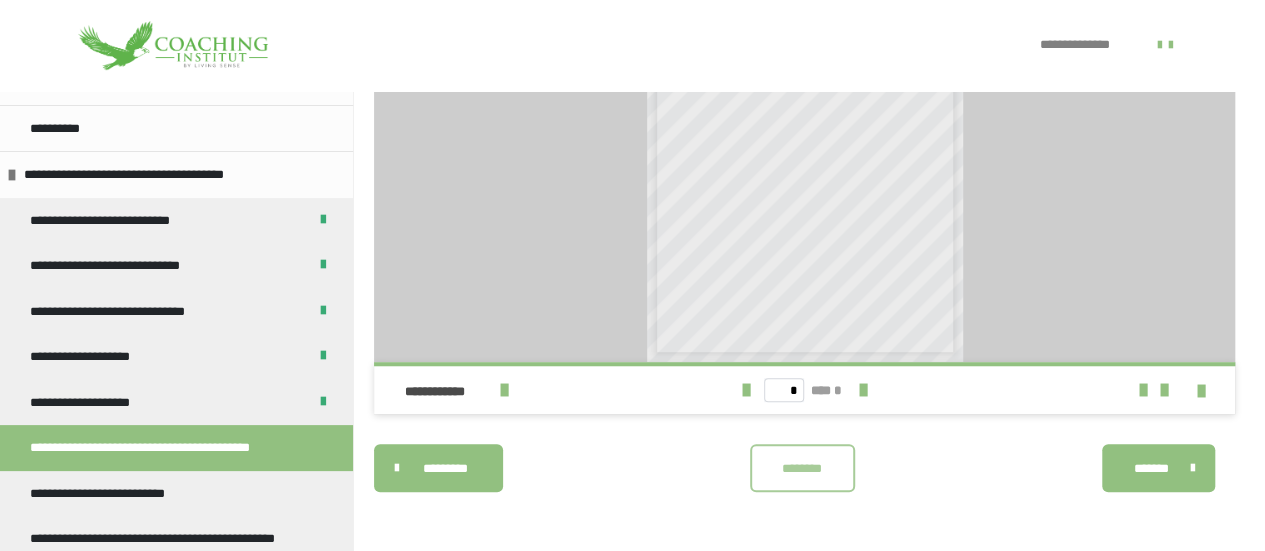 click on "********" at bounding box center (802, 468) 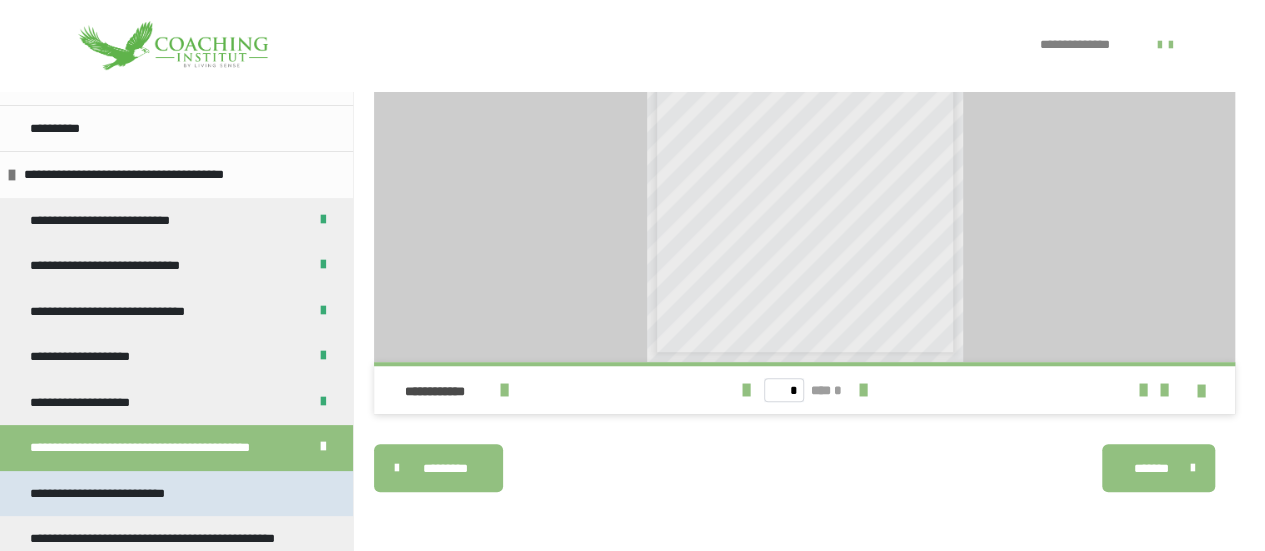 click on "**********" at bounding box center [107, 494] 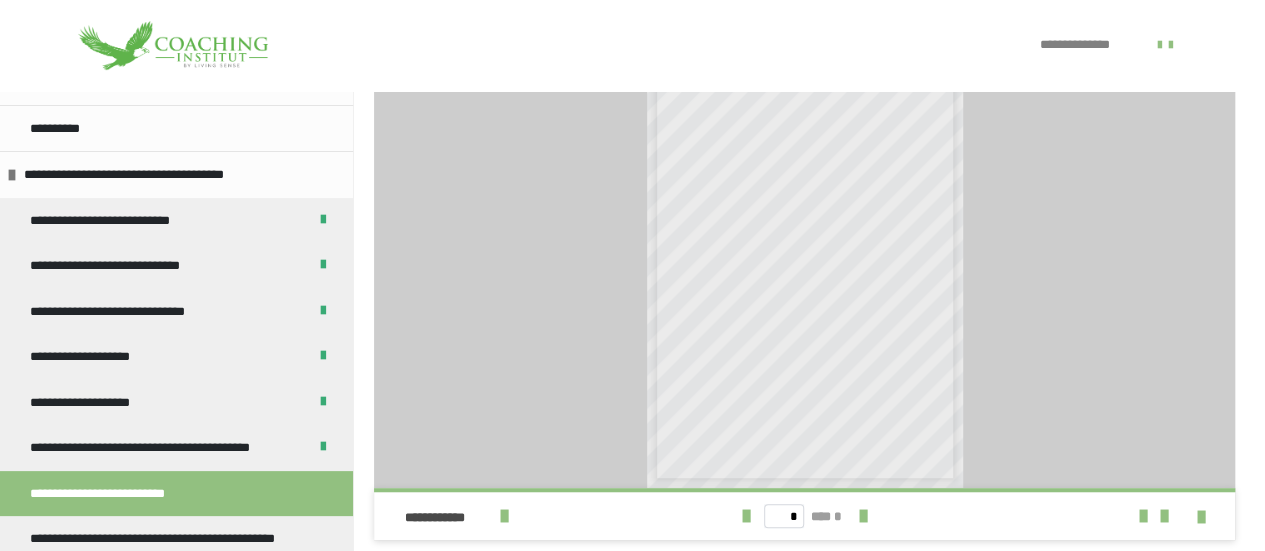 scroll, scrollTop: 531, scrollLeft: 0, axis: vertical 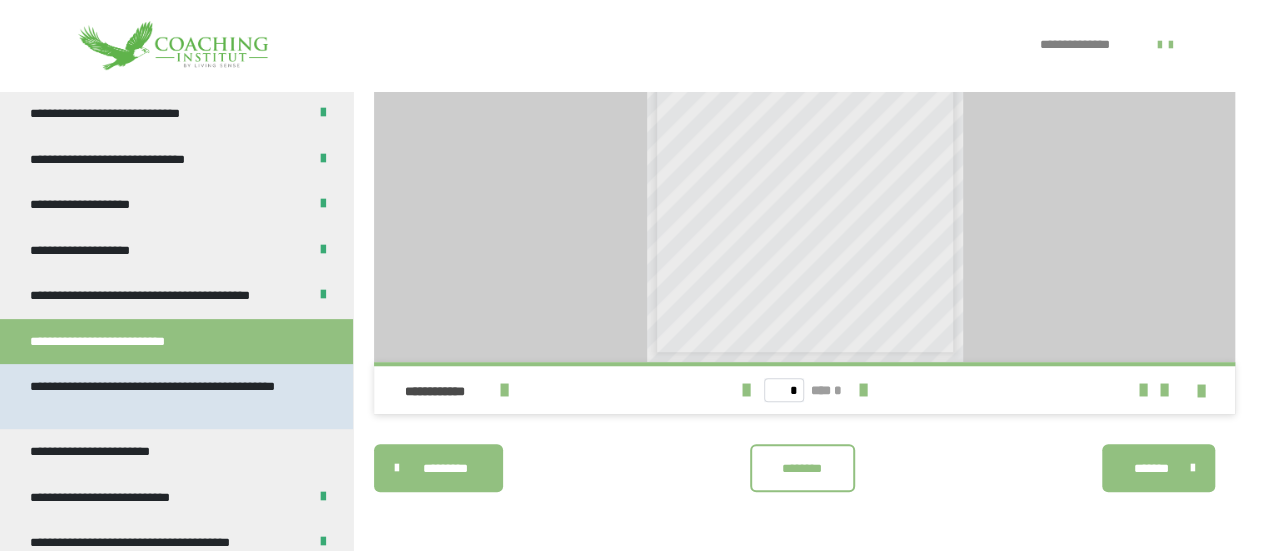 click on "**********" at bounding box center (161, 396) 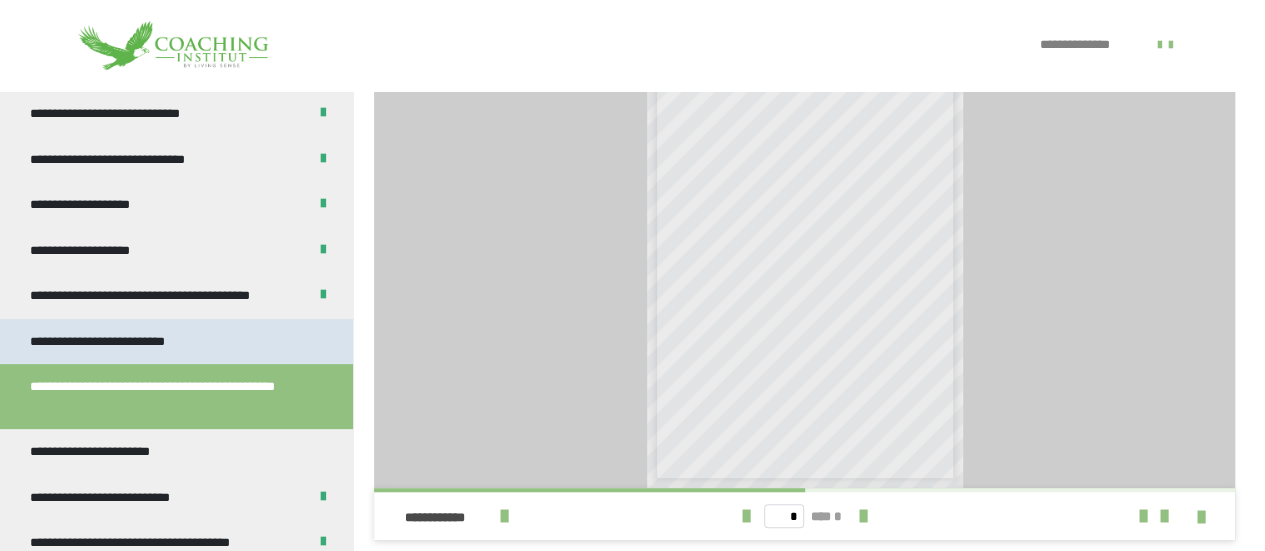 click on "**********" at bounding box center [176, 342] 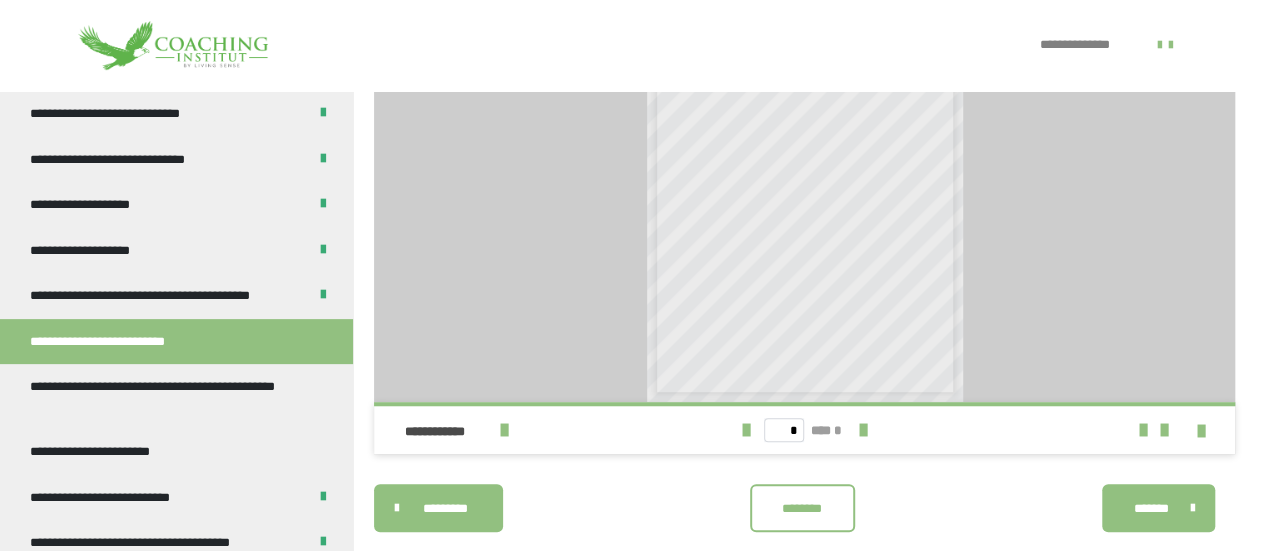 scroll, scrollTop: 498, scrollLeft: 0, axis: vertical 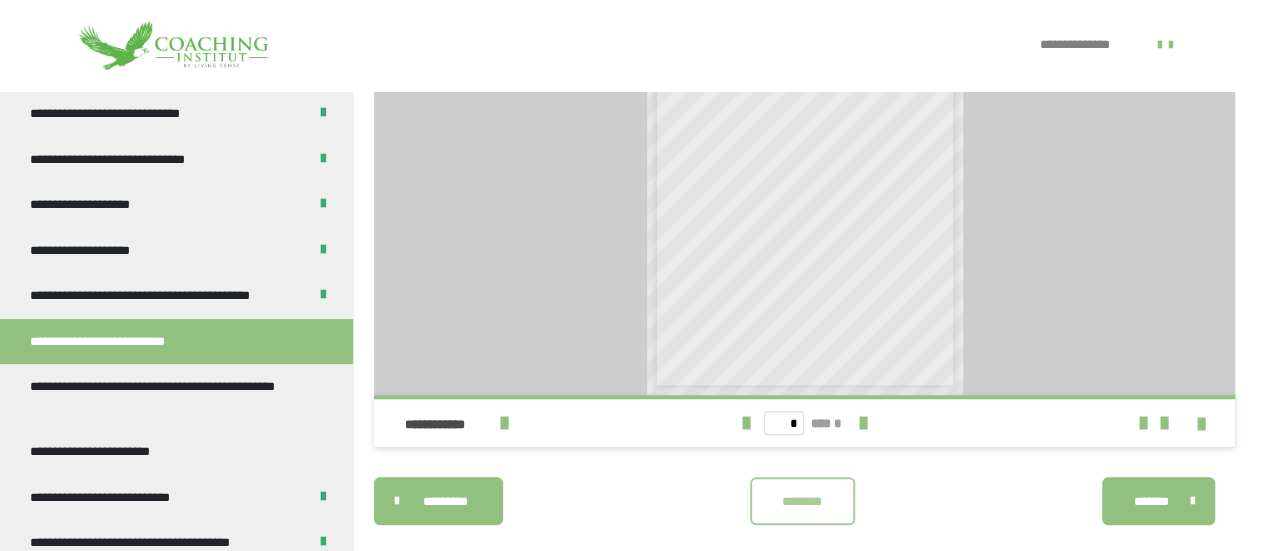 click on "********" at bounding box center [802, 501] 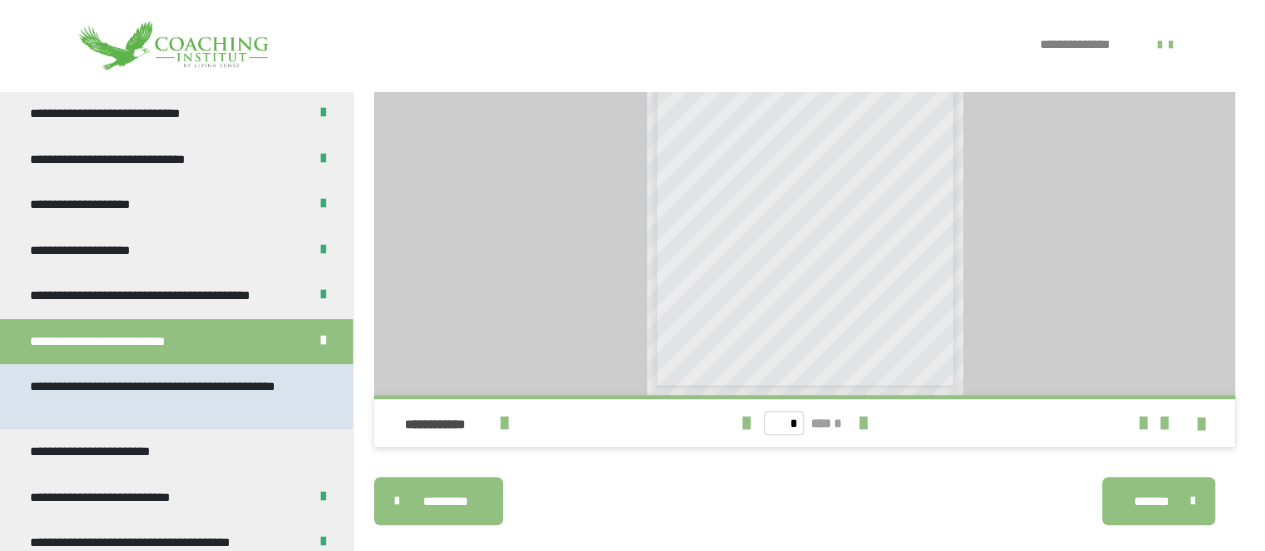 click on "**********" at bounding box center [161, 396] 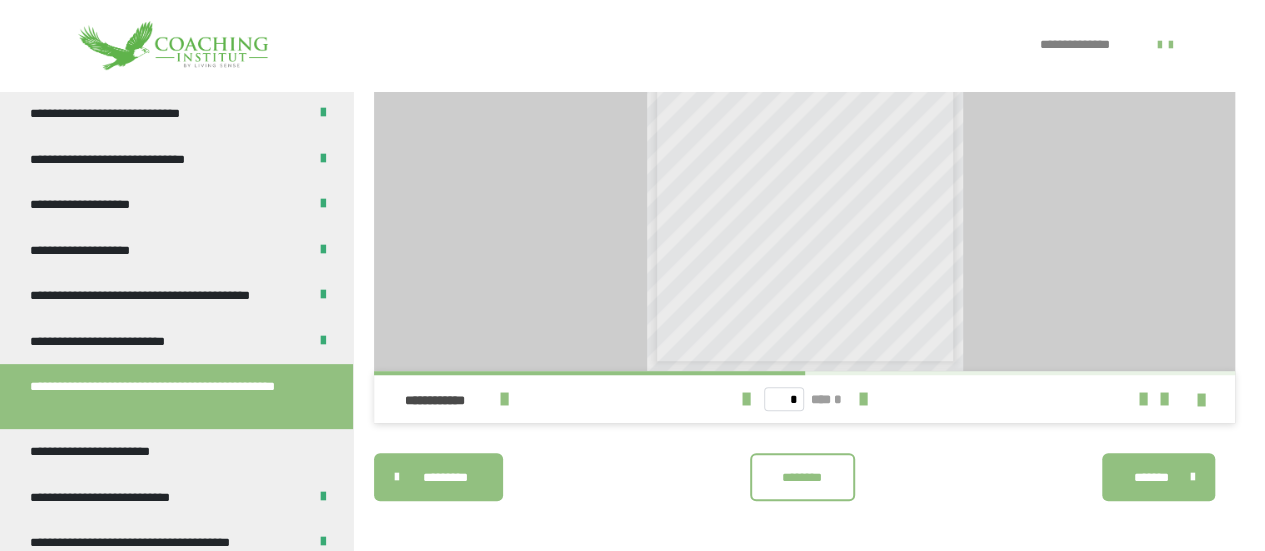 scroll, scrollTop: 531, scrollLeft: 0, axis: vertical 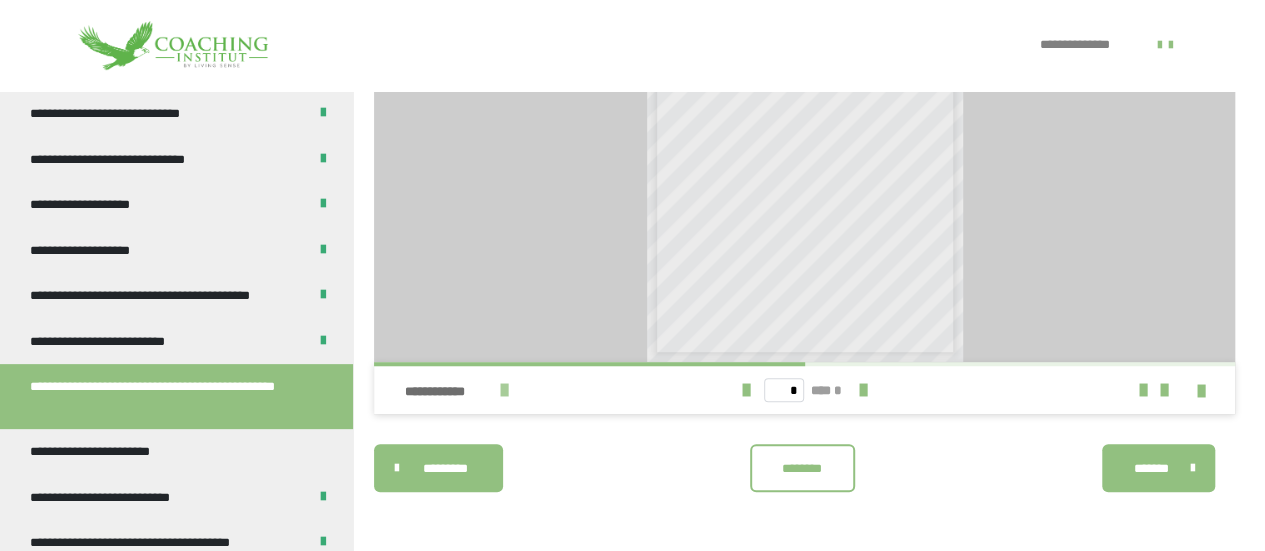 click at bounding box center [504, 390] 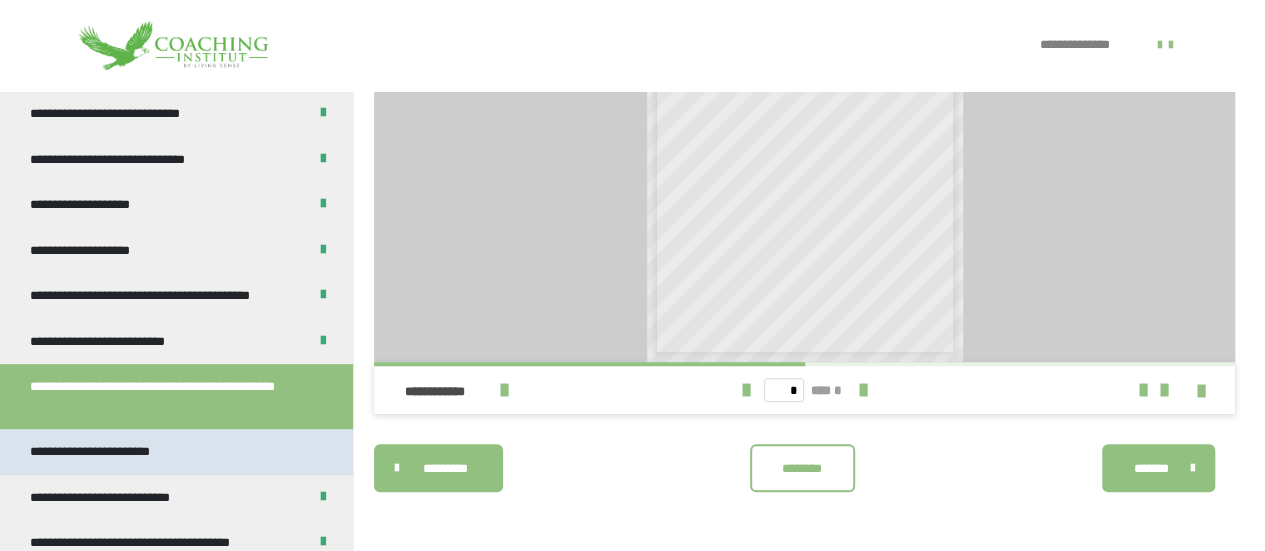 click on "**********" at bounding box center [105, 452] 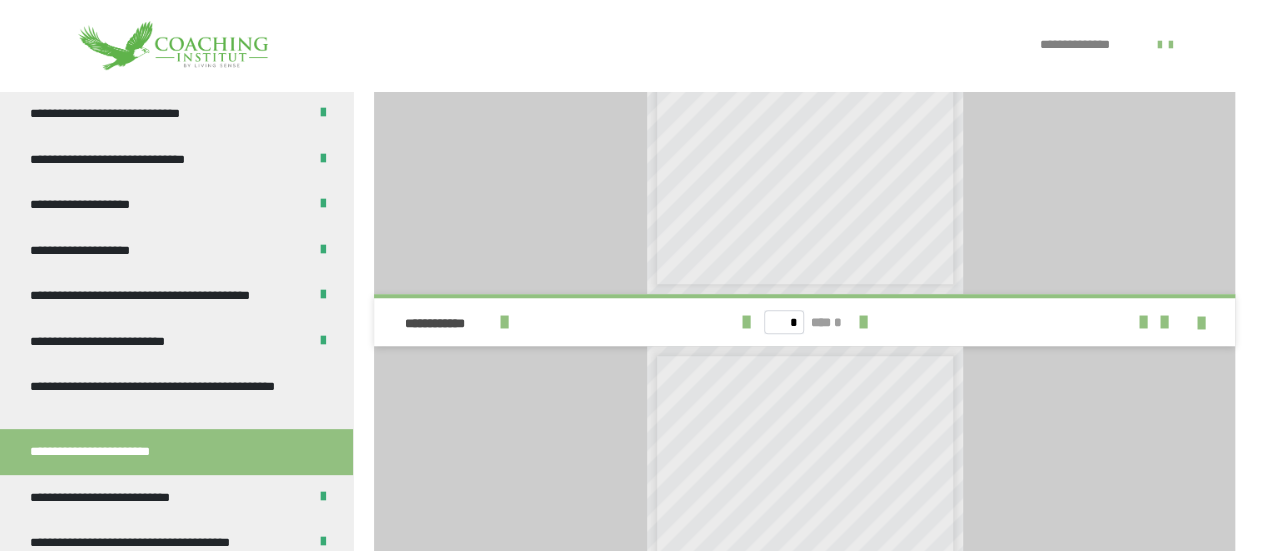 scroll, scrollTop: 592, scrollLeft: 0, axis: vertical 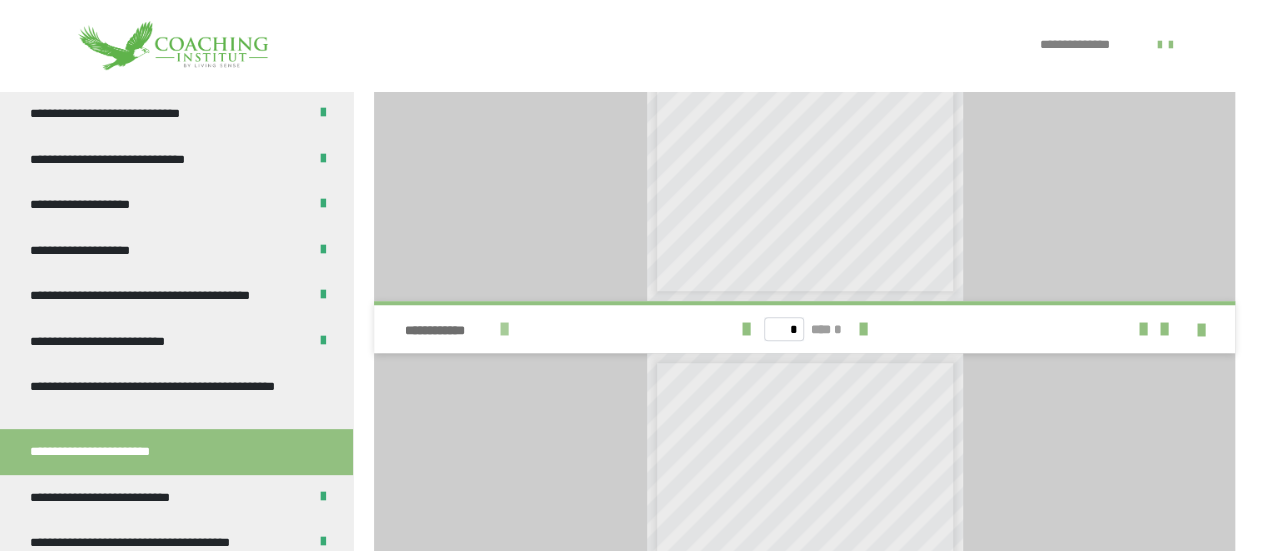 click at bounding box center [504, 329] 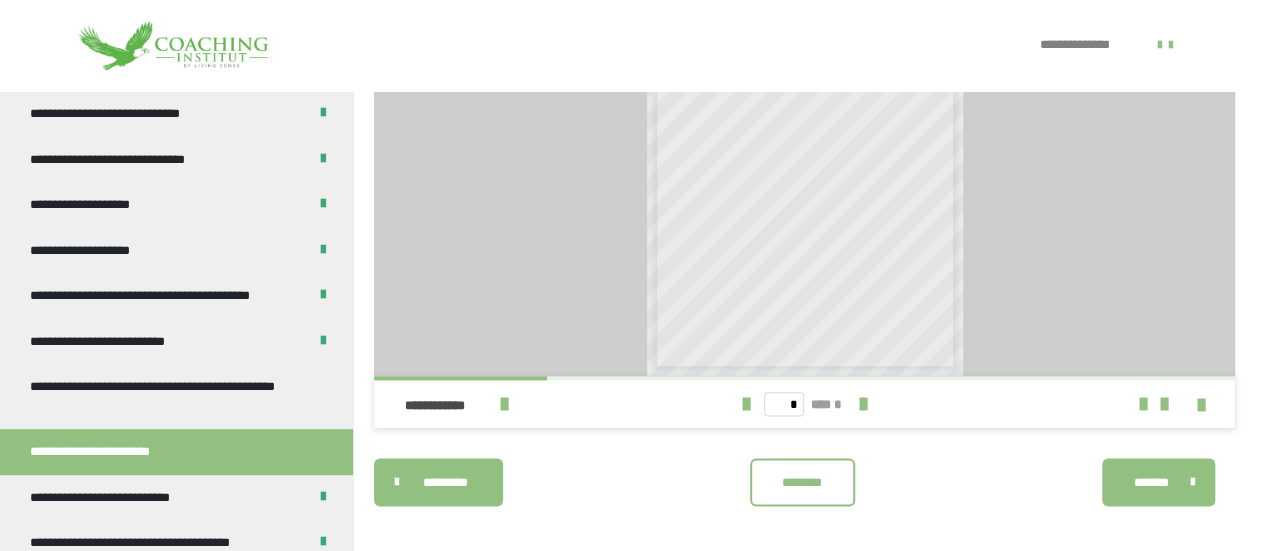 scroll, scrollTop: 1031, scrollLeft: 0, axis: vertical 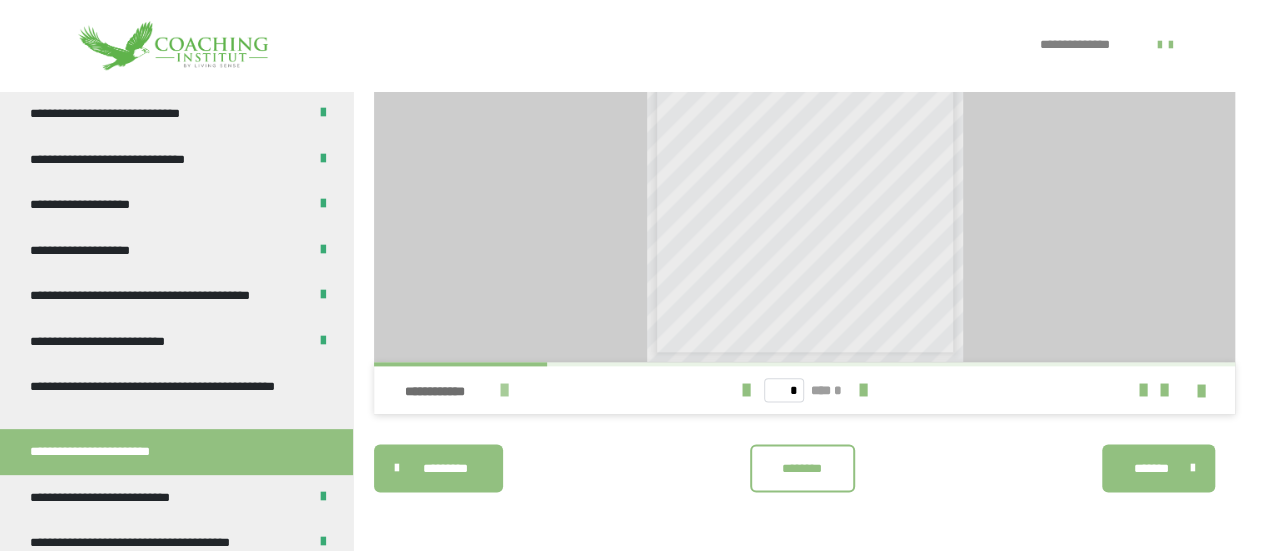 click at bounding box center (504, 390) 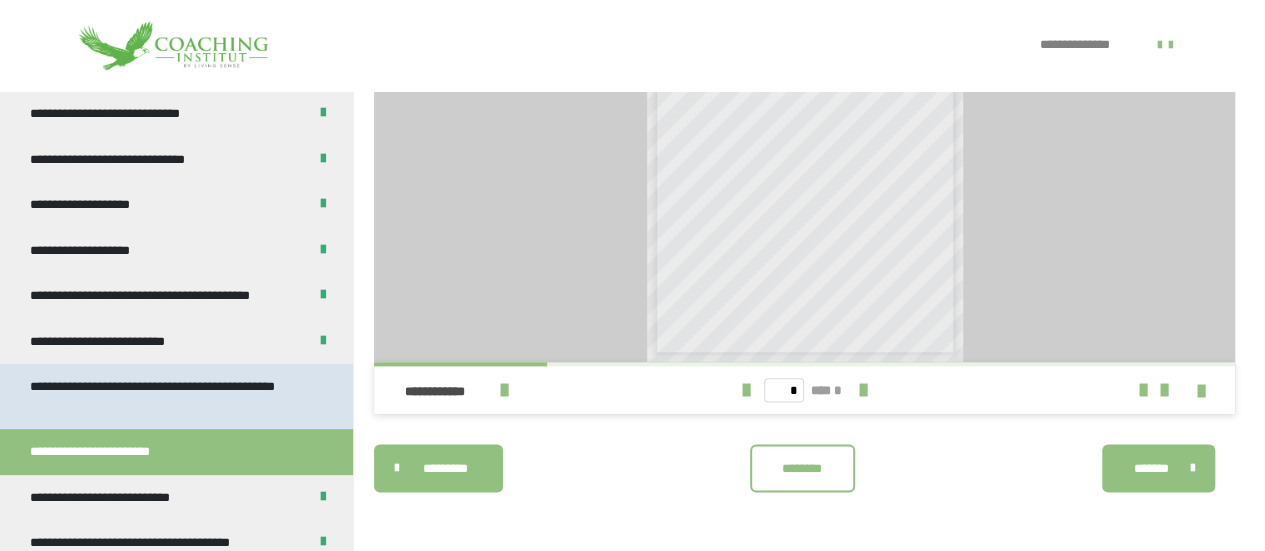 click on "**********" at bounding box center (161, 396) 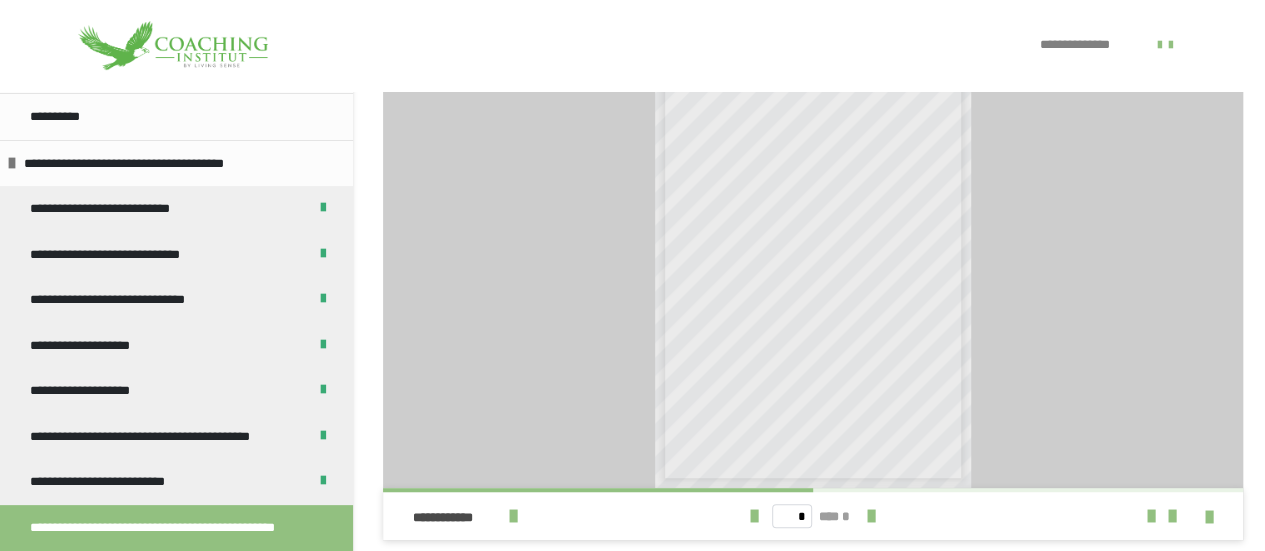 scroll, scrollTop: 343, scrollLeft: 0, axis: vertical 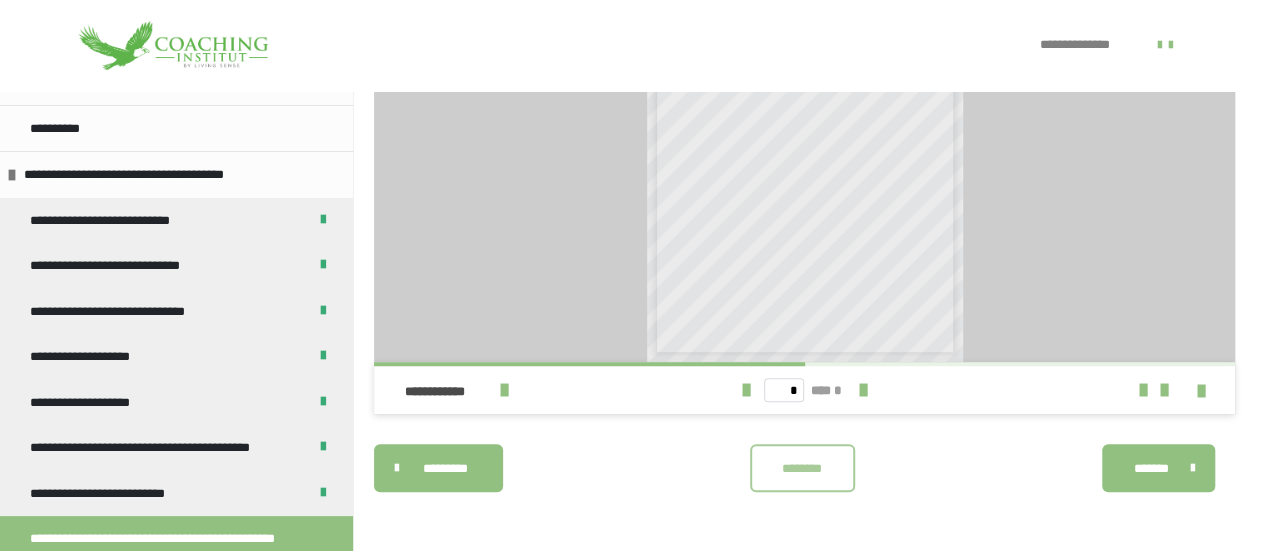 click on "********" at bounding box center (802, 468) 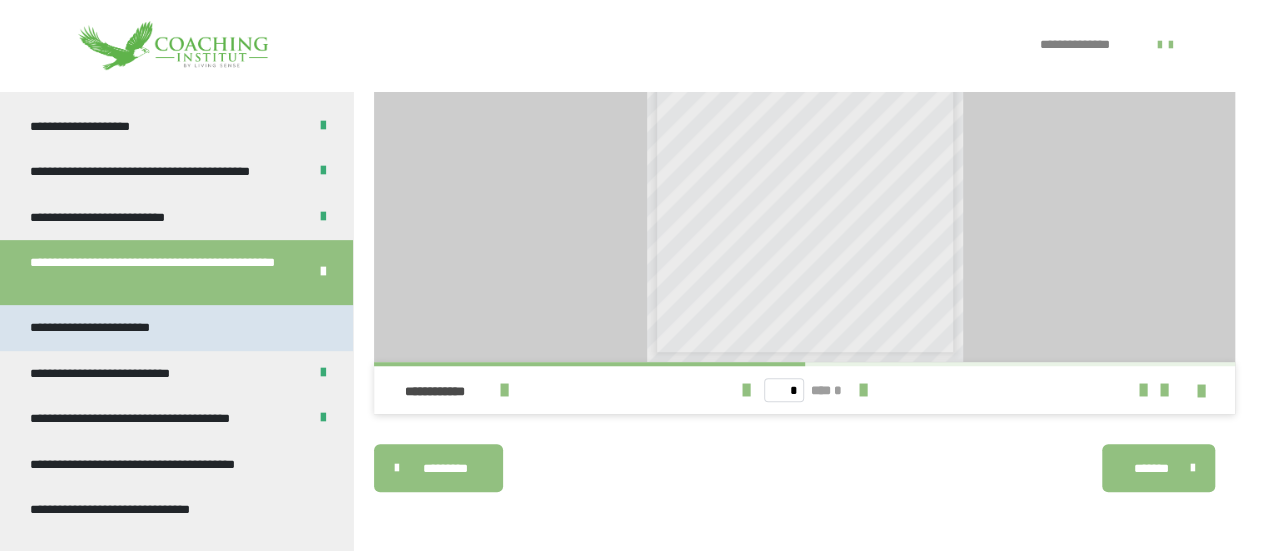 scroll, scrollTop: 388, scrollLeft: 0, axis: vertical 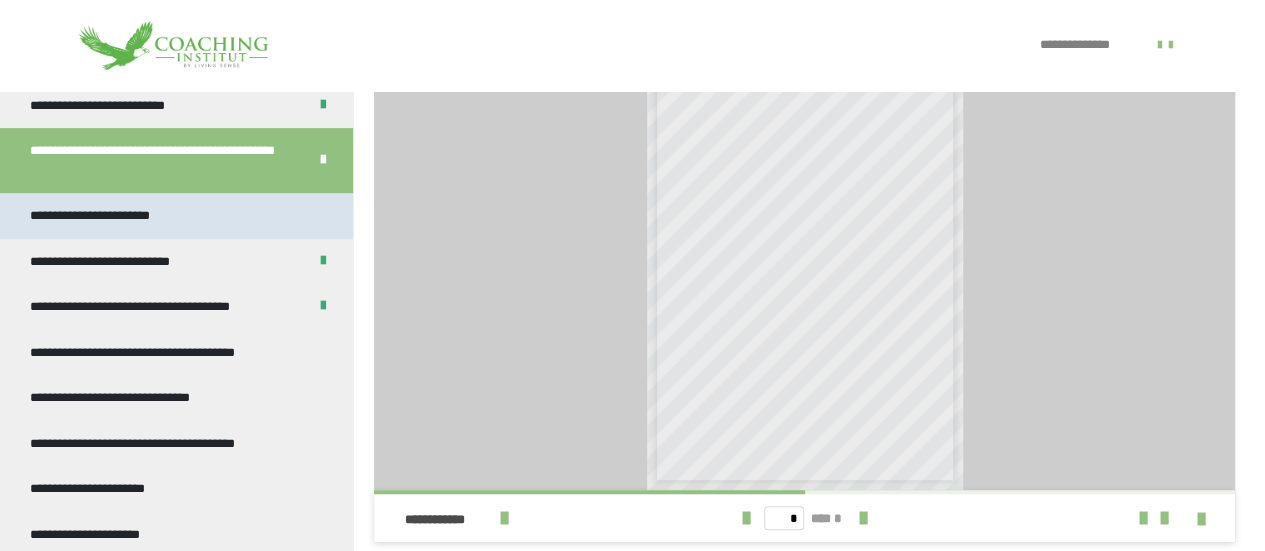 click on "**********" at bounding box center [176, 216] 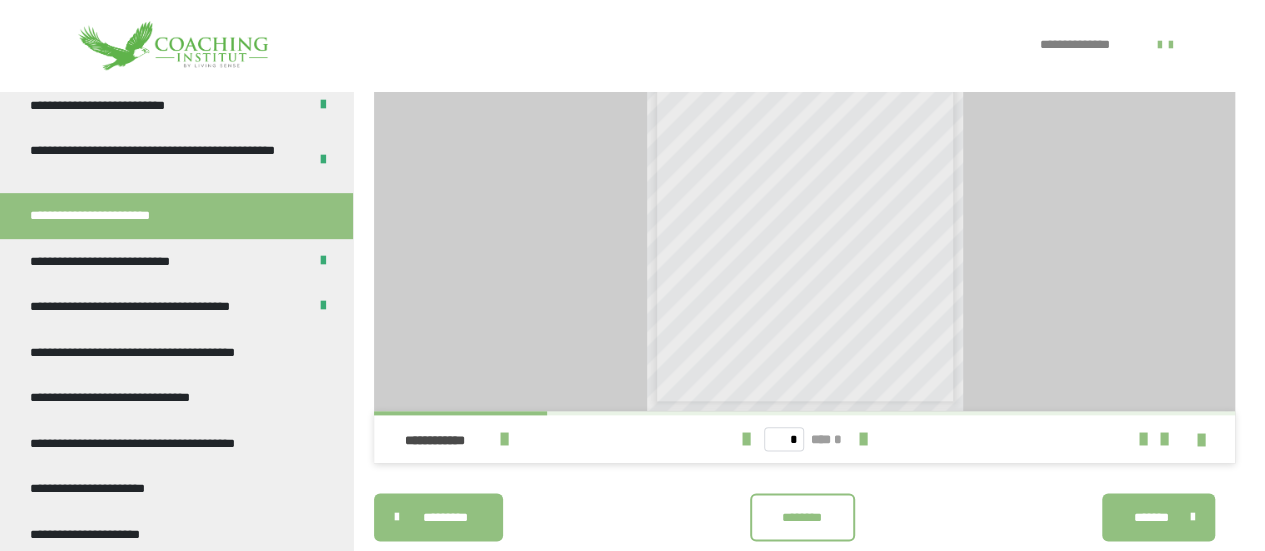 scroll, scrollTop: 983, scrollLeft: 0, axis: vertical 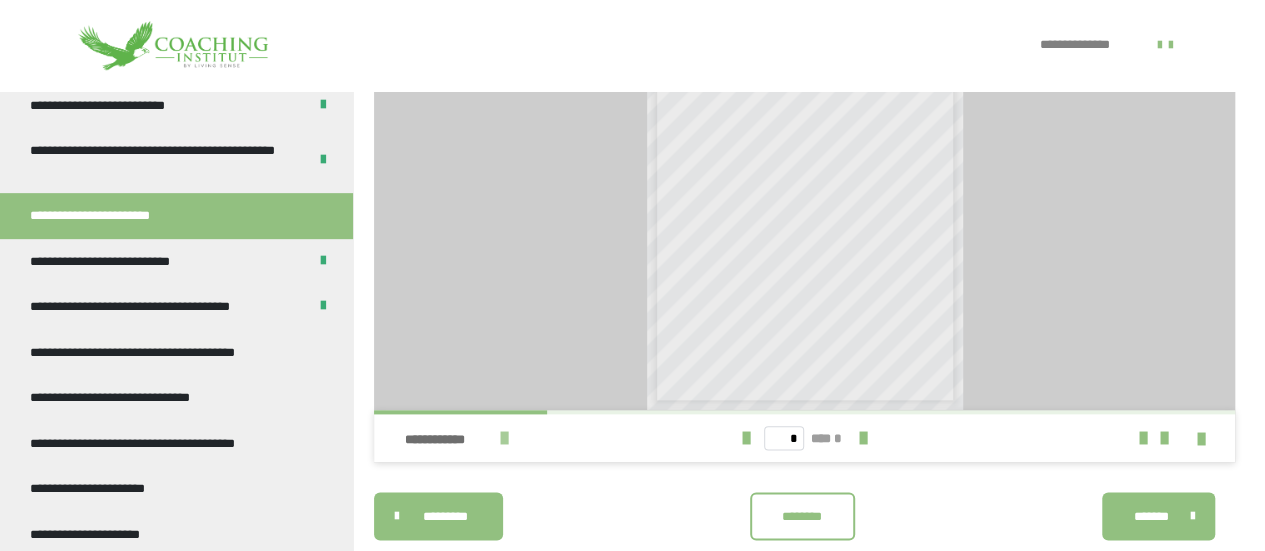 click at bounding box center (504, 438) 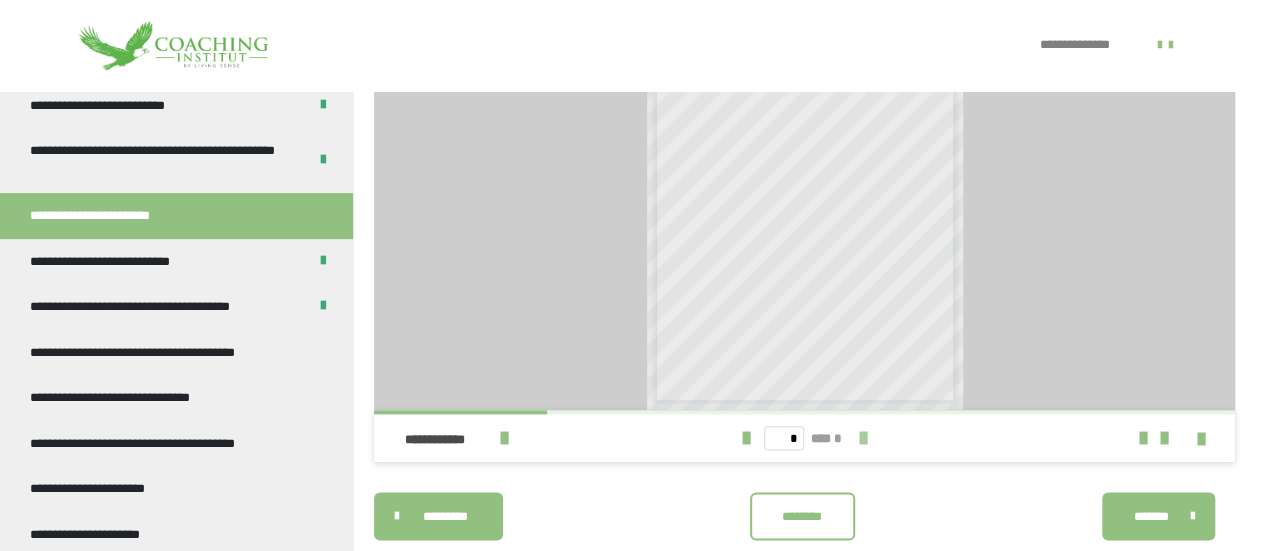 click at bounding box center (862, 438) 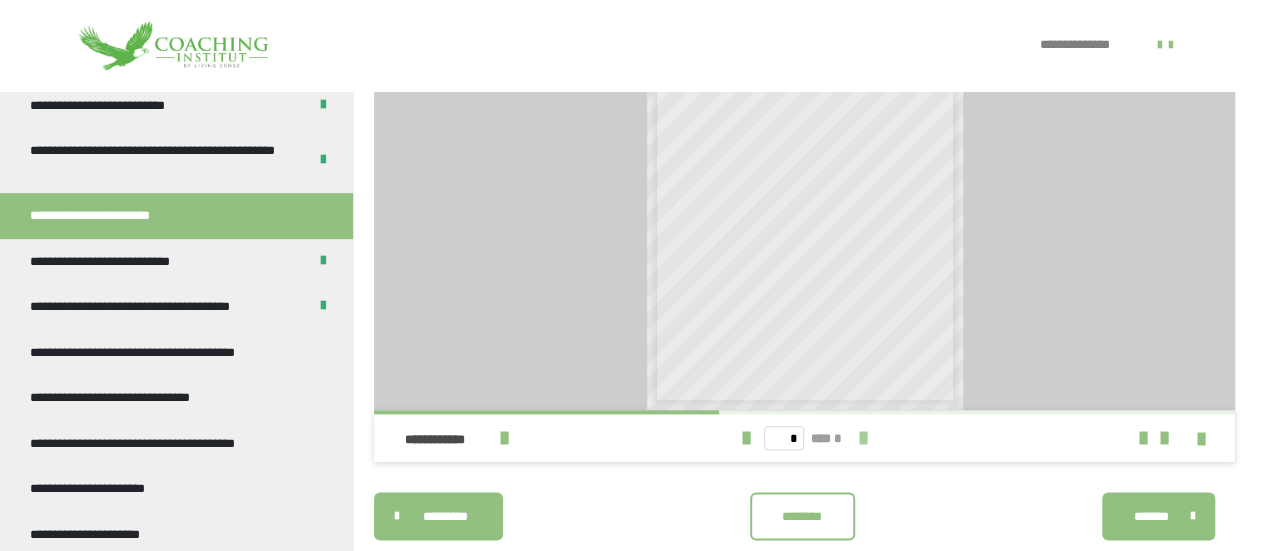 click at bounding box center [862, 438] 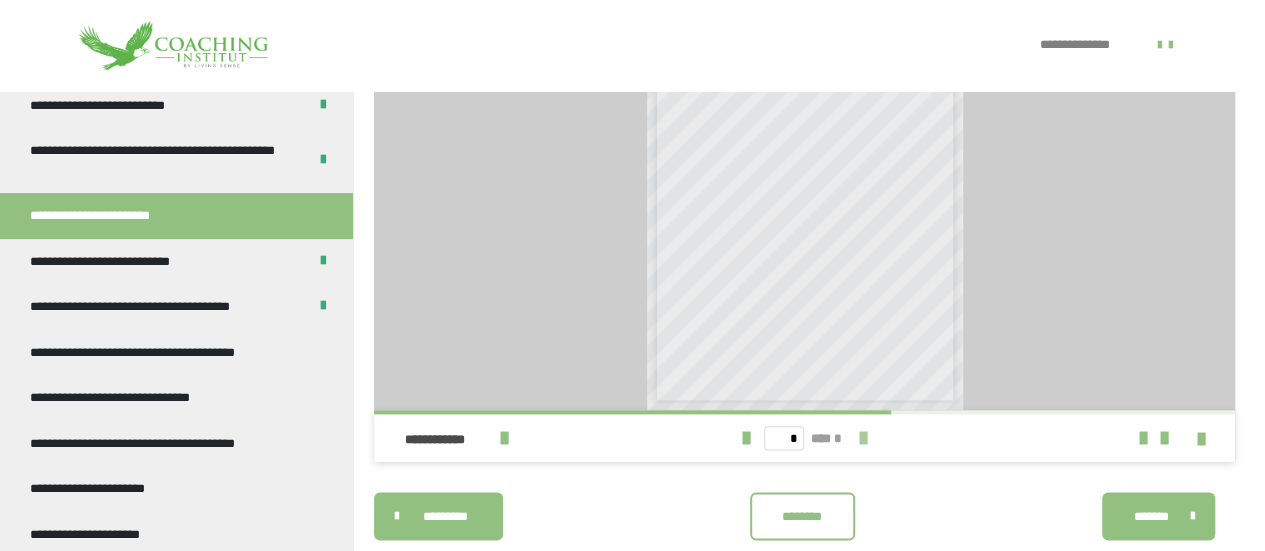 click at bounding box center (862, 438) 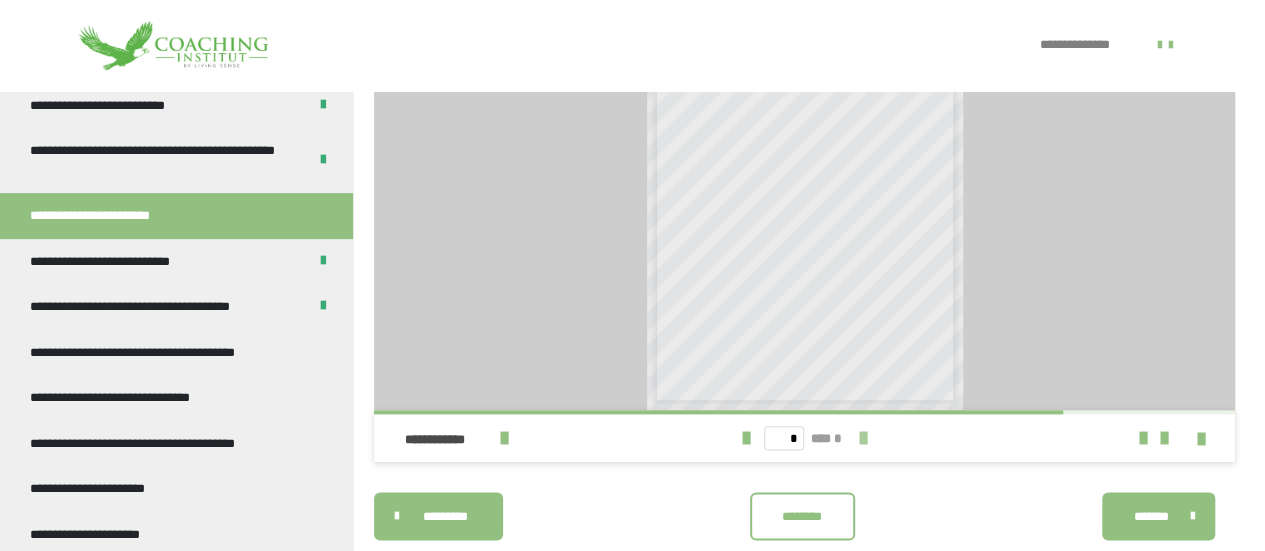click at bounding box center (862, 438) 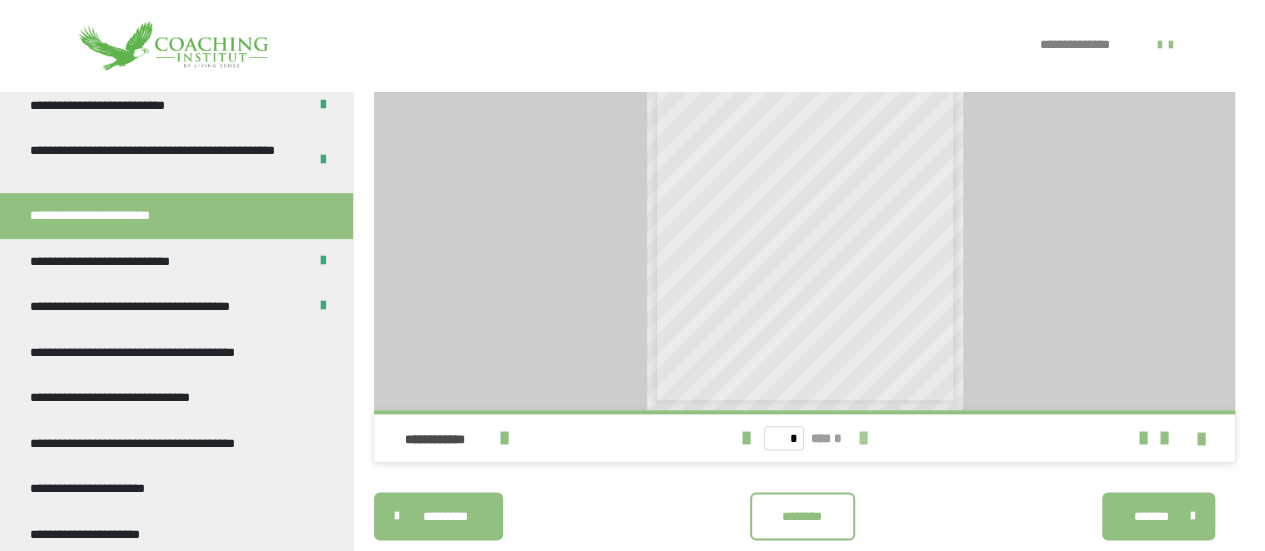click on "* *** *" at bounding box center [805, 438] 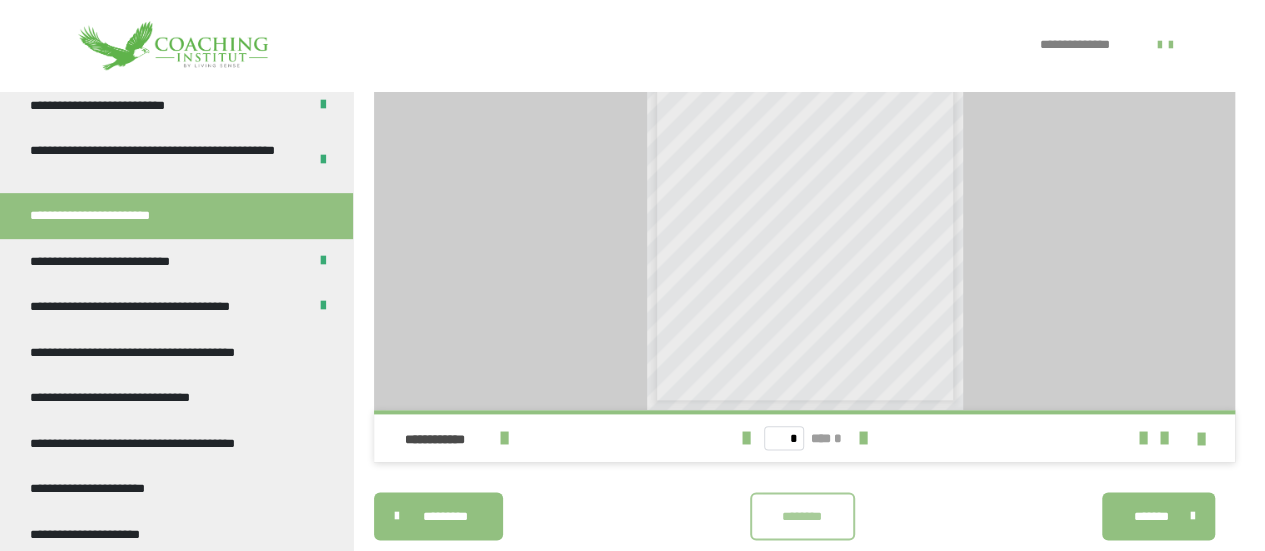 click on "********" at bounding box center (802, 516) 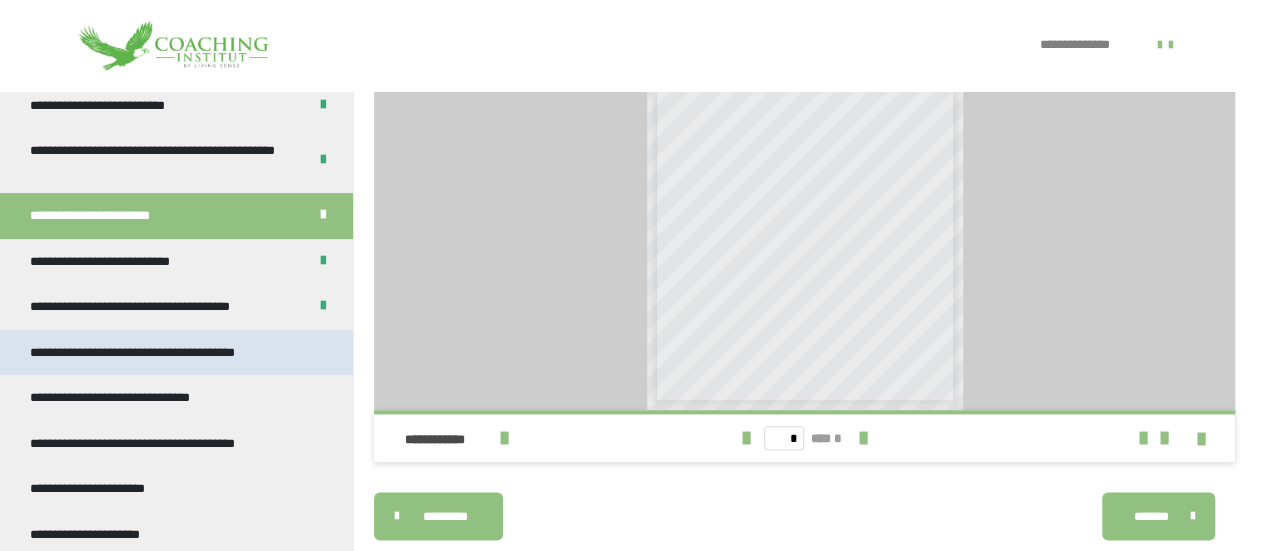 click on "**********" at bounding box center [152, 353] 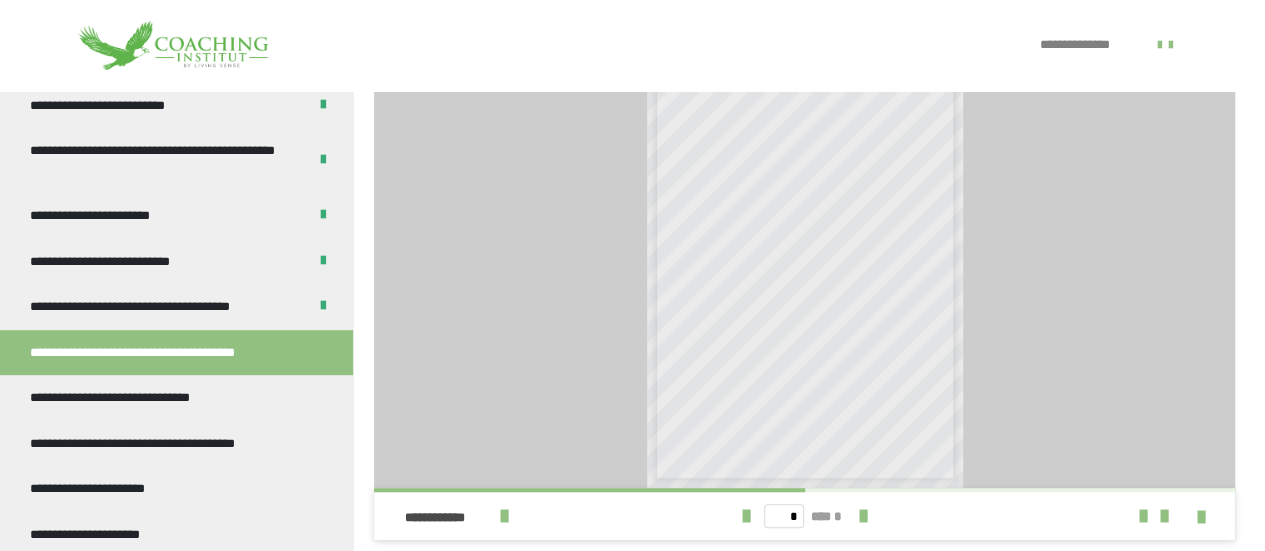 scroll, scrollTop: 338, scrollLeft: 0, axis: vertical 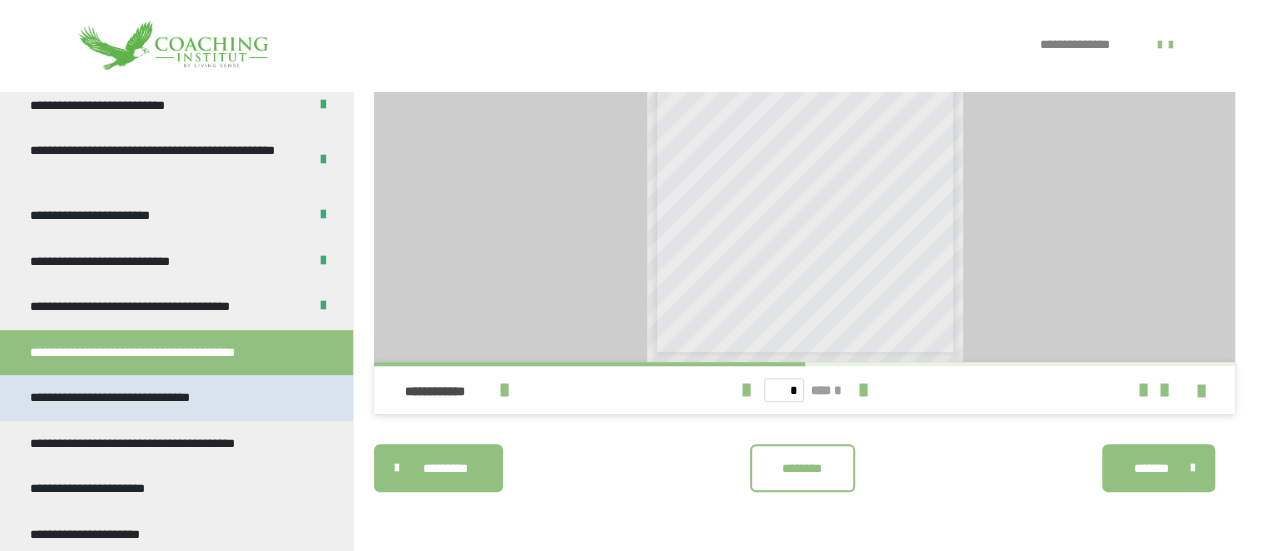 click on "**********" at bounding box center (125, 398) 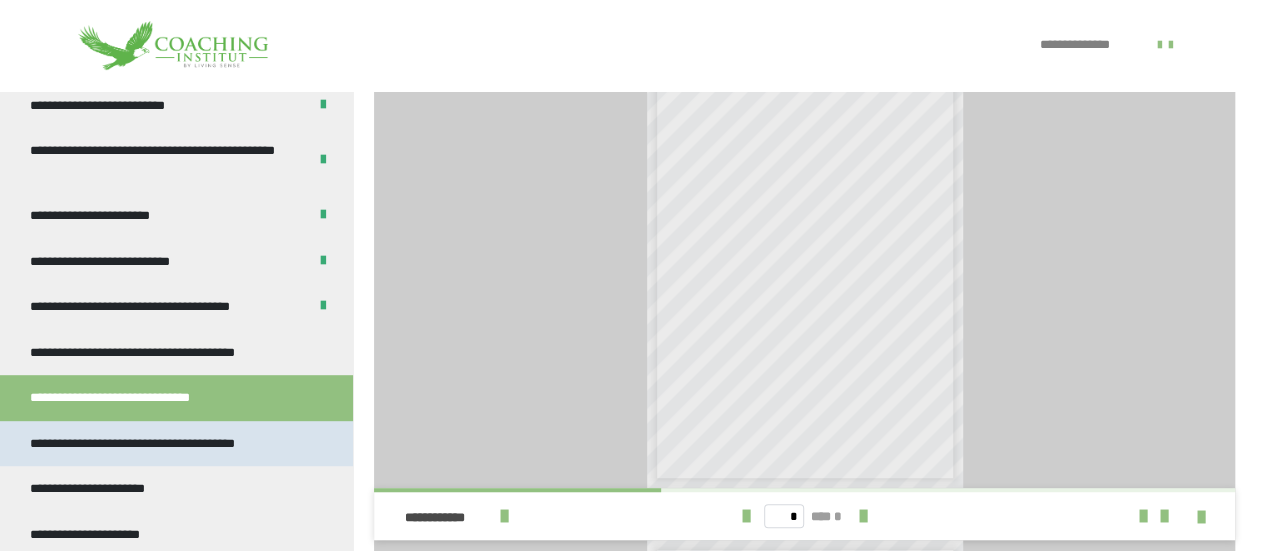 click on "**********" at bounding box center (156, 444) 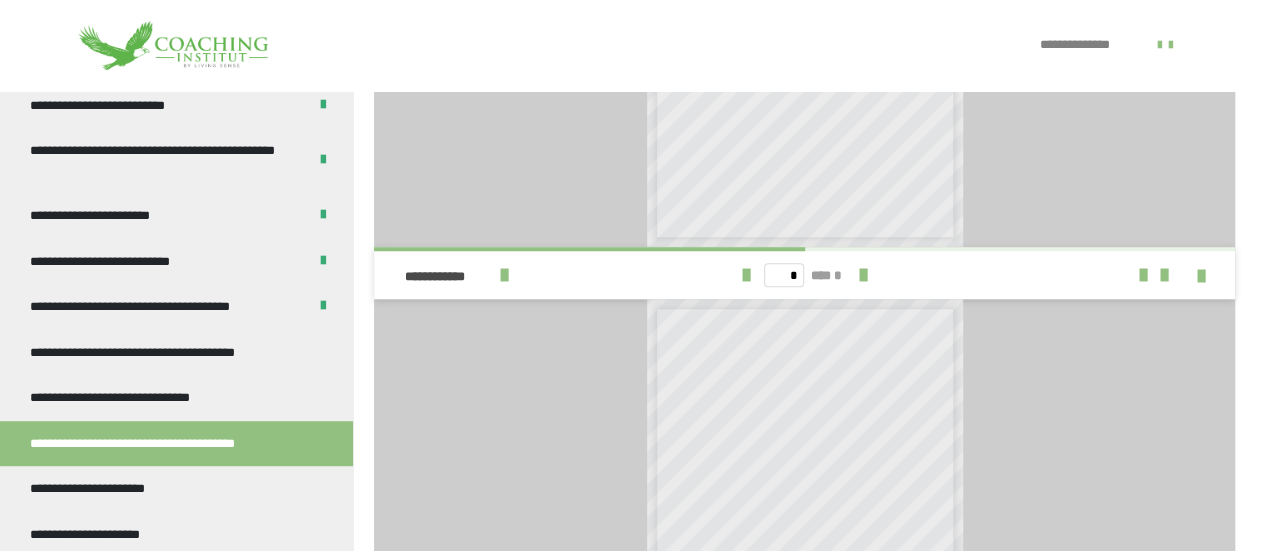 scroll, scrollTop: 647, scrollLeft: 0, axis: vertical 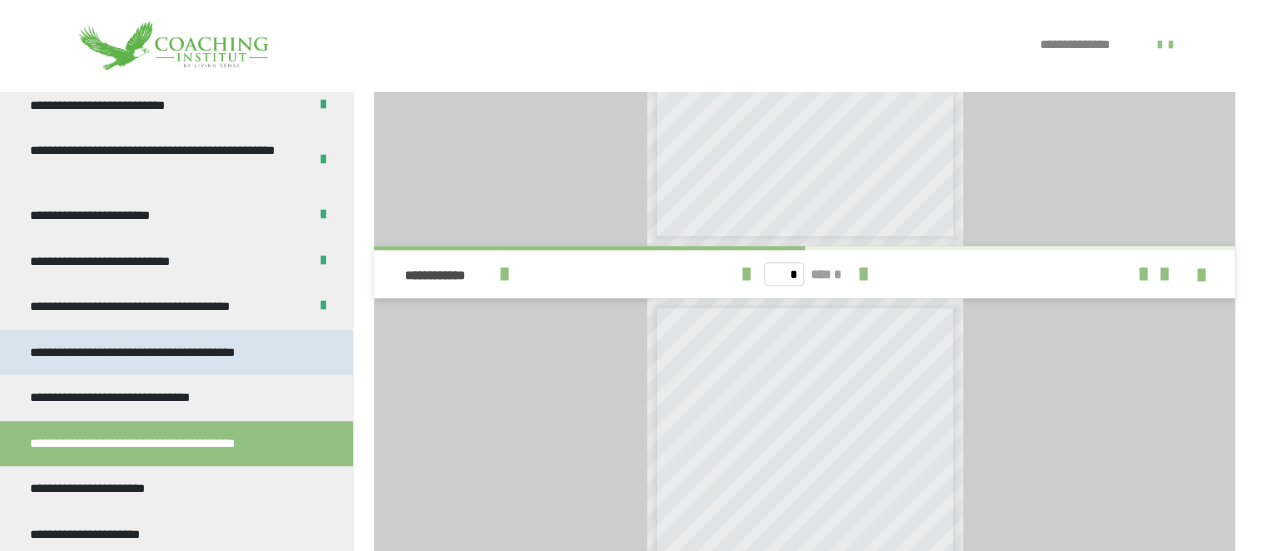 click on "**********" at bounding box center [152, 353] 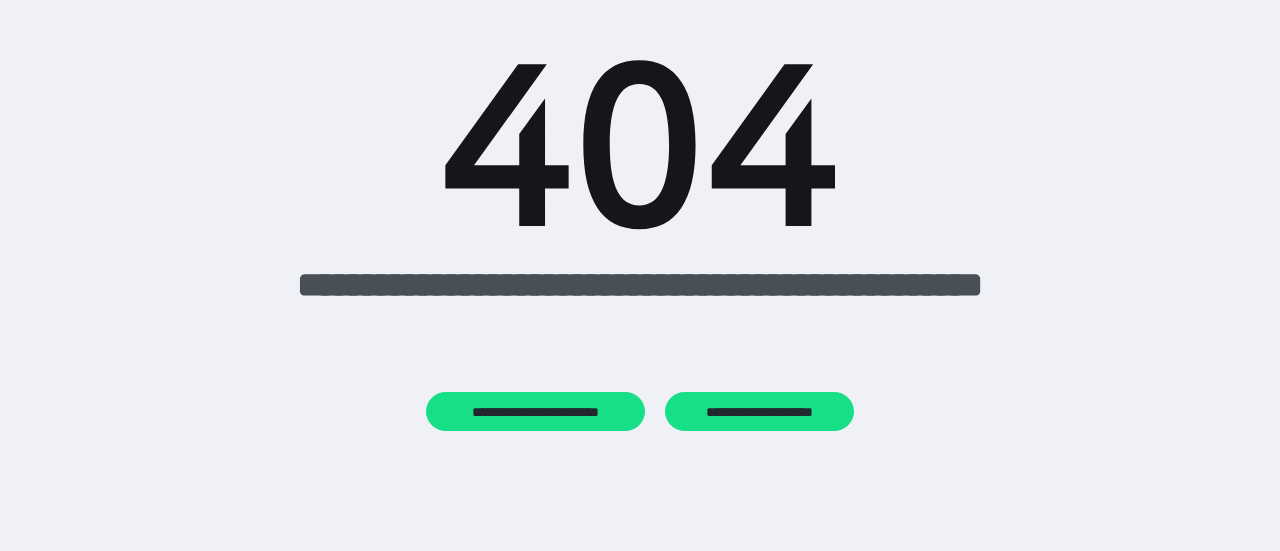 scroll, scrollTop: 0, scrollLeft: 0, axis: both 